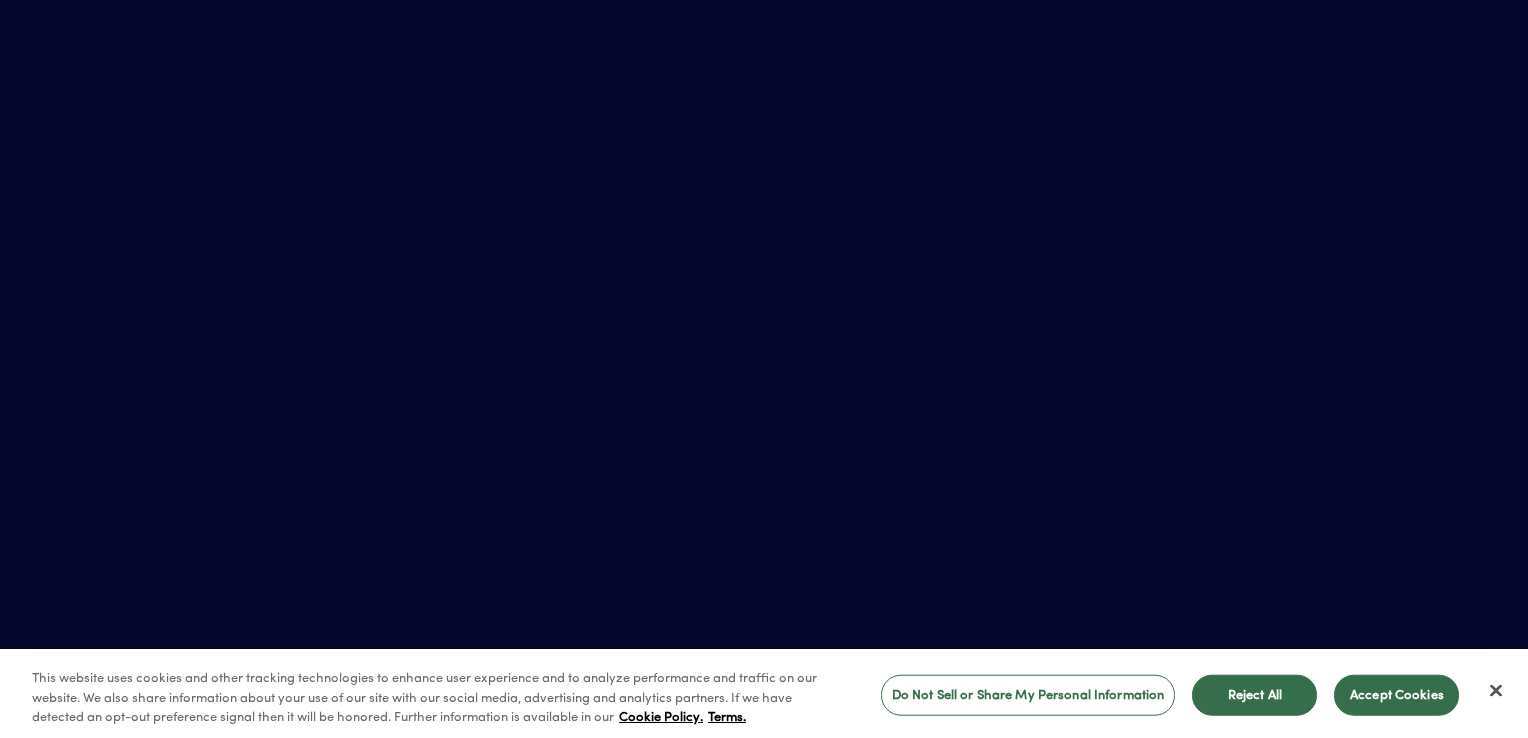 scroll, scrollTop: 0, scrollLeft: 0, axis: both 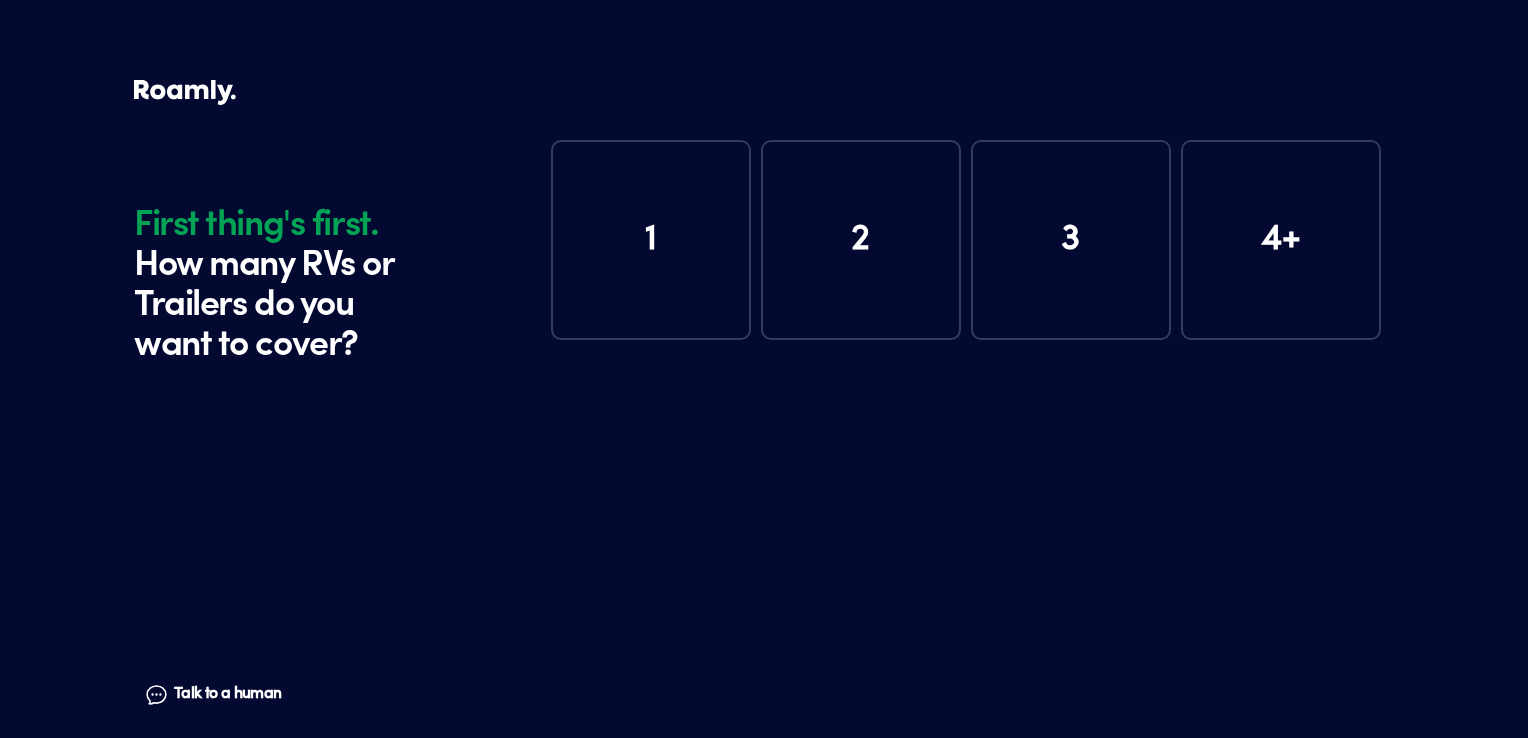 click on "1" at bounding box center [651, 240] 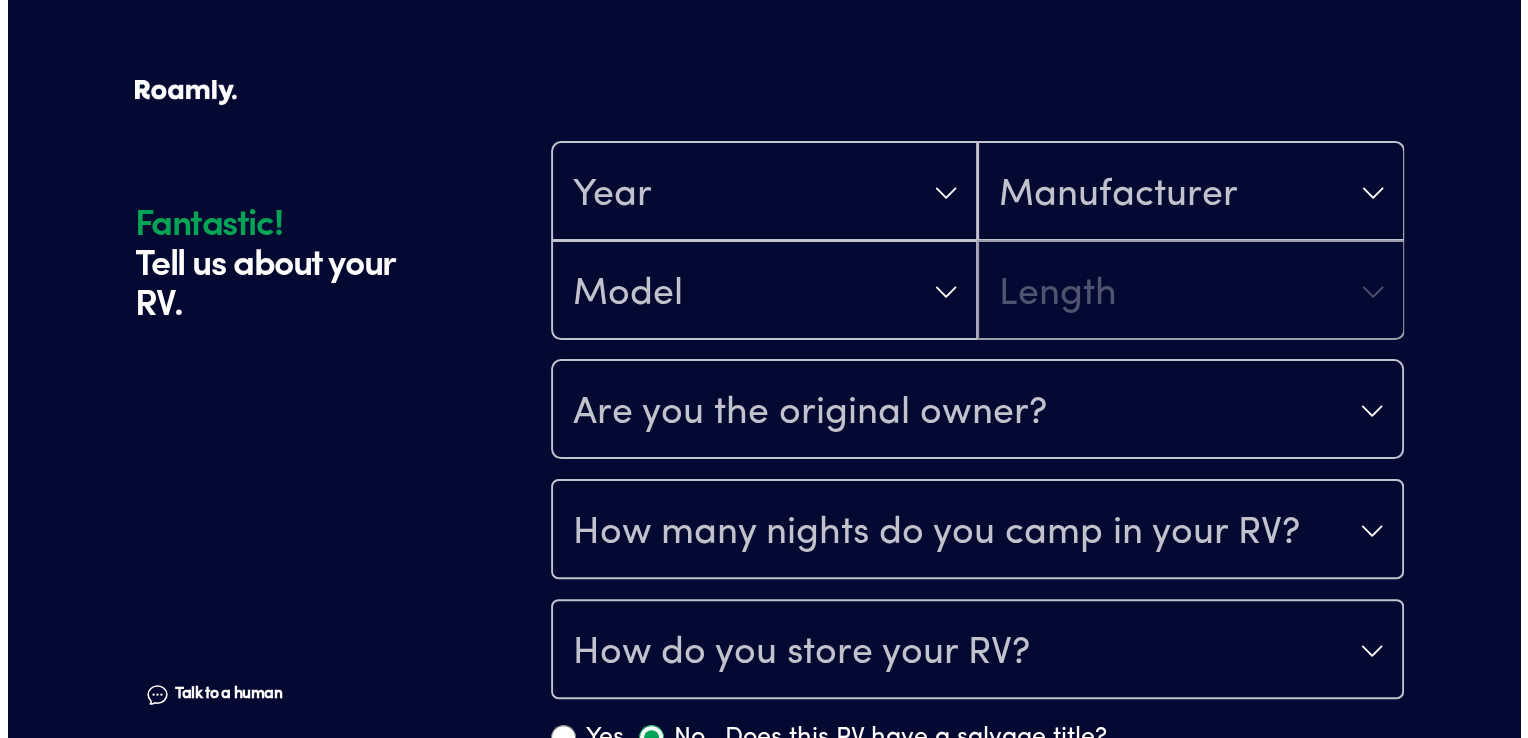 scroll, scrollTop: 390, scrollLeft: 0, axis: vertical 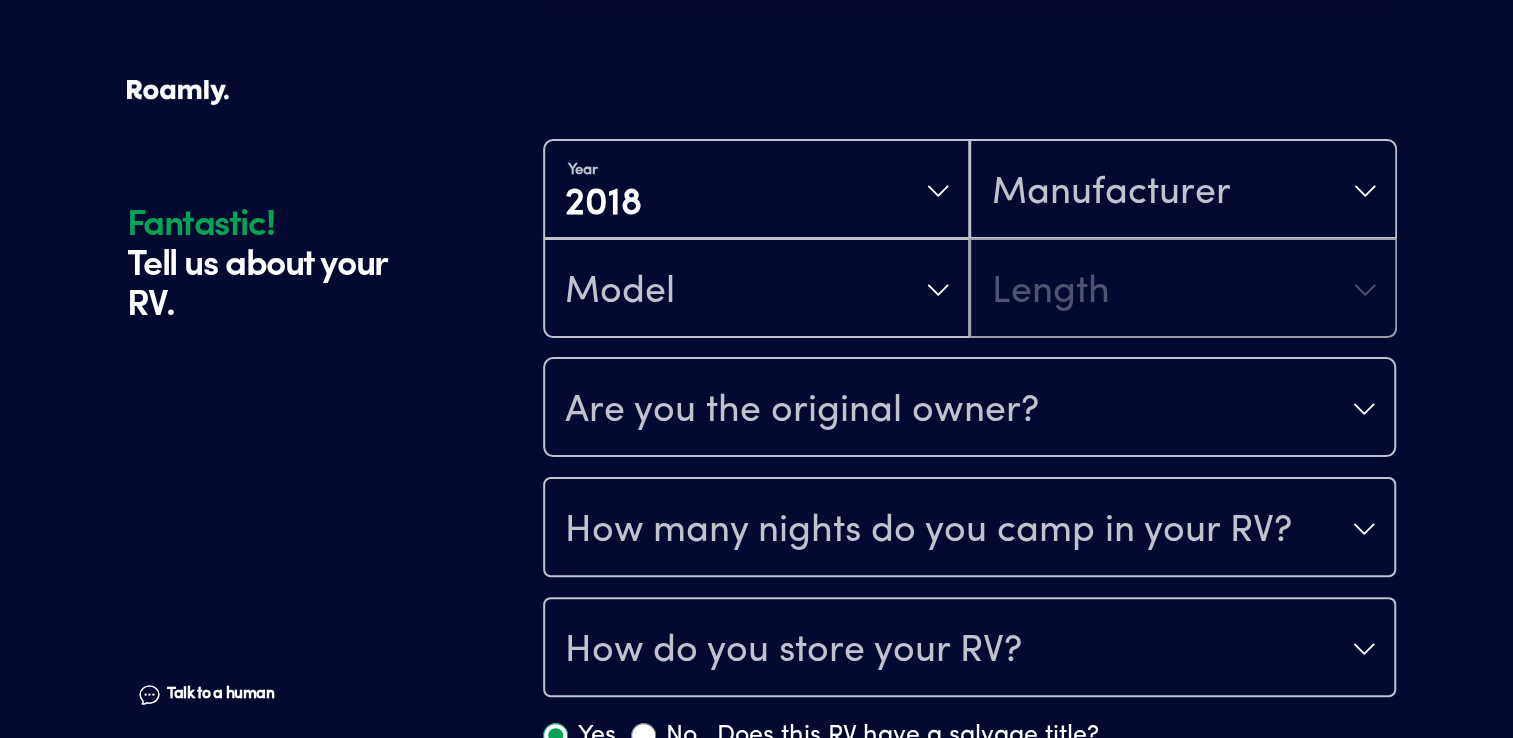 drag, startPoint x: 613, startPoint y: 475, endPoint x: 652, endPoint y: 466, distance: 40.024994 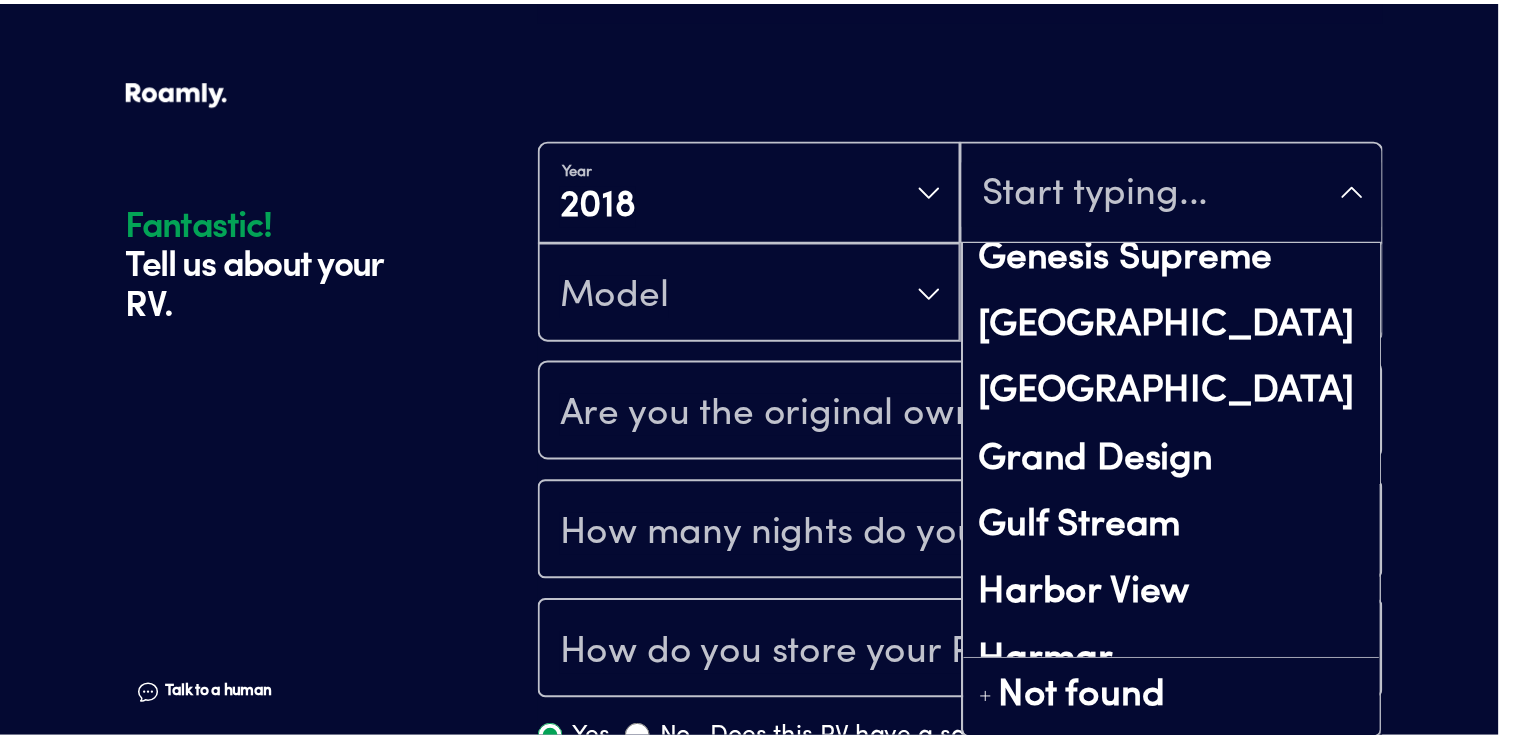 scroll, scrollTop: 5800, scrollLeft: 0, axis: vertical 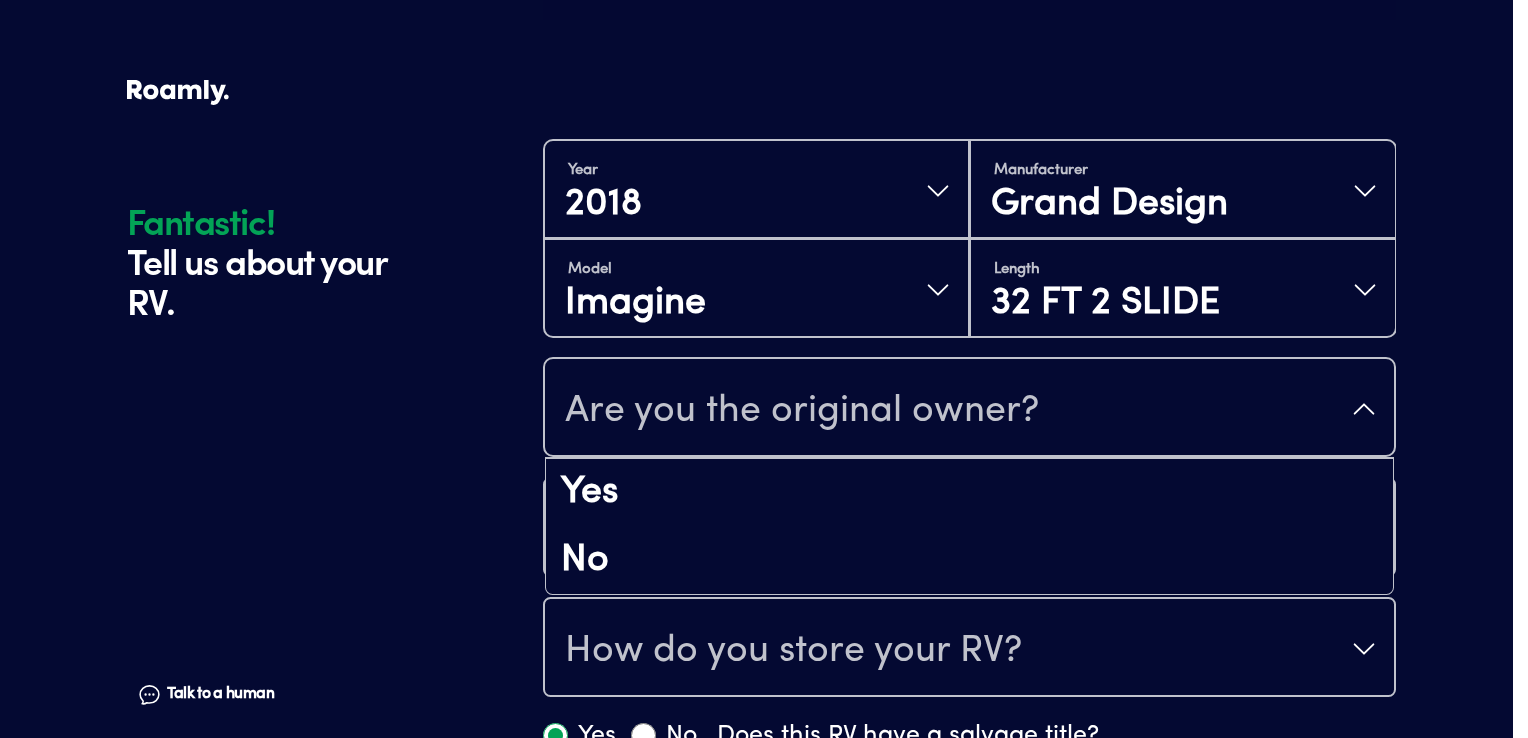 click on "Are you the original owner?" at bounding box center [969, 409] 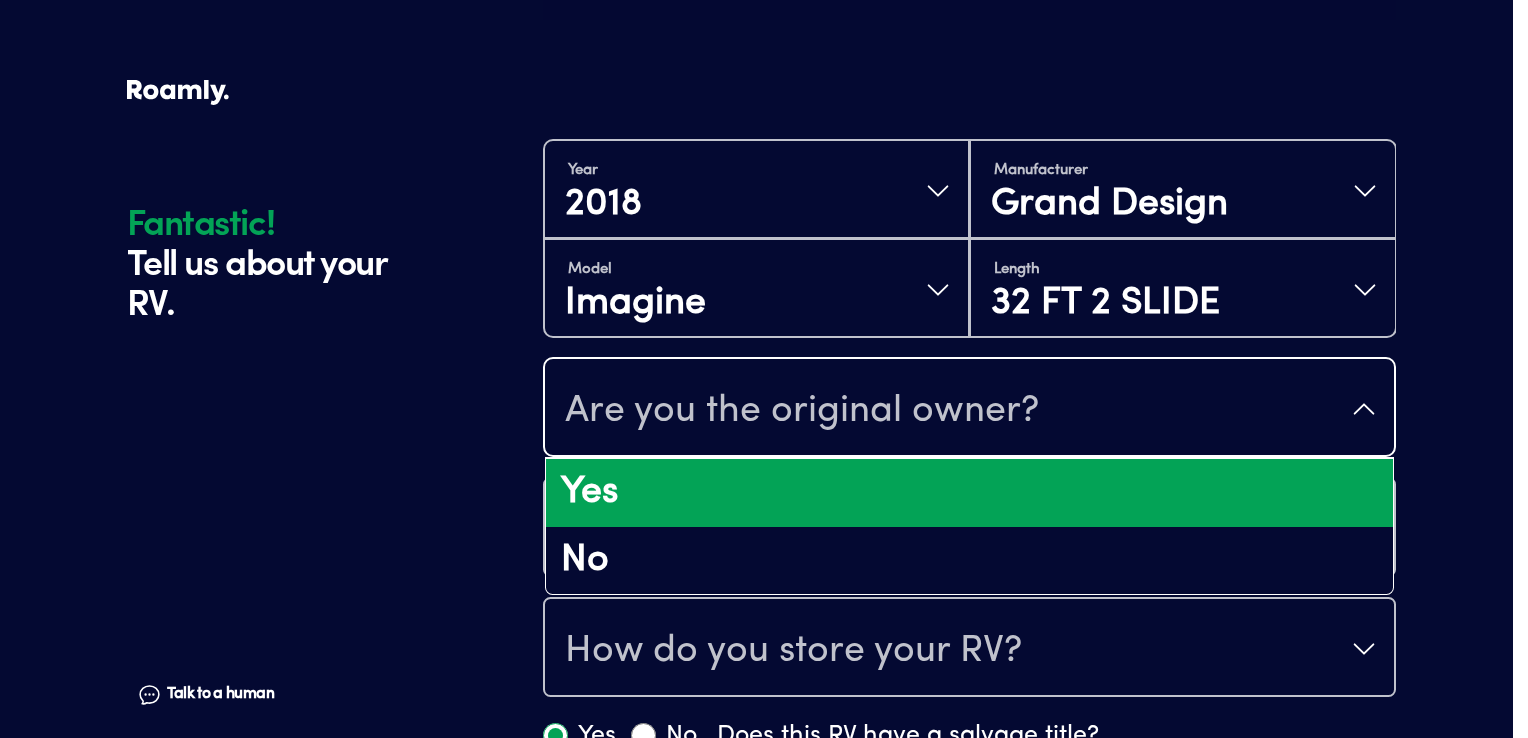 drag, startPoint x: 594, startPoint y: 493, endPoint x: 622, endPoint y: 493, distance: 28 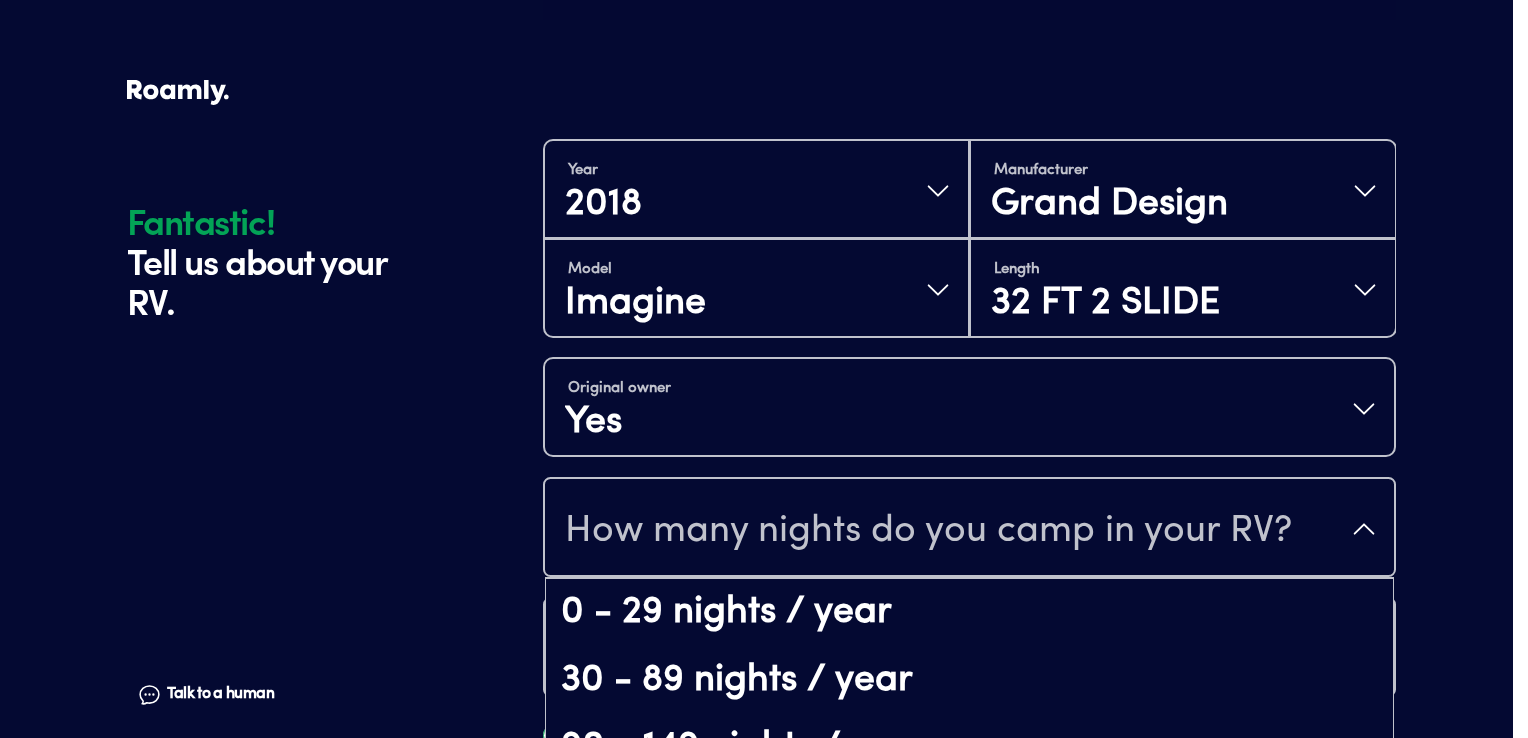 click on "How many nights do you camp in your RV?" at bounding box center [969, 529] 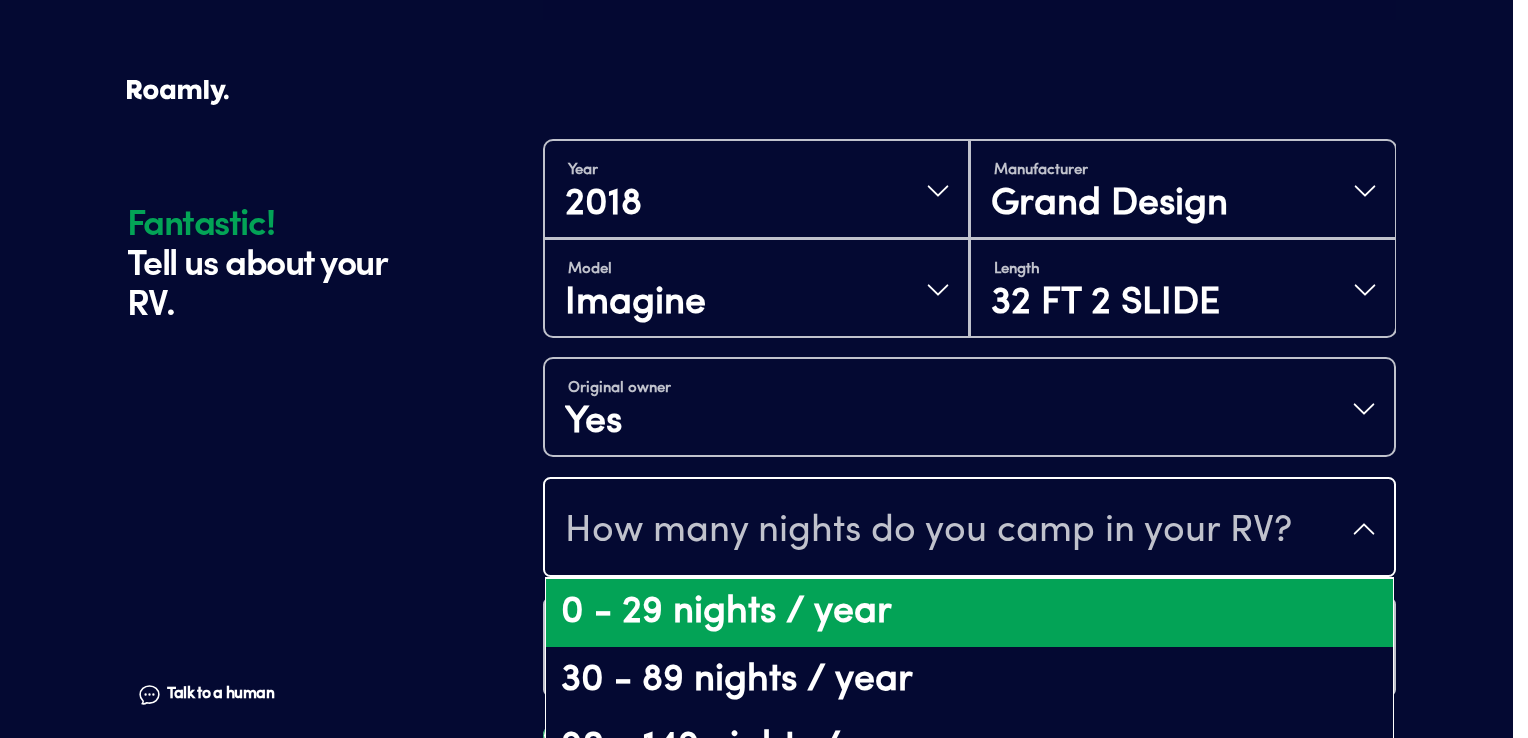 click on "0 - 29 nights / year" at bounding box center (969, 613) 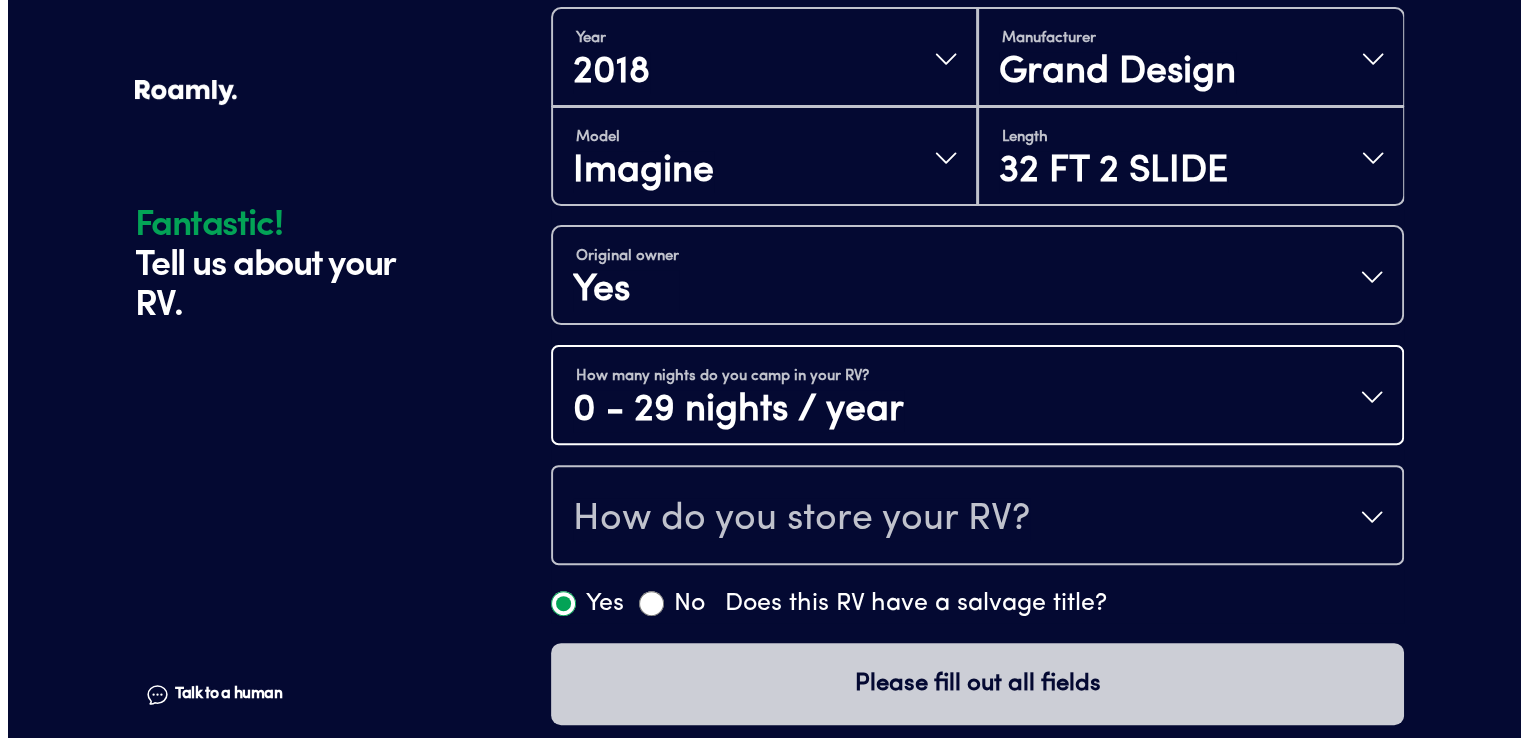 scroll, scrollTop: 538, scrollLeft: 0, axis: vertical 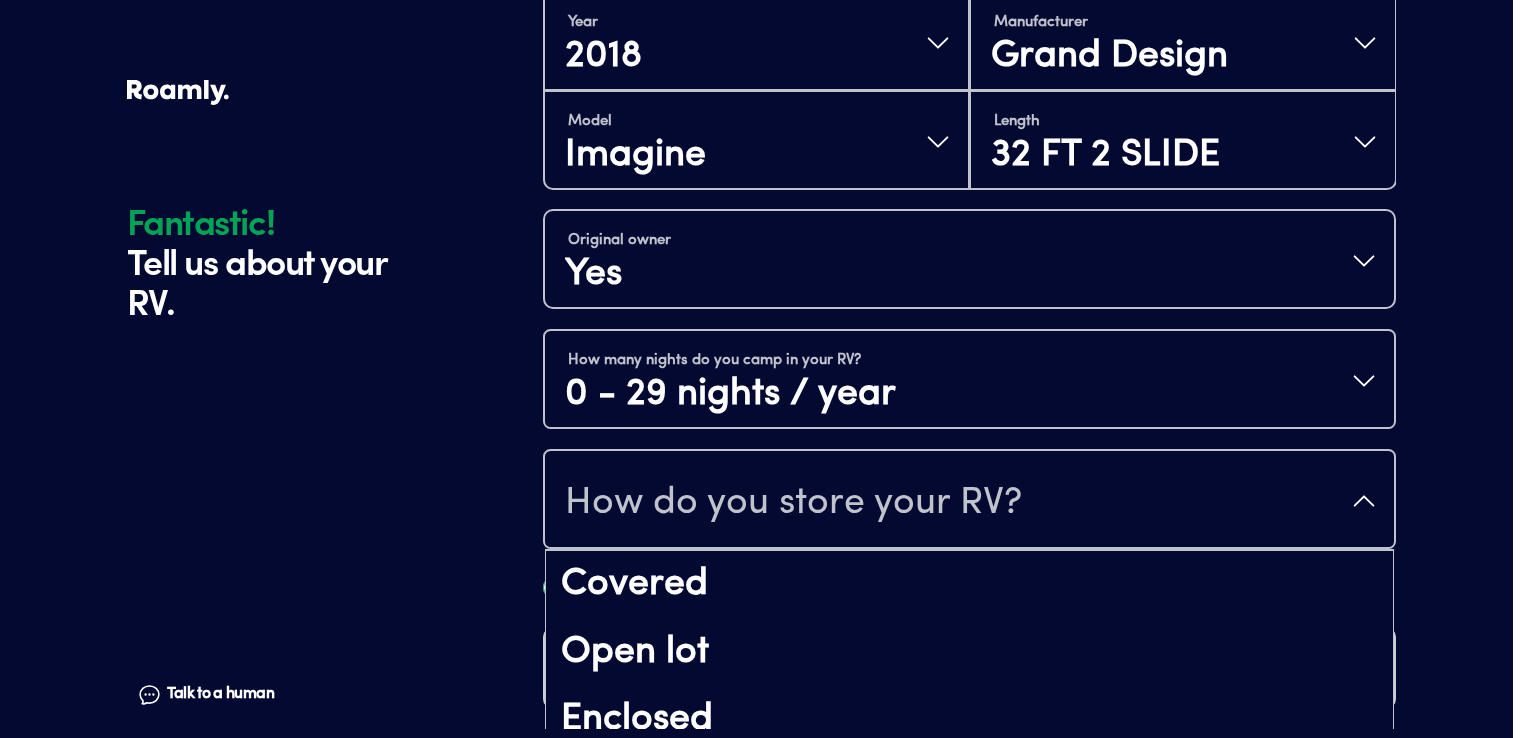 click on "How do you store your RV?" at bounding box center [969, 501] 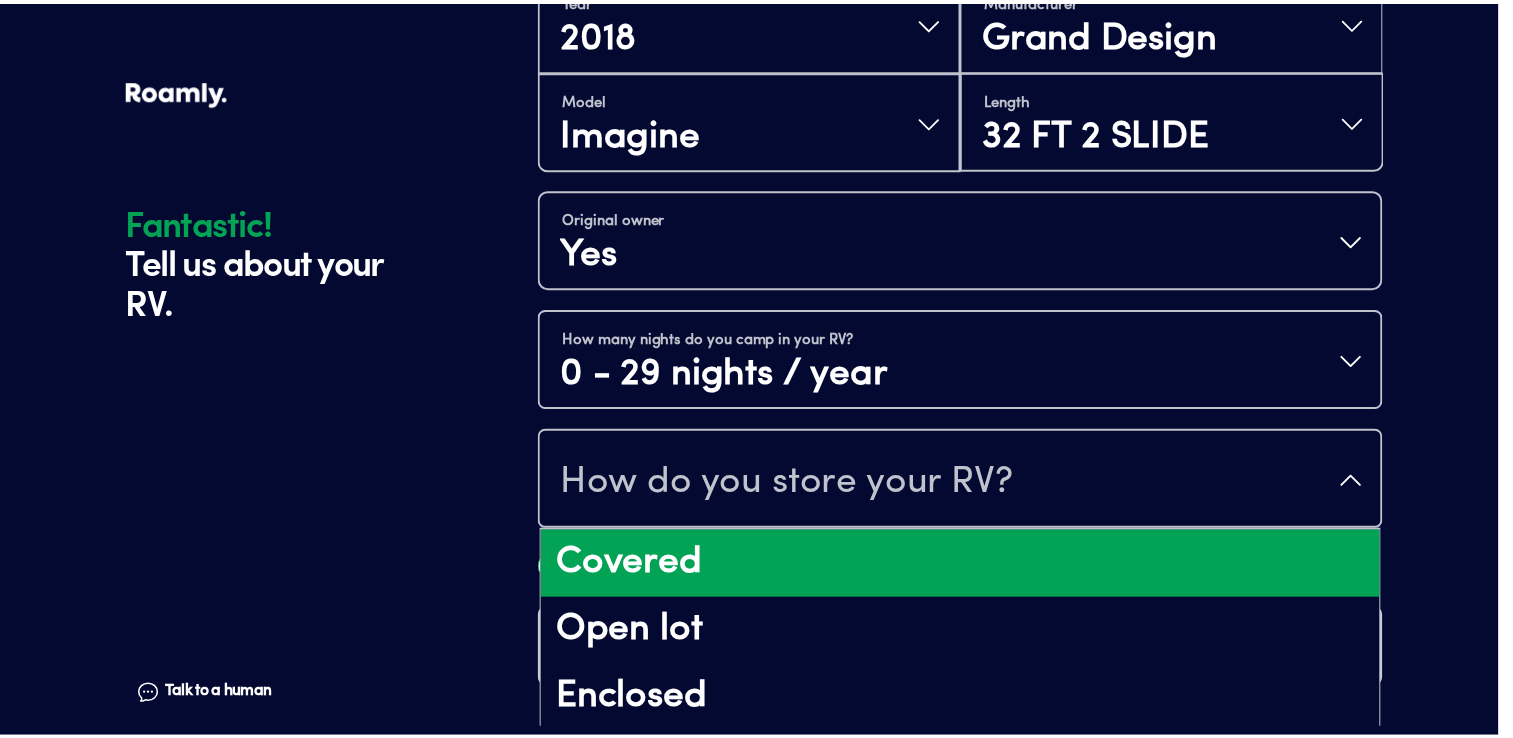 scroll, scrollTop: 24, scrollLeft: 0, axis: vertical 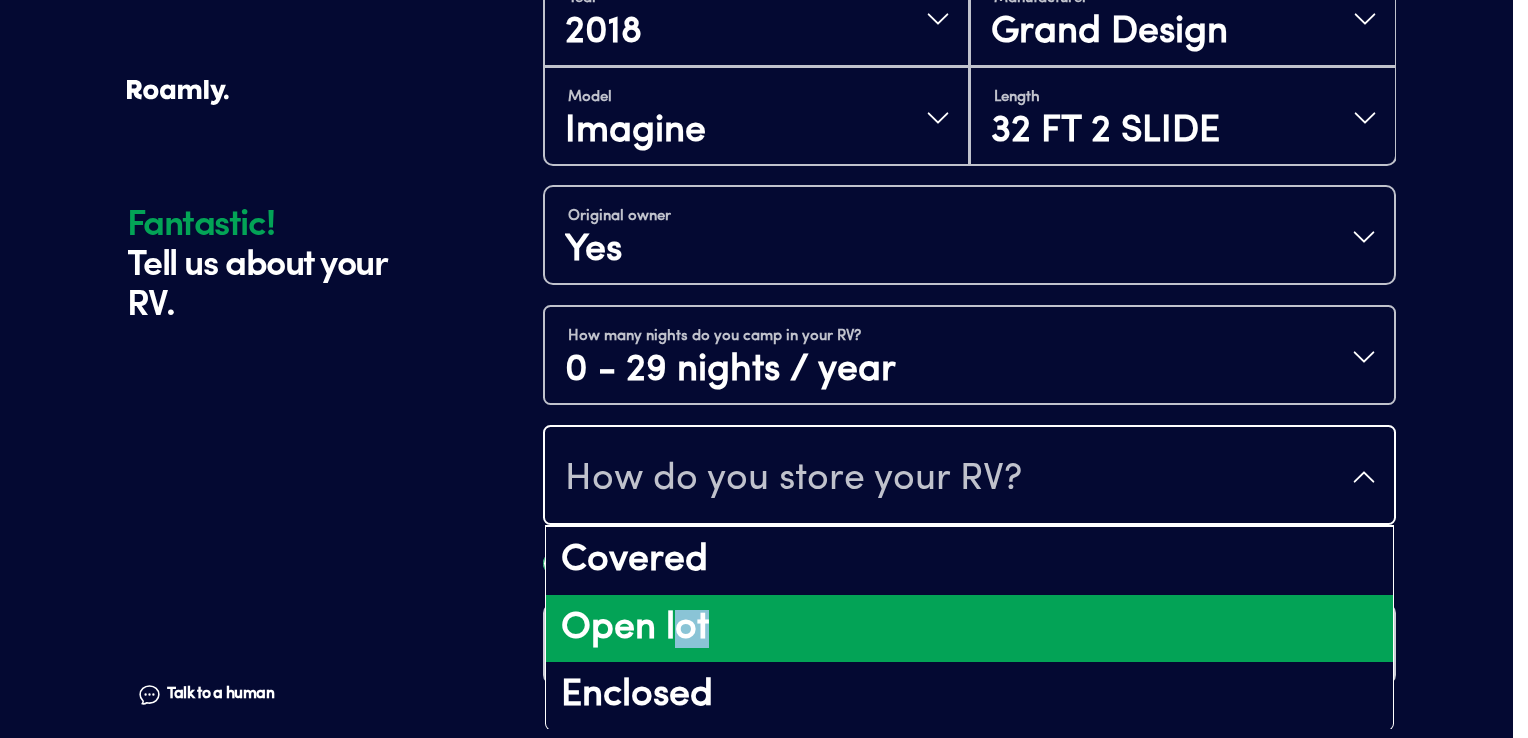 drag, startPoint x: 683, startPoint y: 628, endPoint x: 808, endPoint y: 601, distance: 127.88276 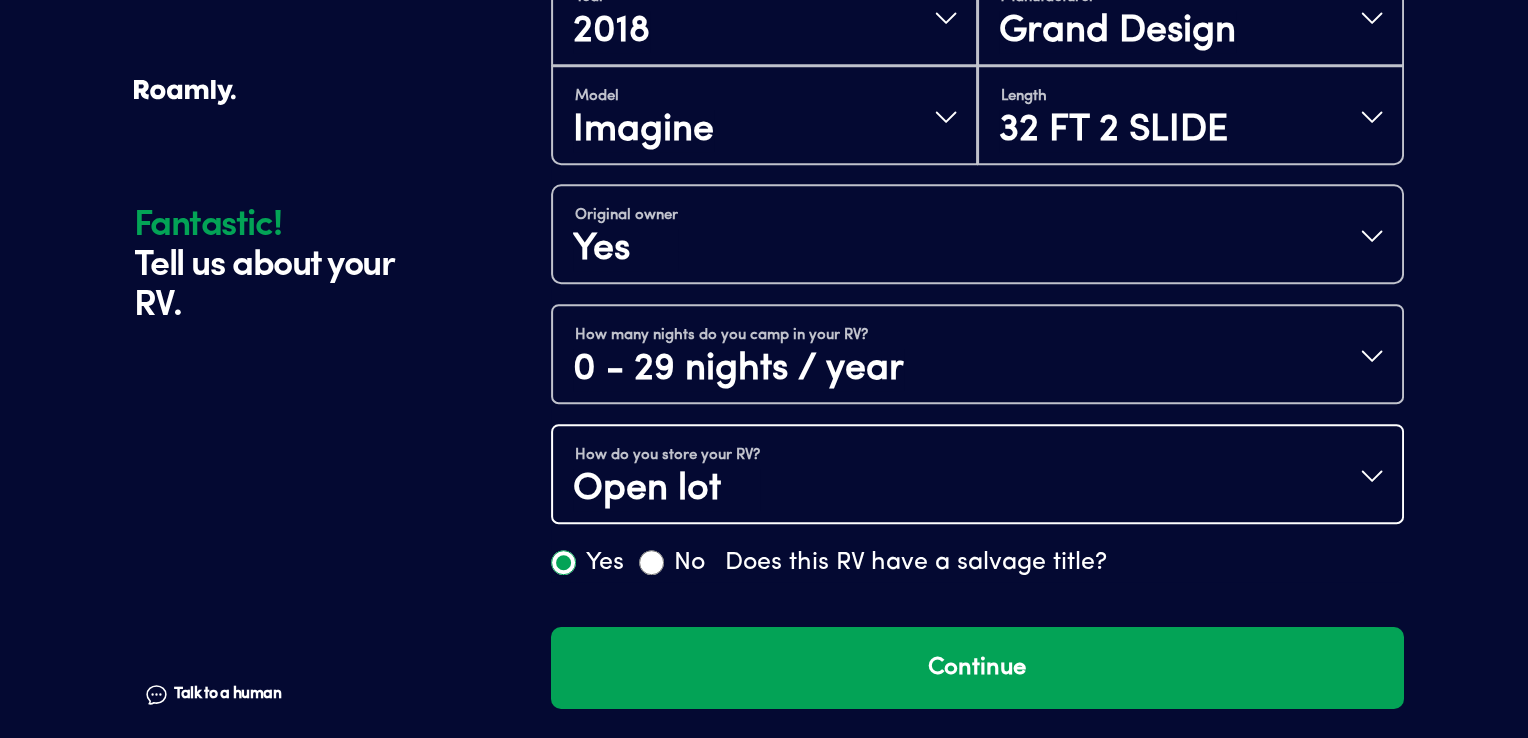 scroll, scrollTop: 0, scrollLeft: 0, axis: both 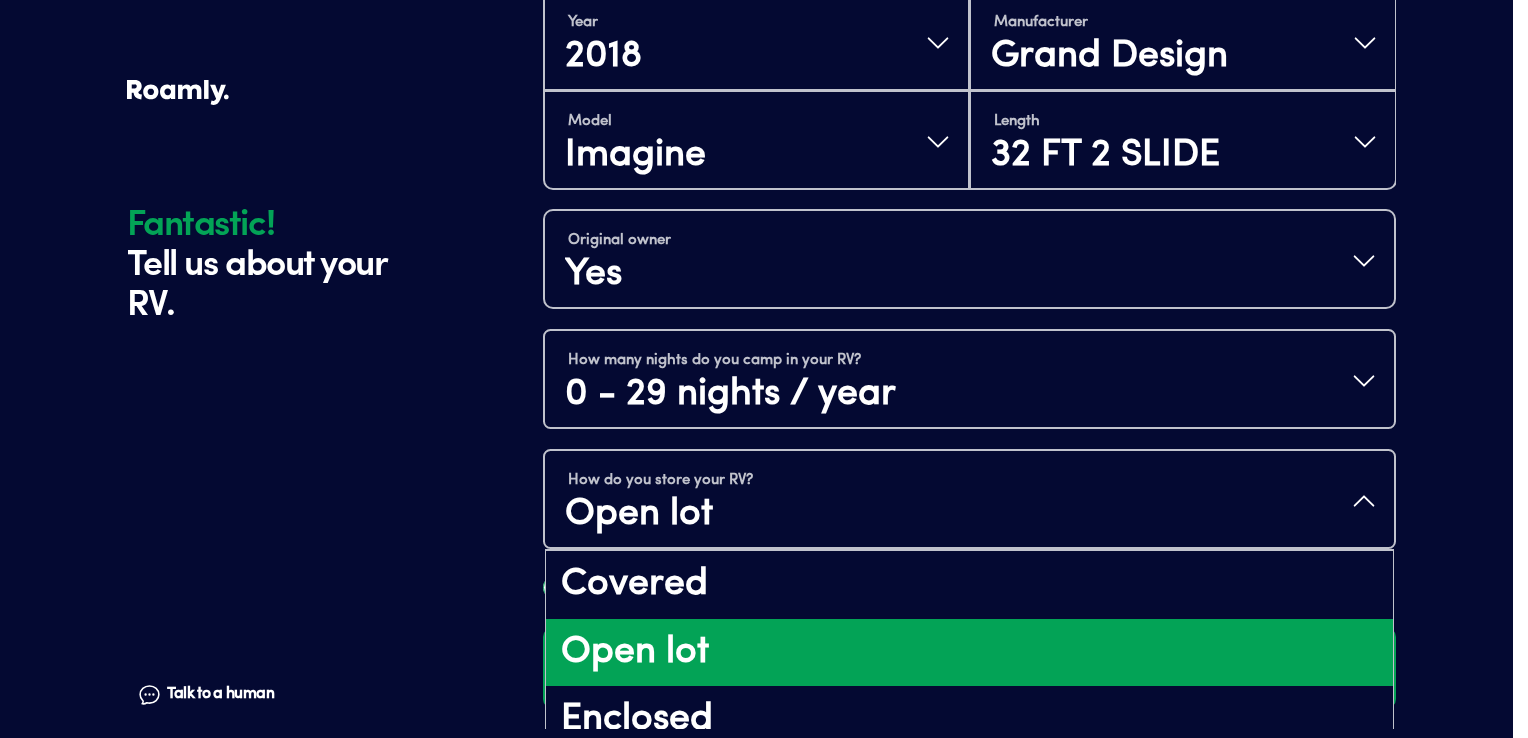click on "How do you store your RV? Open lot" at bounding box center (969, 501) 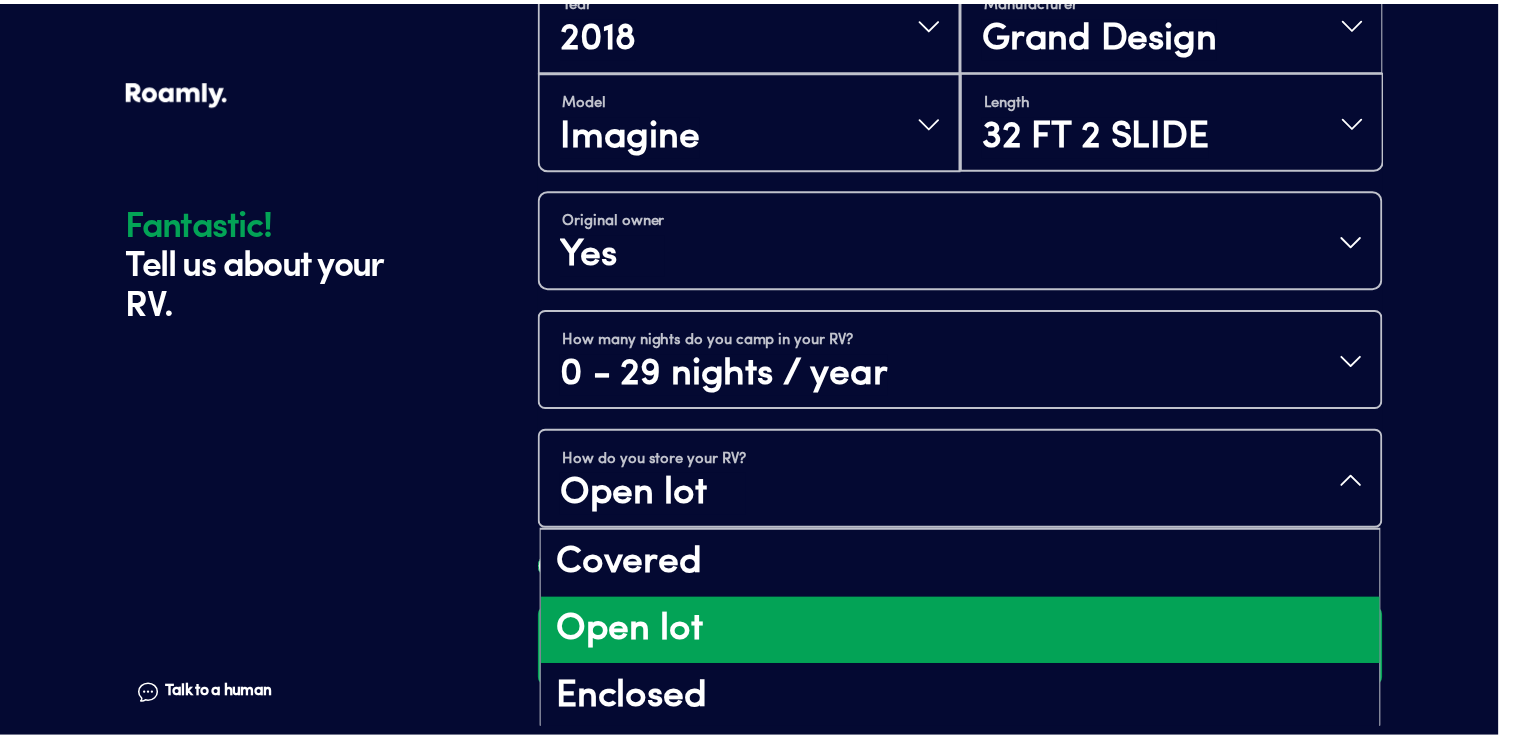 scroll, scrollTop: 24, scrollLeft: 0, axis: vertical 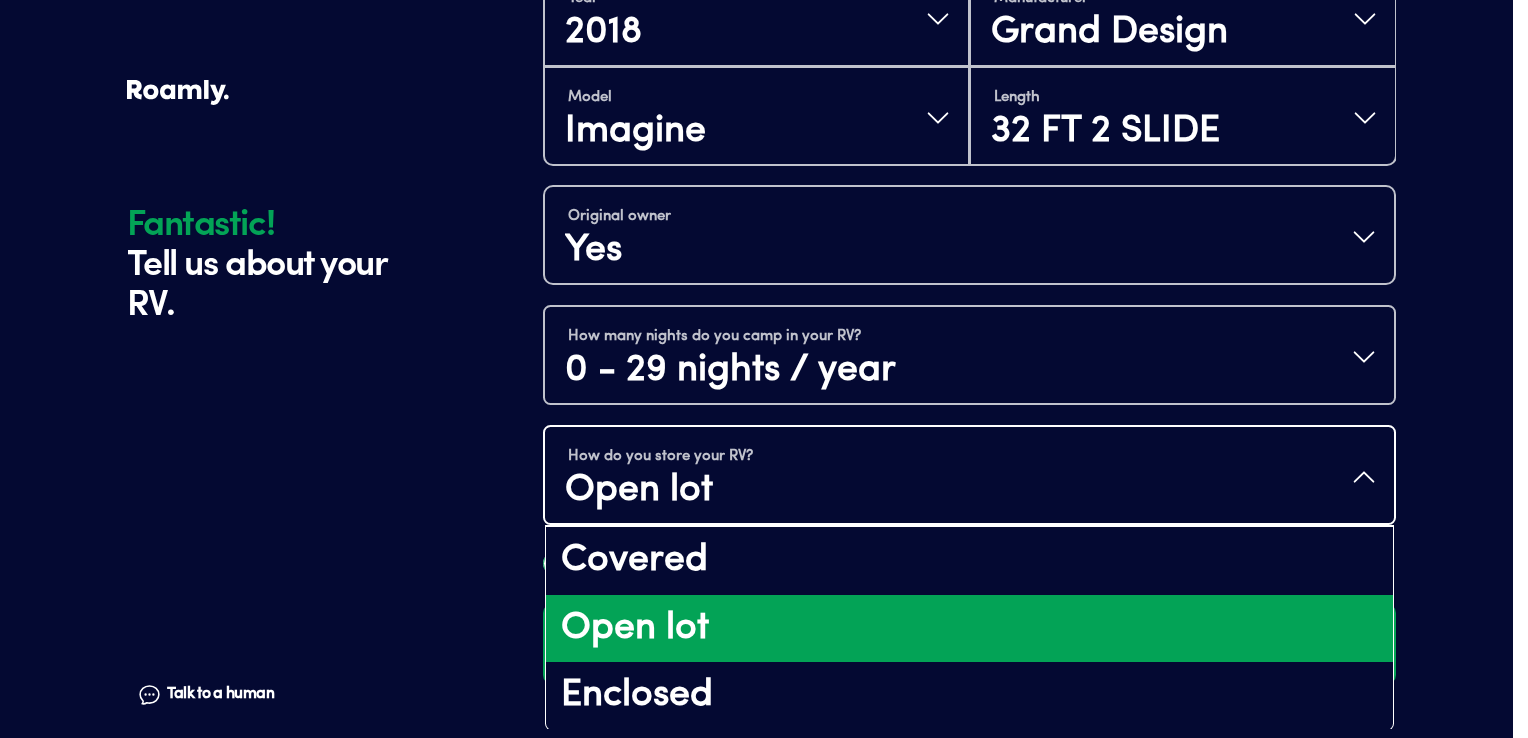 click on "Open lot" at bounding box center [969, 629] 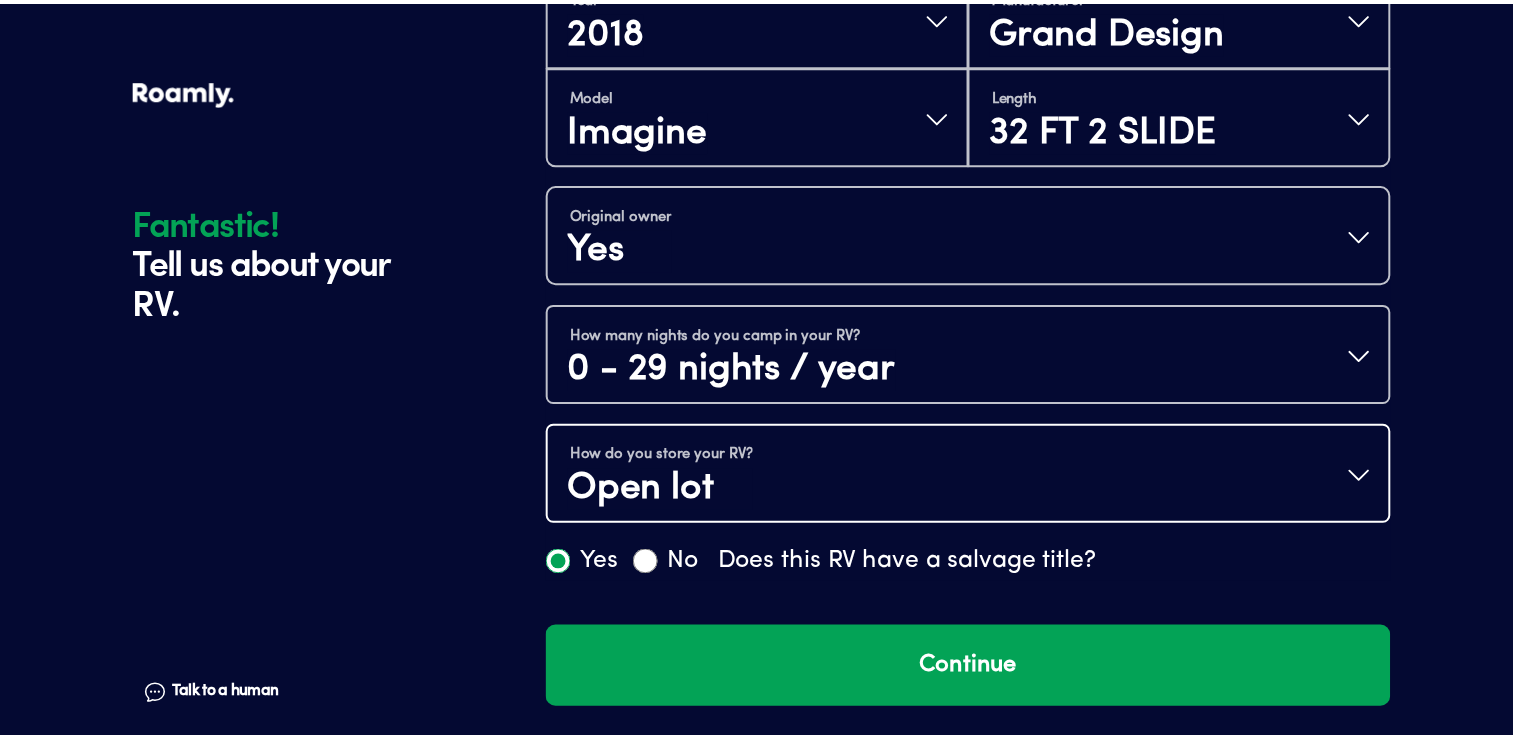 scroll, scrollTop: 0, scrollLeft: 0, axis: both 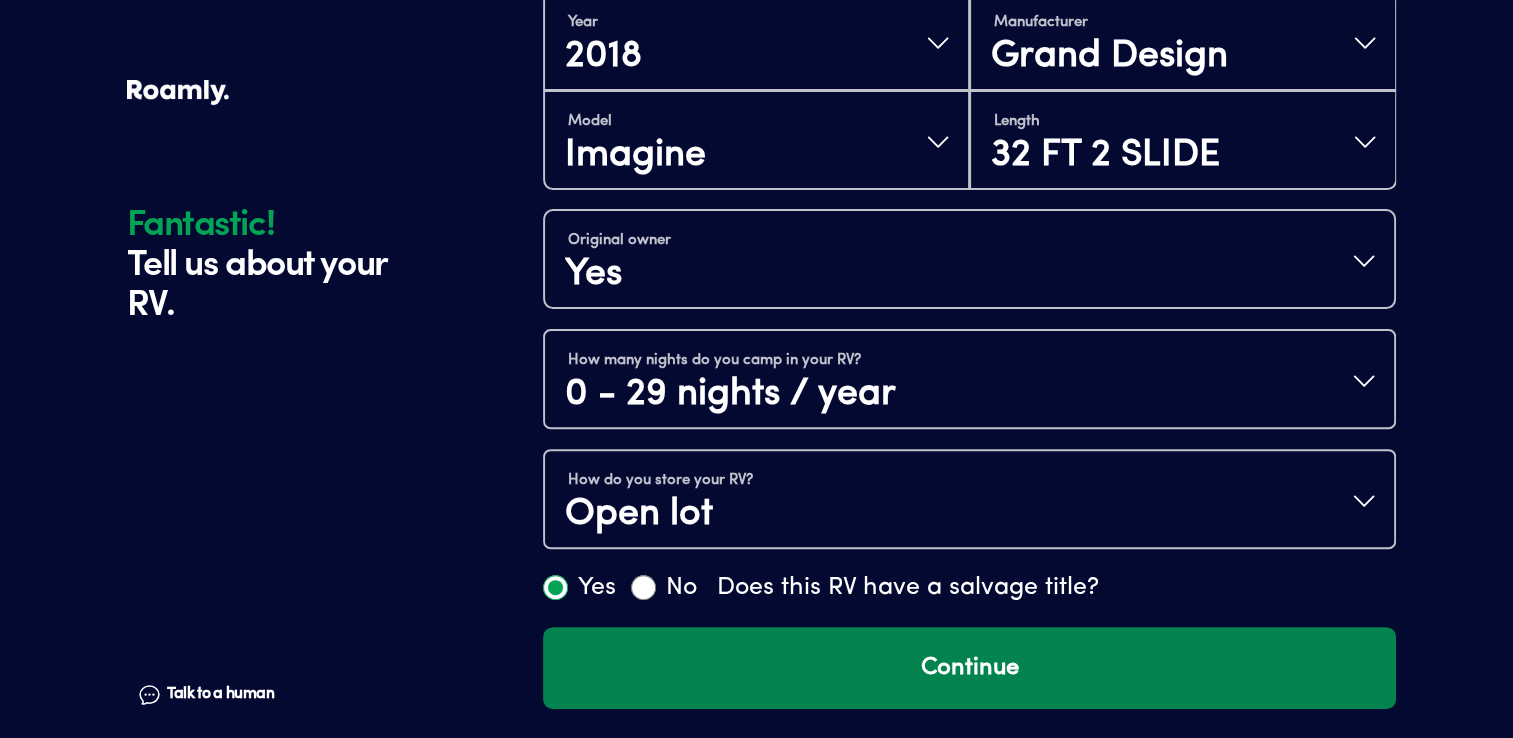 click on "Continue" at bounding box center [969, 668] 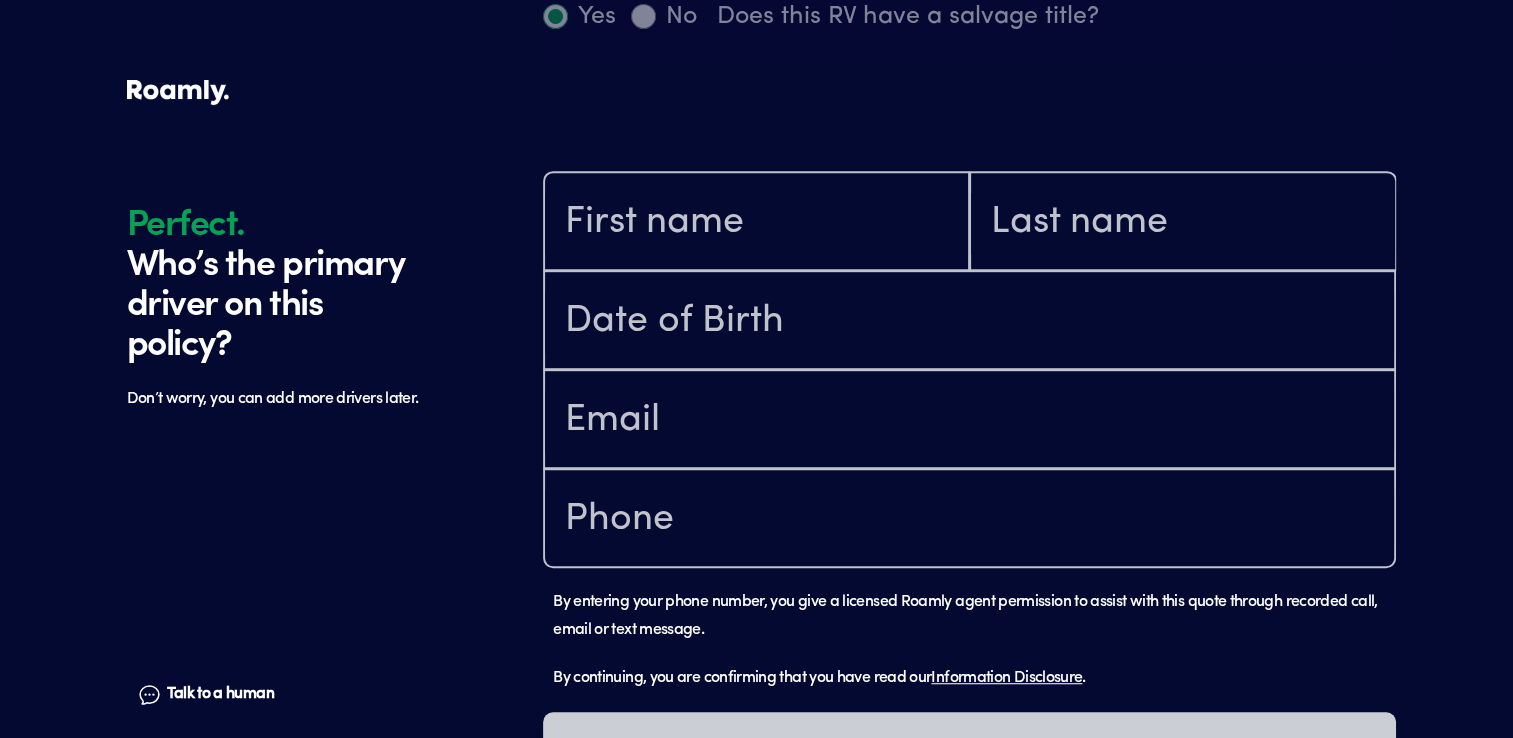 scroll, scrollTop: 1184, scrollLeft: 0, axis: vertical 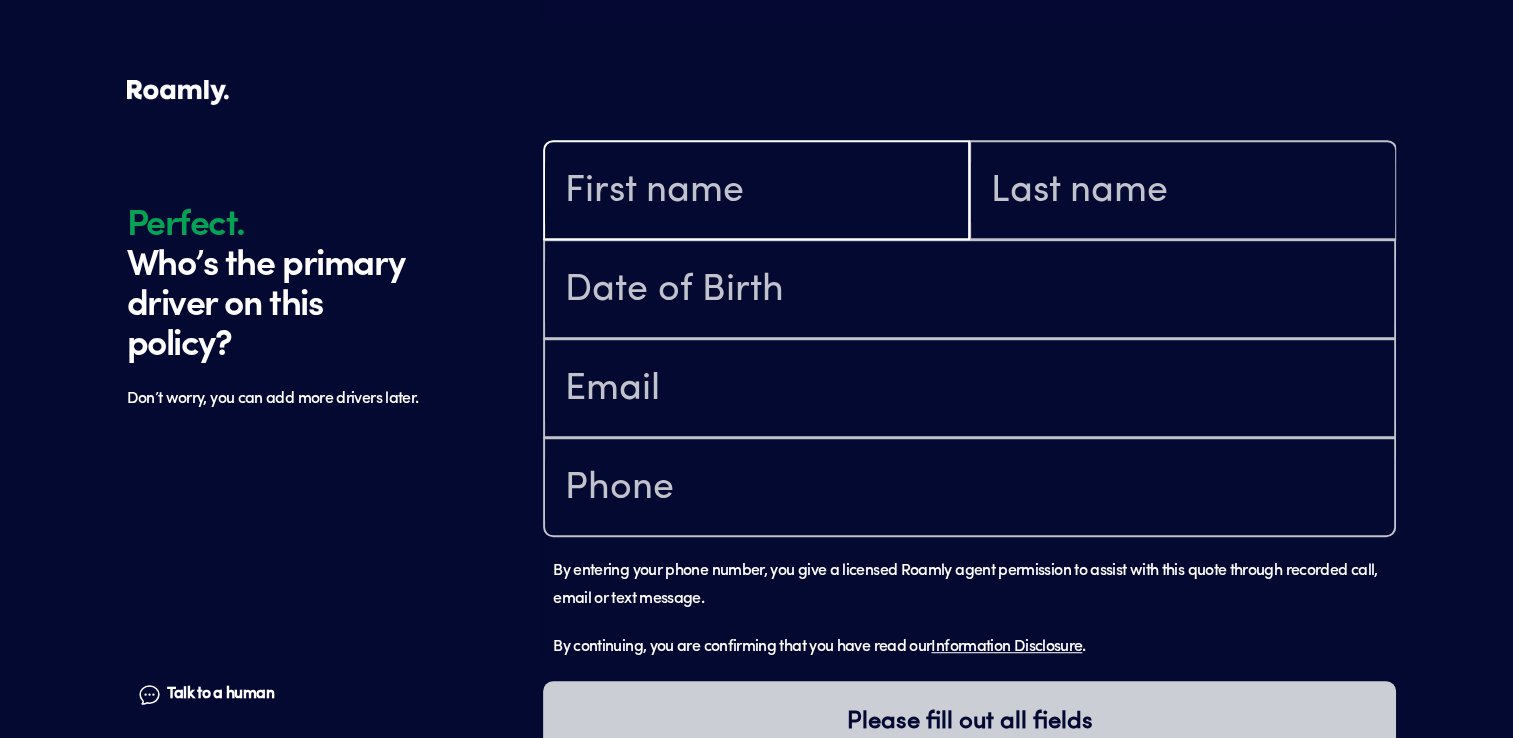 click at bounding box center (756, 192) 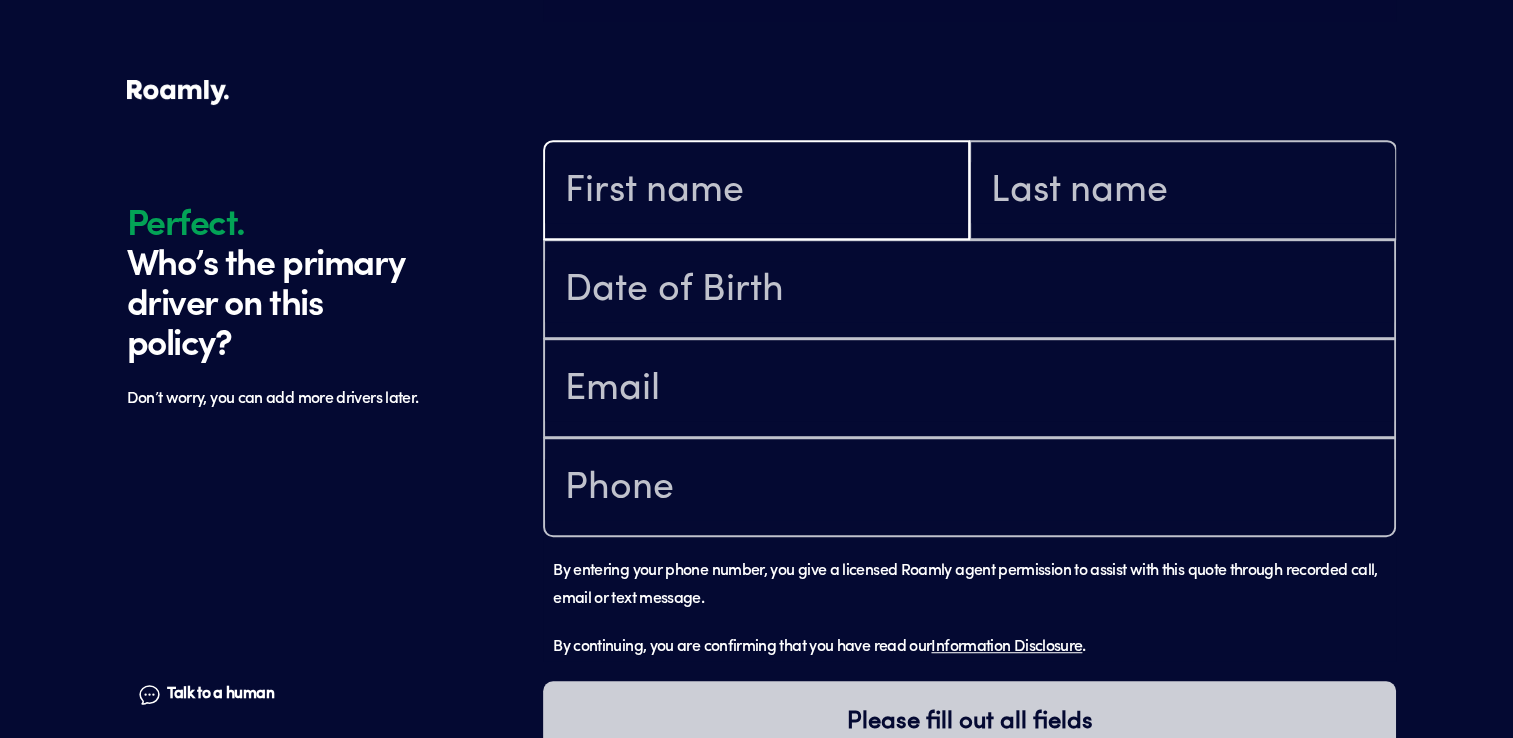 type on "[PERSON_NAME]" 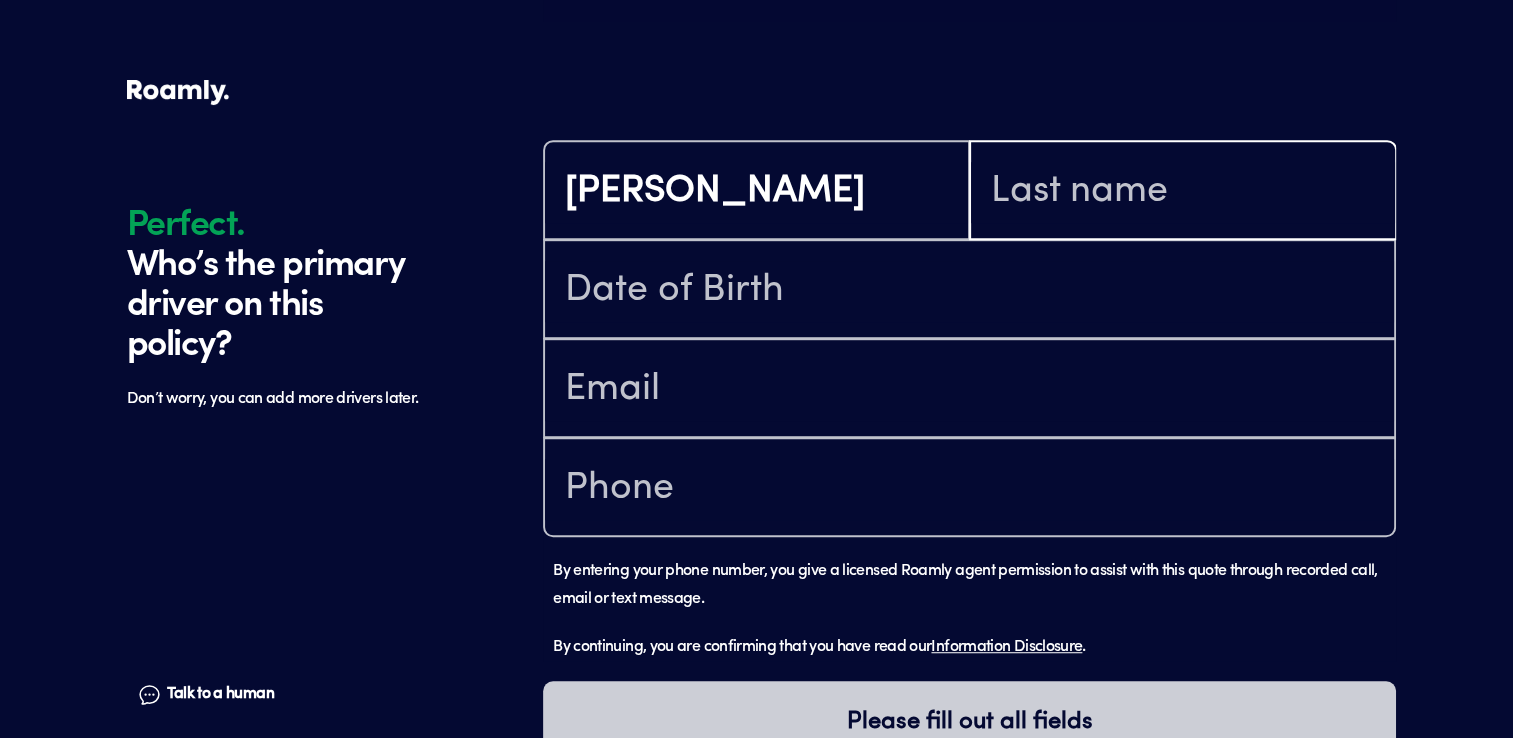type on "[PERSON_NAME]" 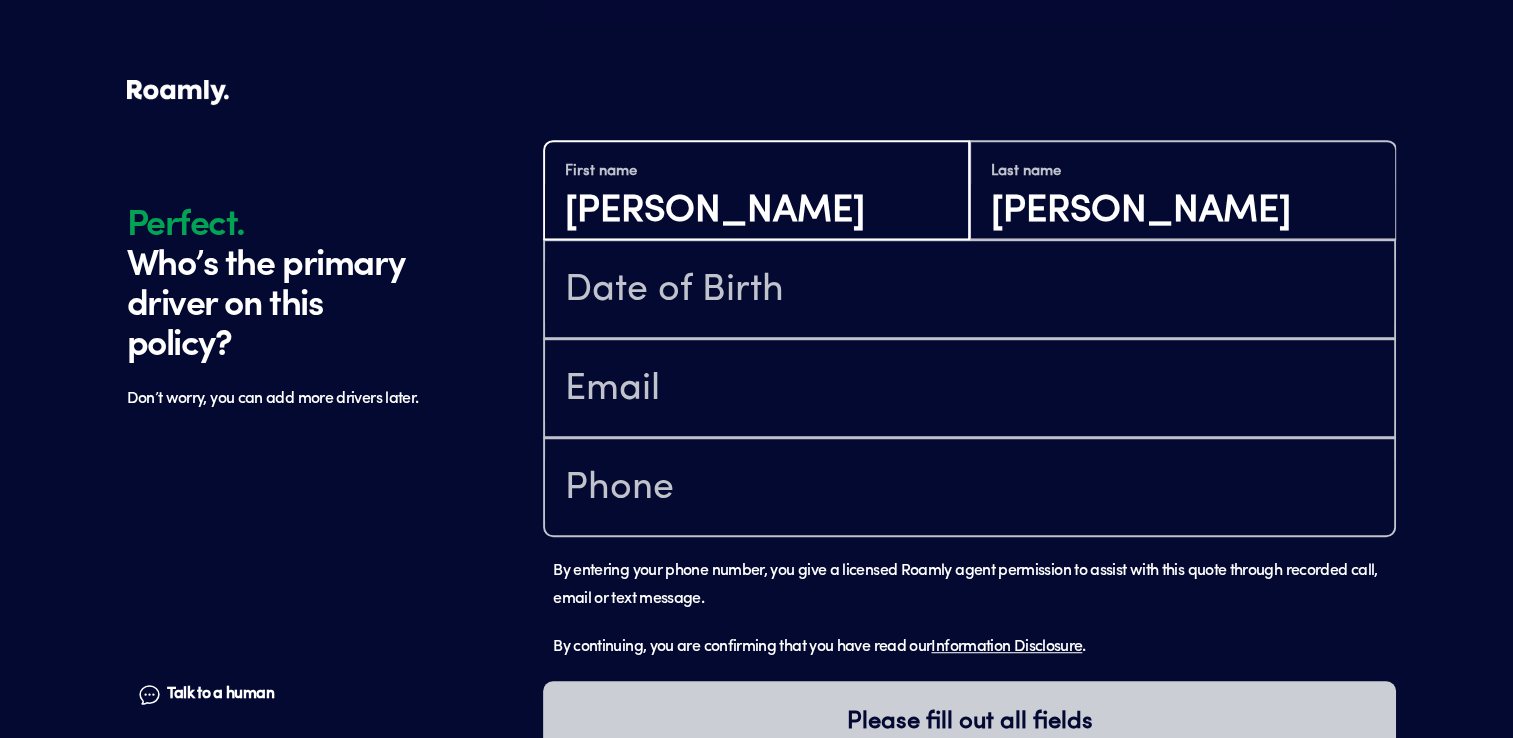 type on "[PERSON_NAME]" 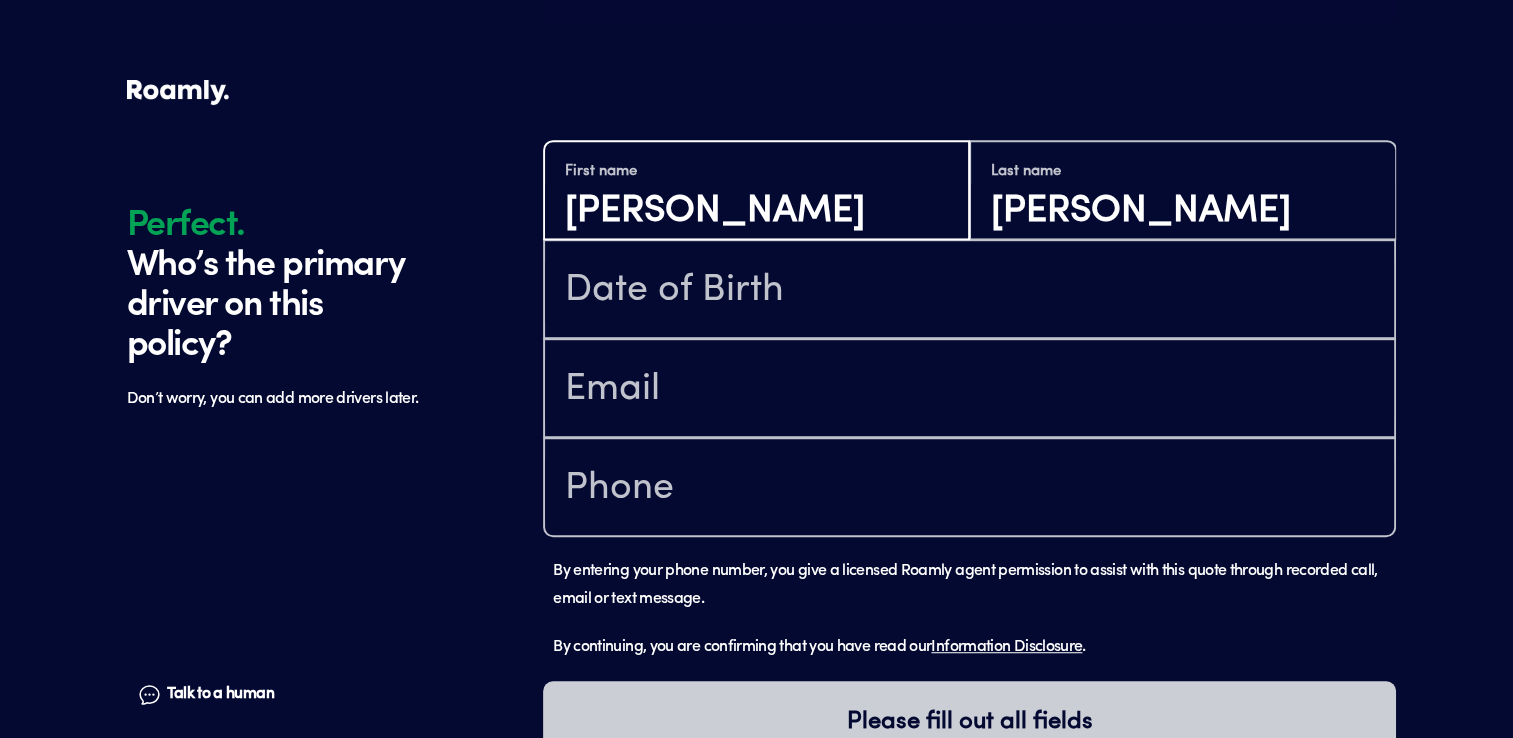 click on "[PERSON_NAME]" at bounding box center (756, 211) 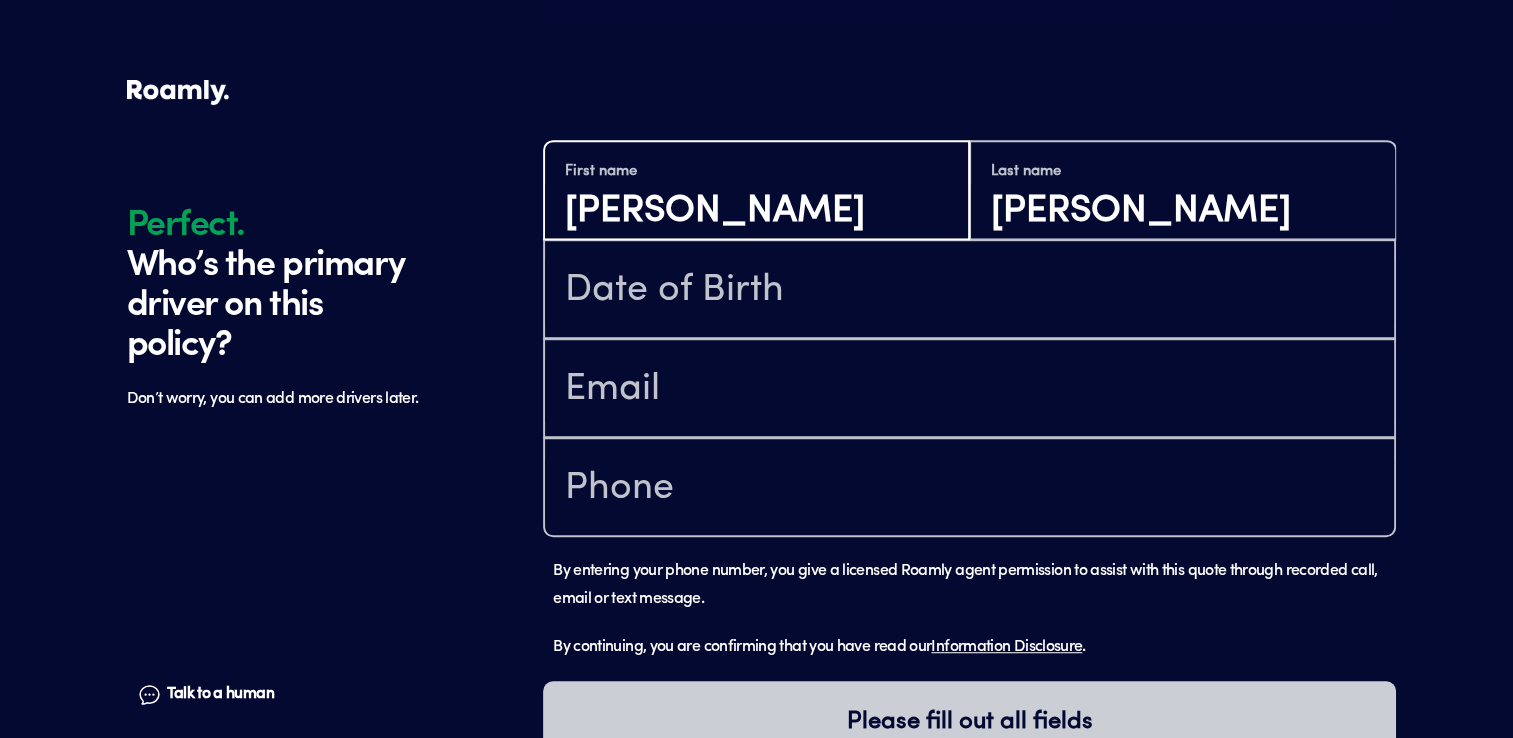 type 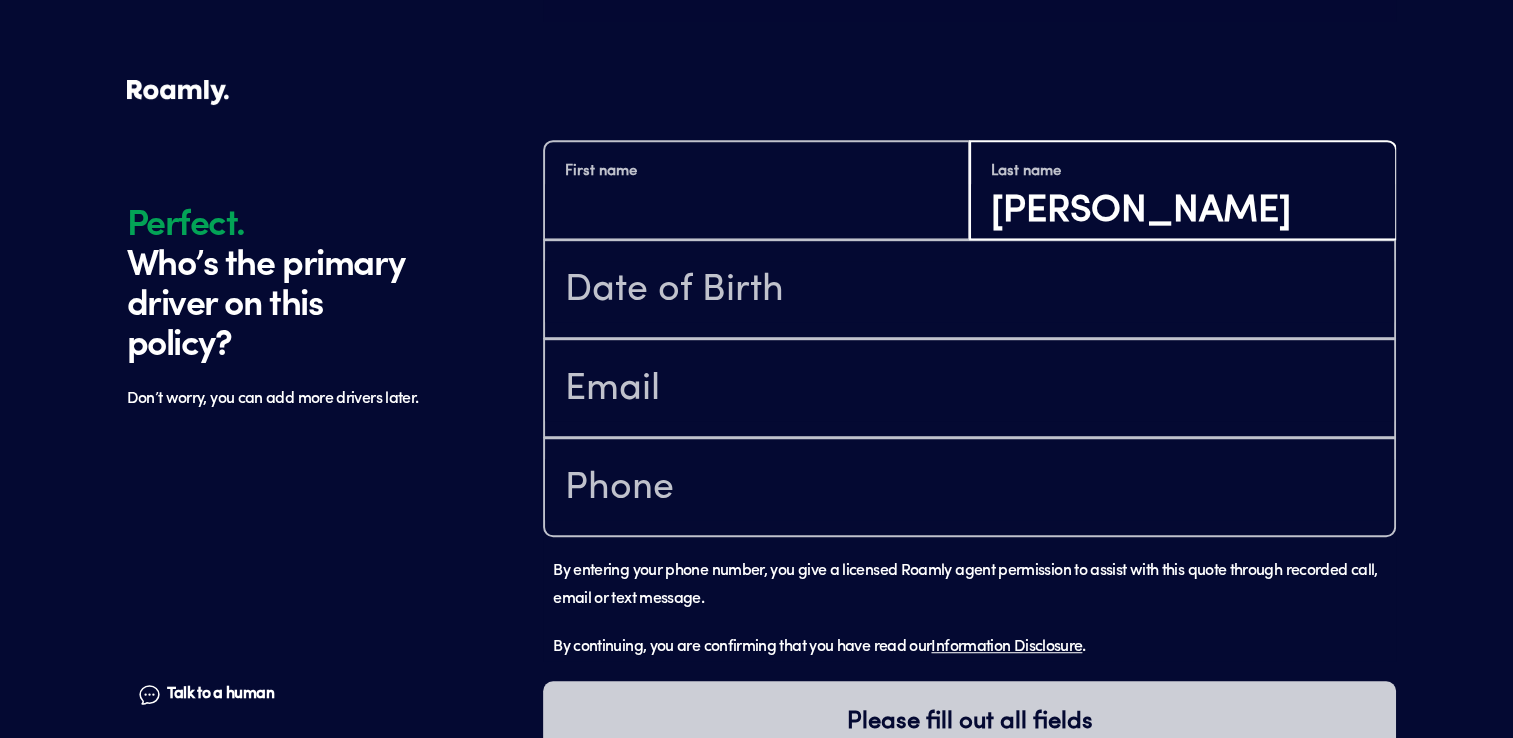 type 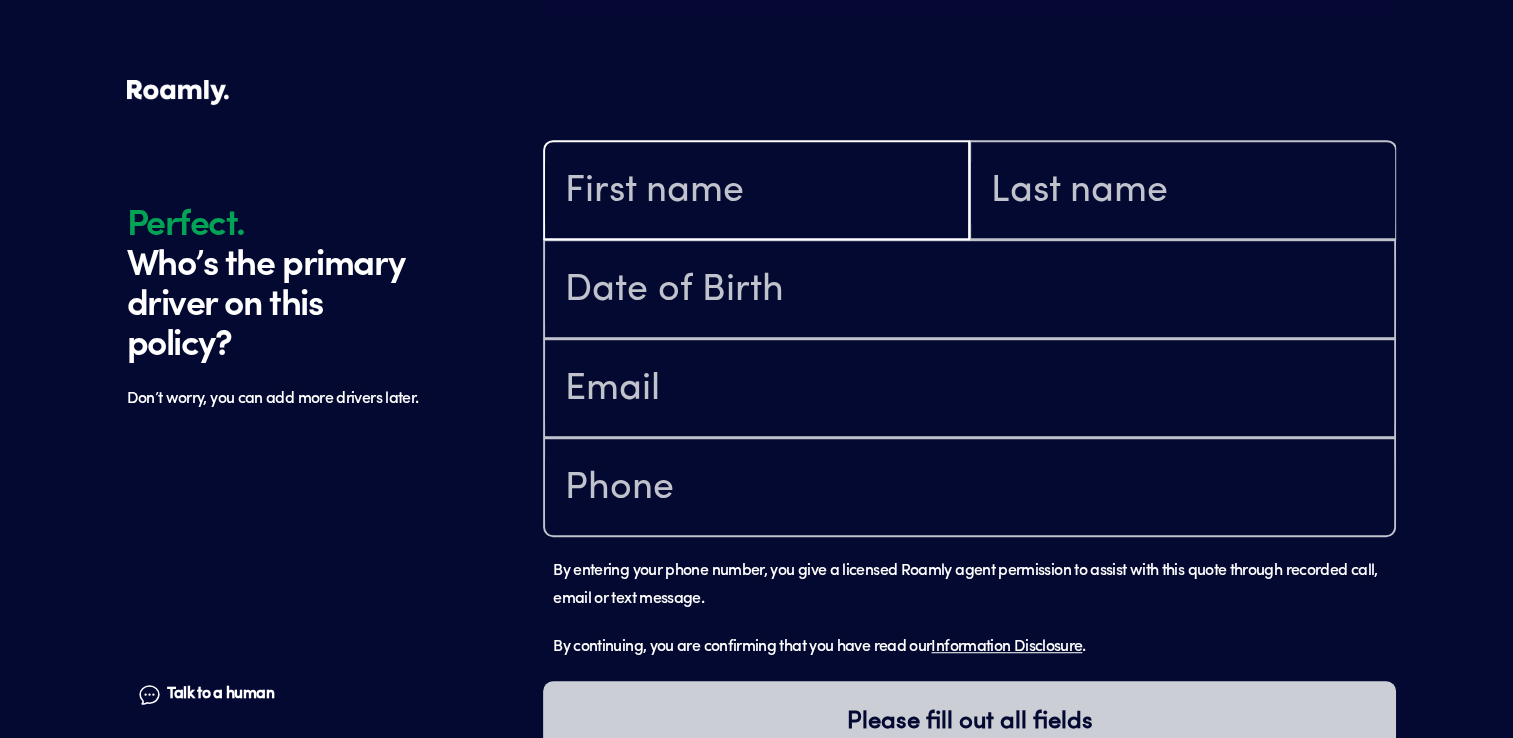 click at bounding box center (756, 192) 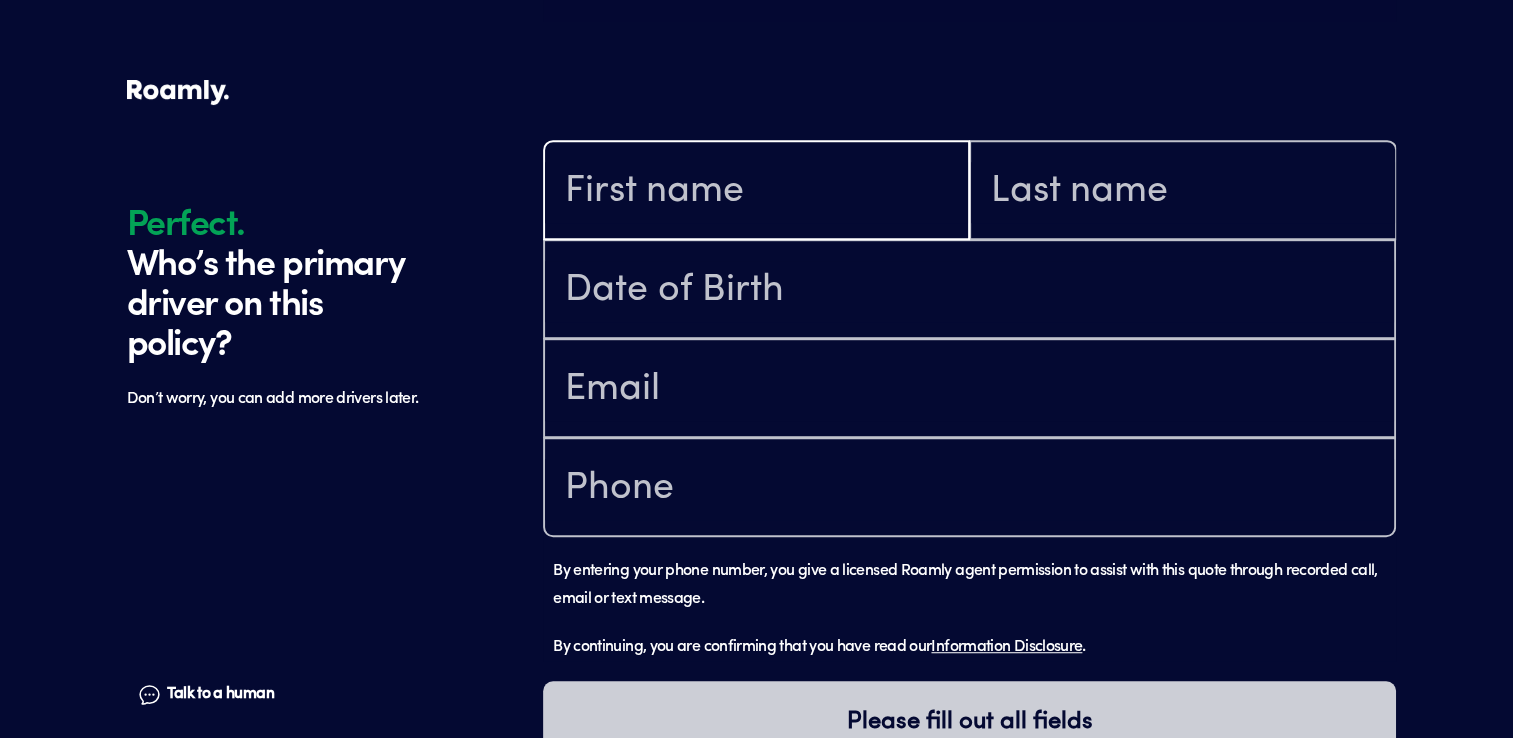 type on "[PERSON_NAME]" 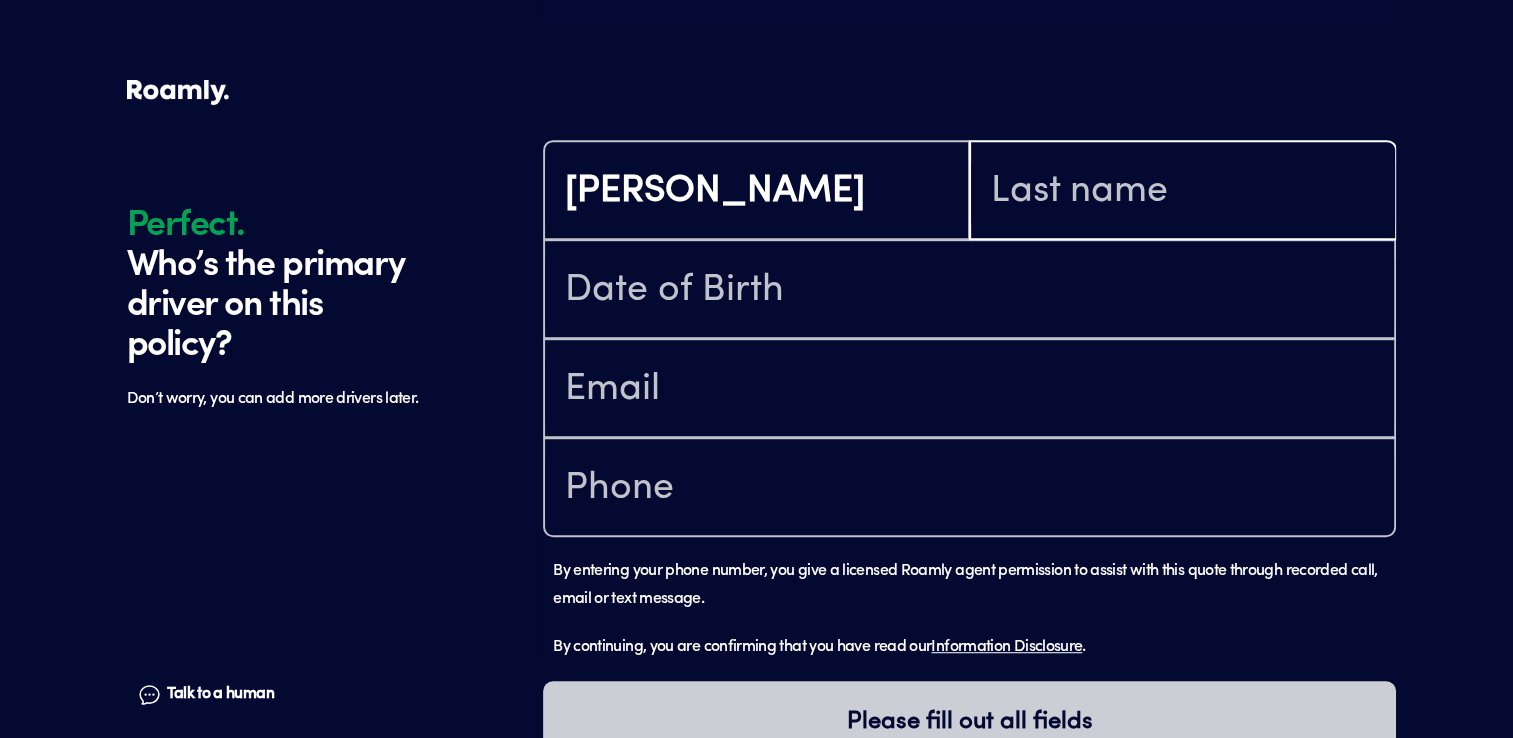 type on "[PERSON_NAME]" 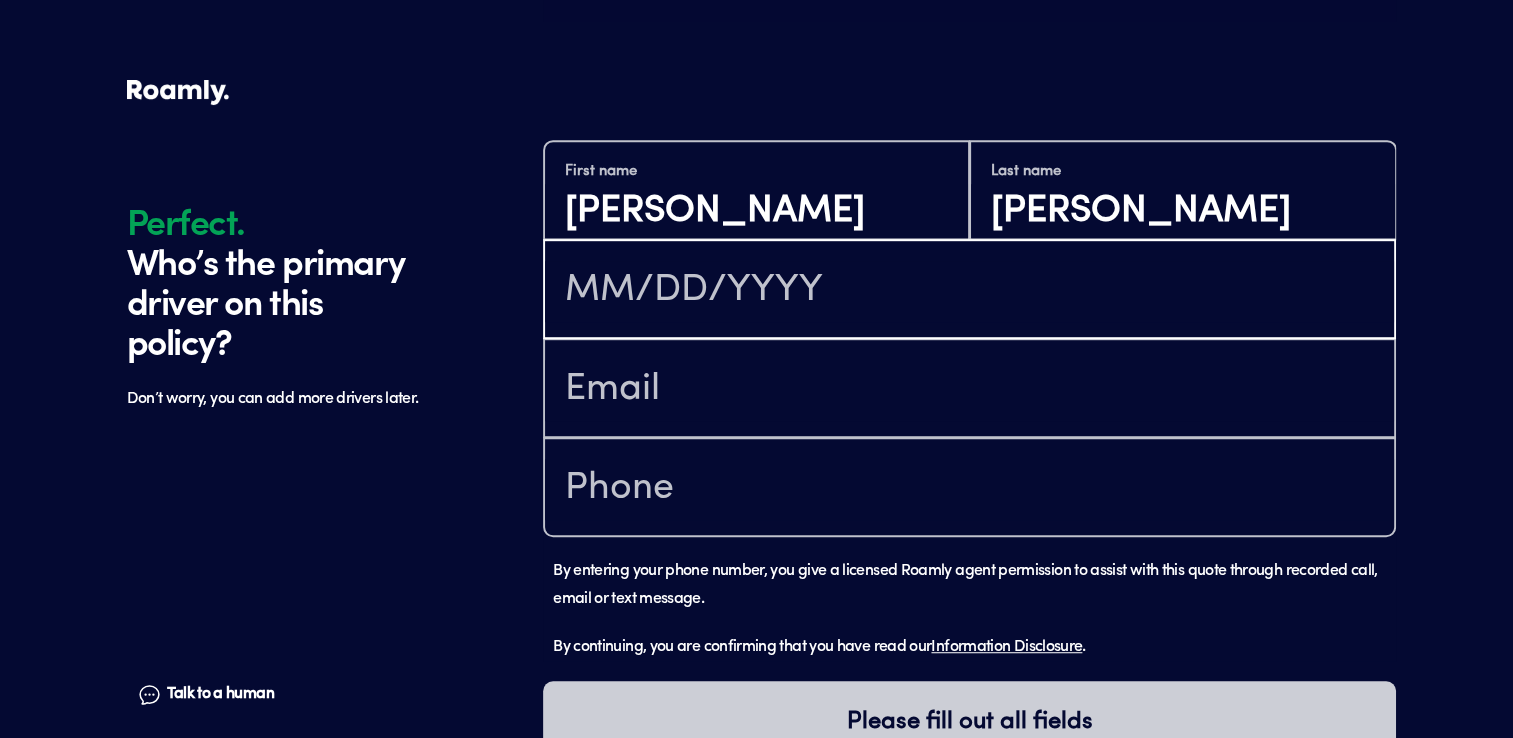 click at bounding box center (969, 291) 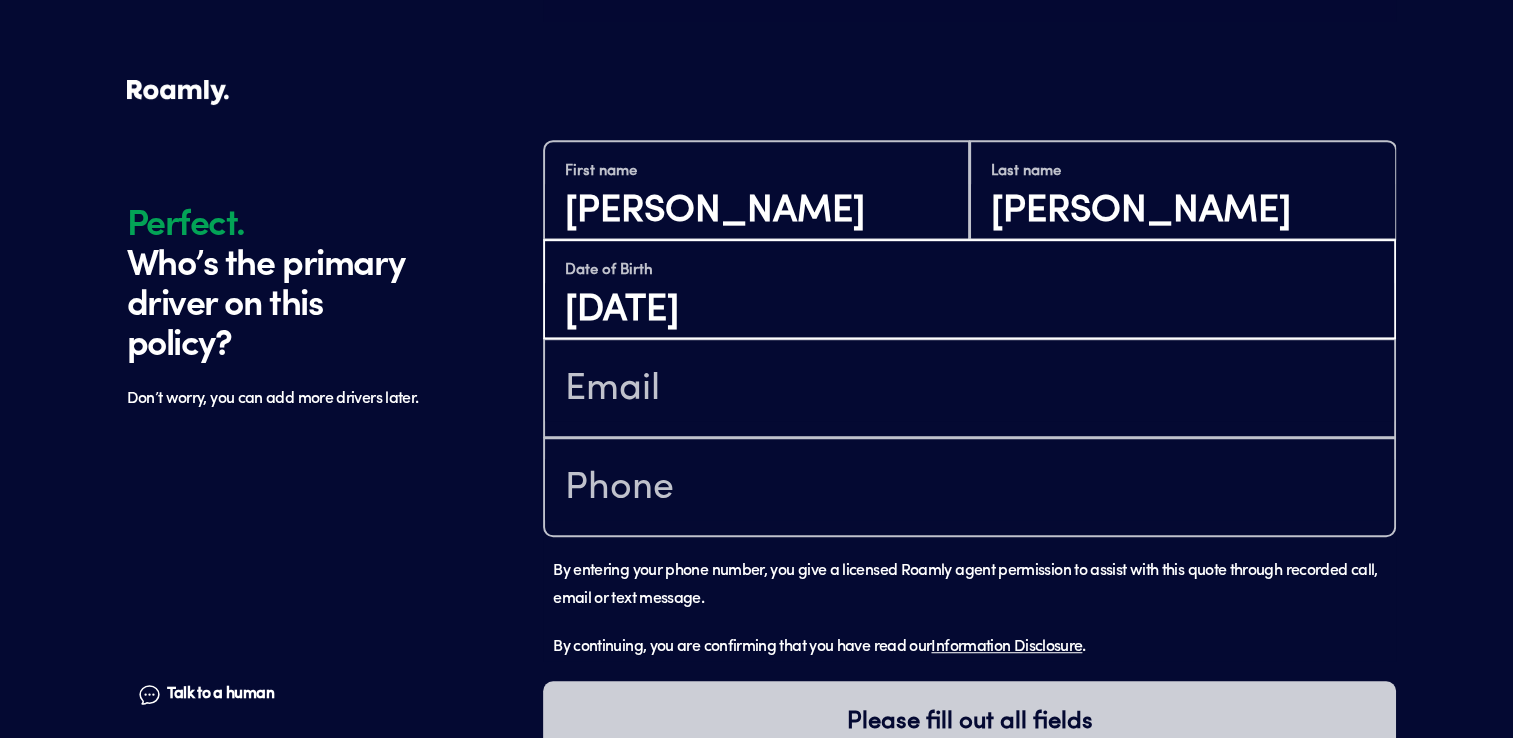 type on "[DATE]" 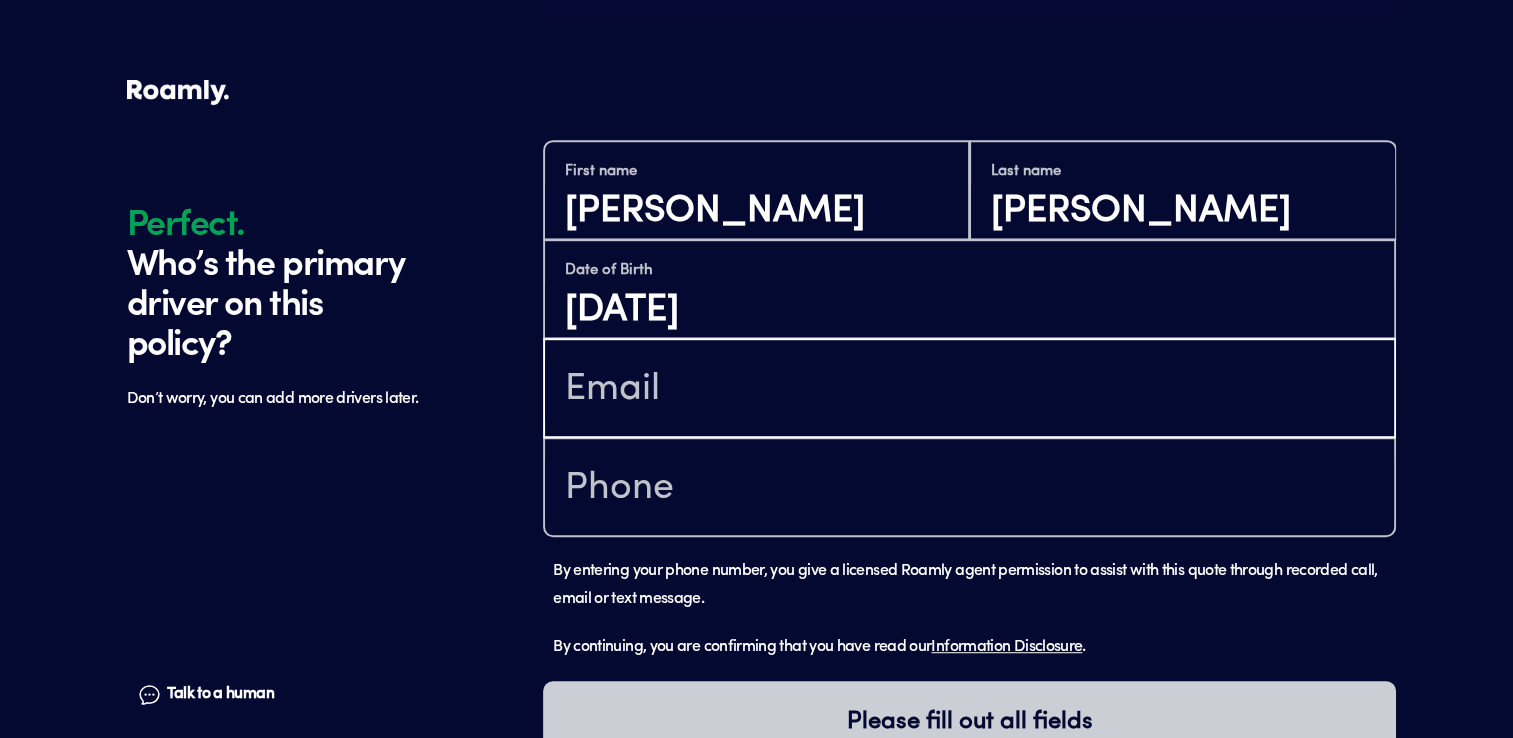 click at bounding box center (969, 390) 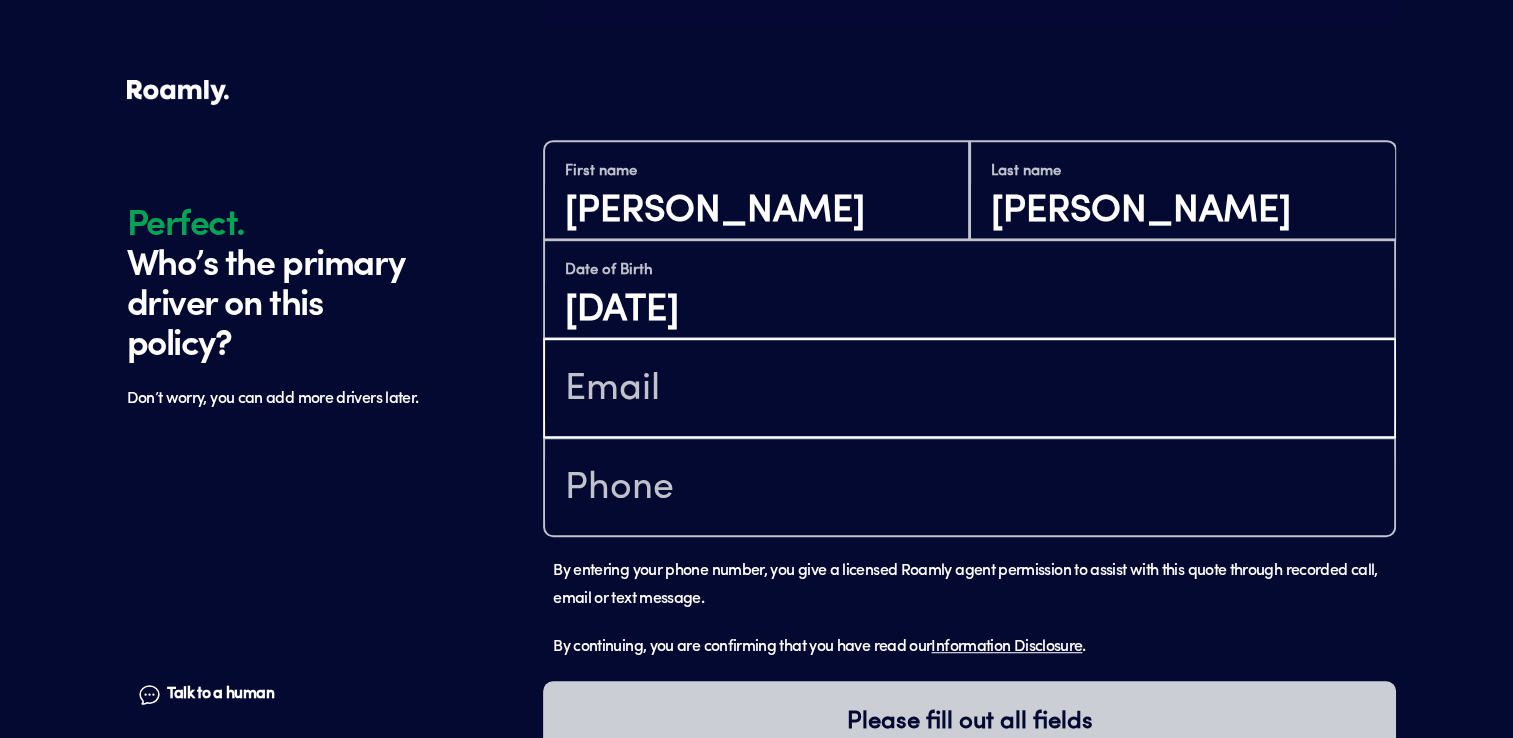 type on "[EMAIL_ADDRESS][DOMAIN_NAME]" 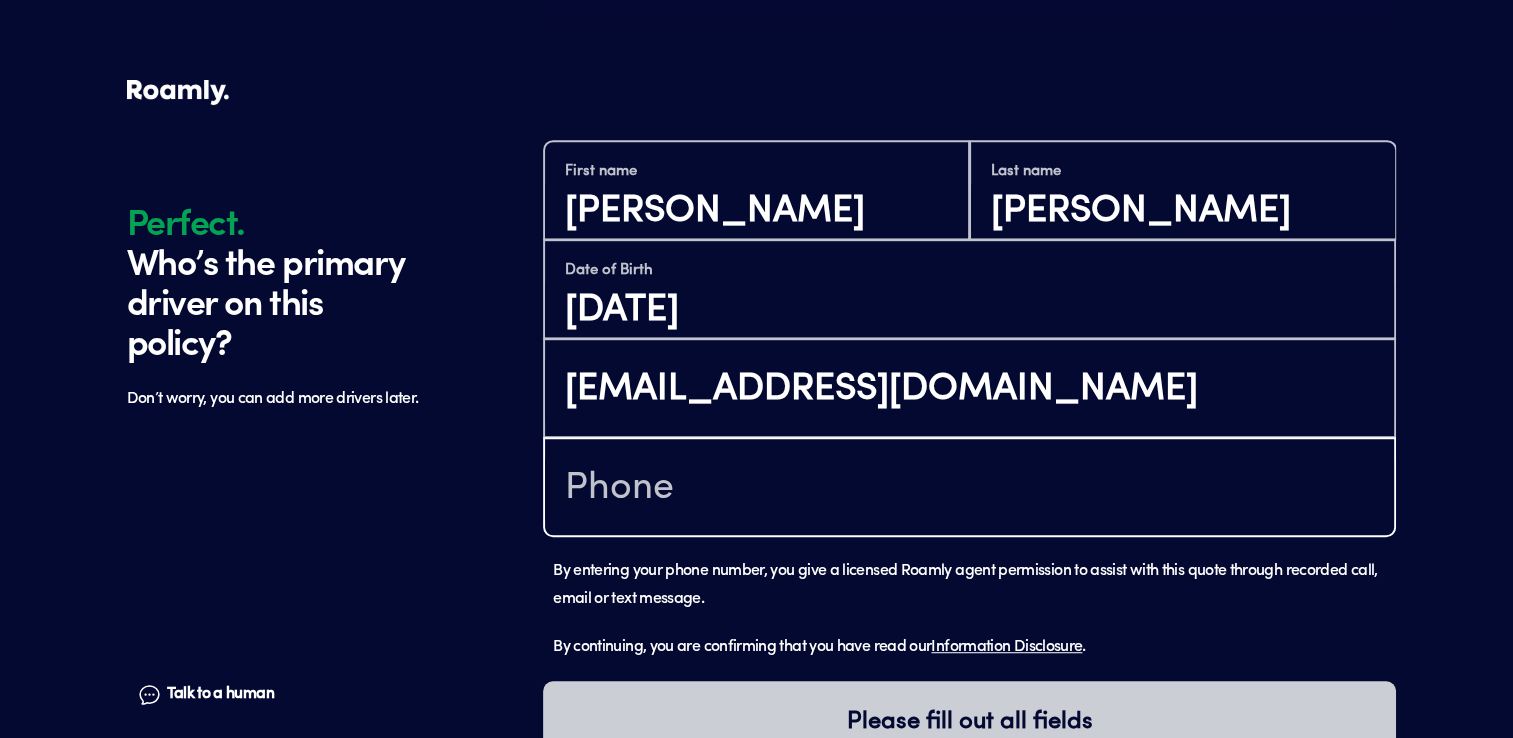 type on "[PHONE_NUMBER]" 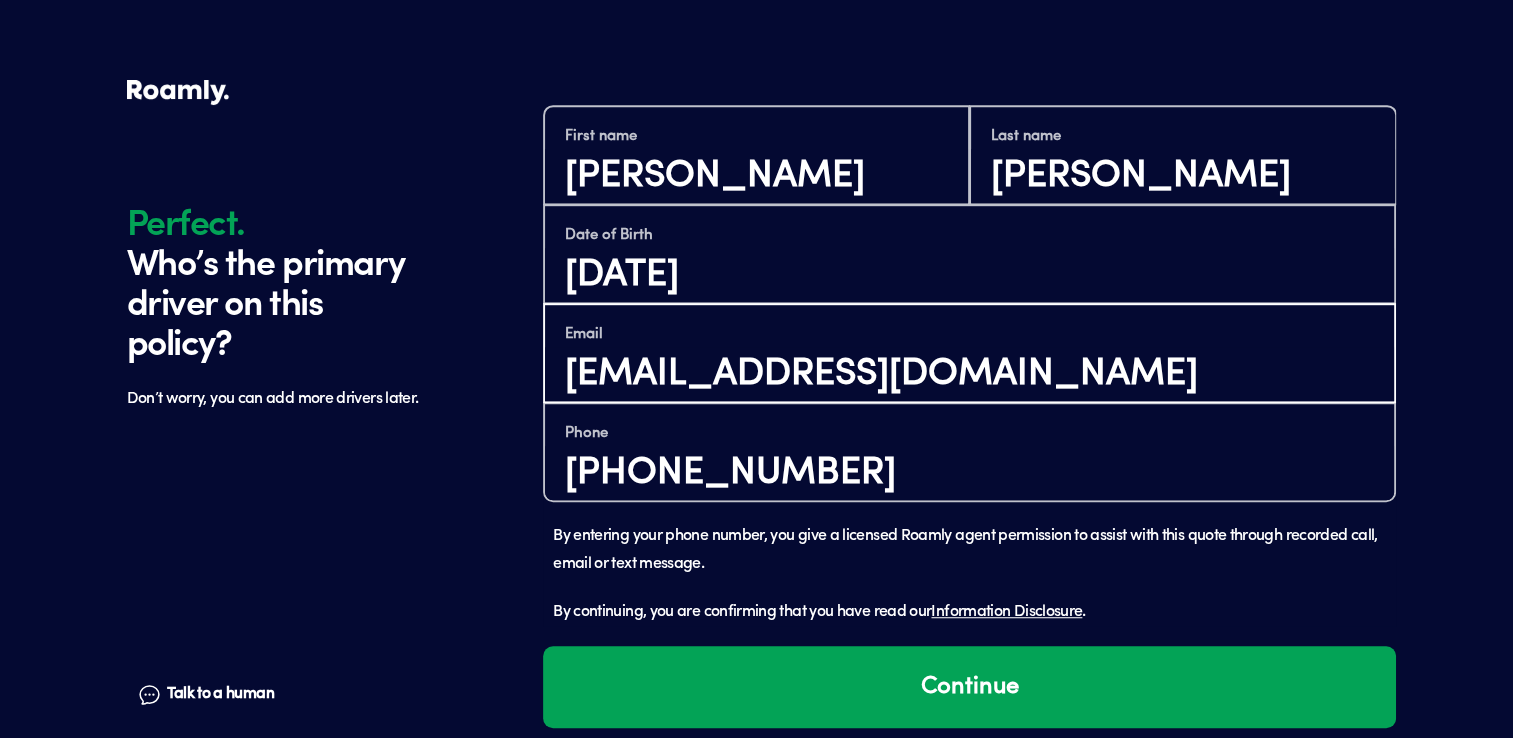 scroll, scrollTop: 1238, scrollLeft: 0, axis: vertical 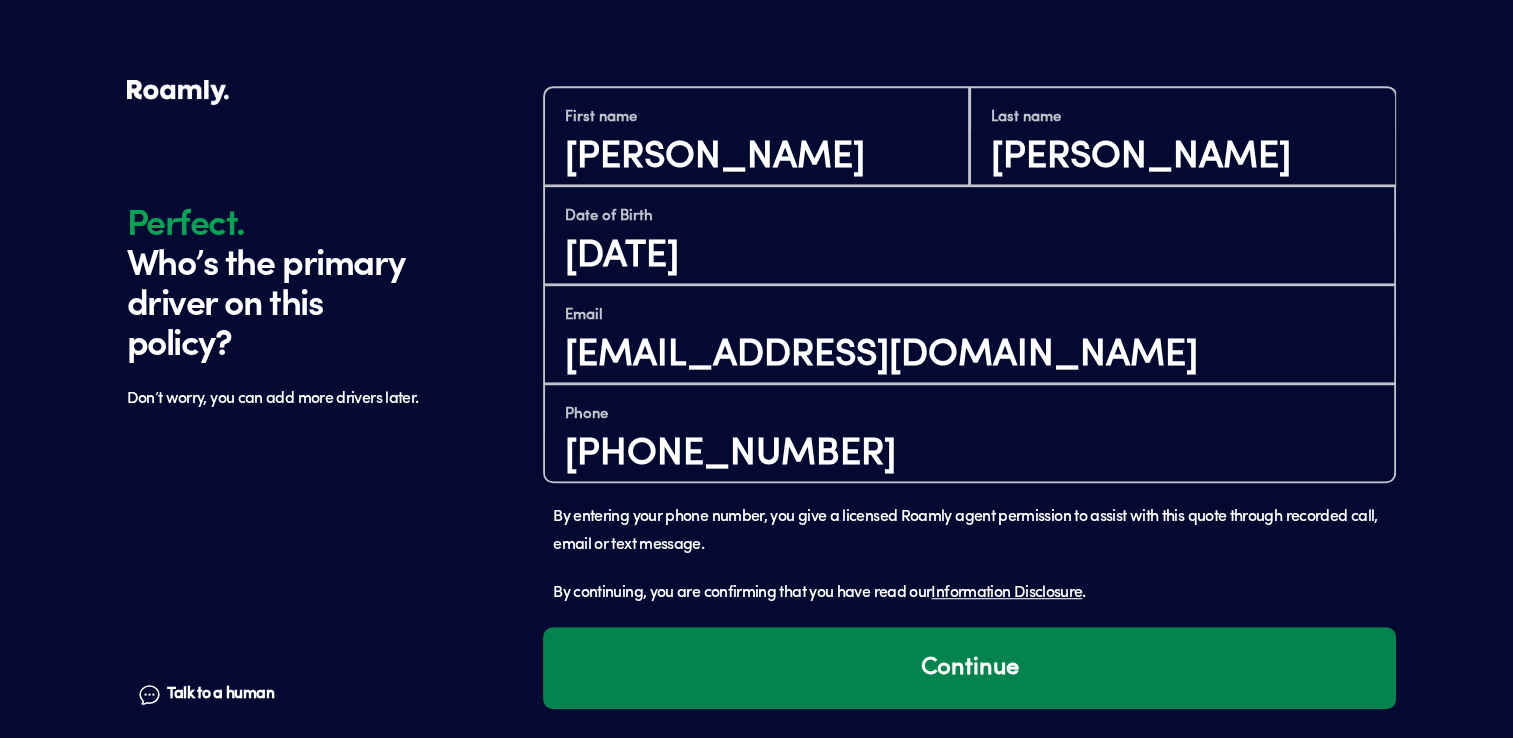 click on "Continue" at bounding box center (969, 668) 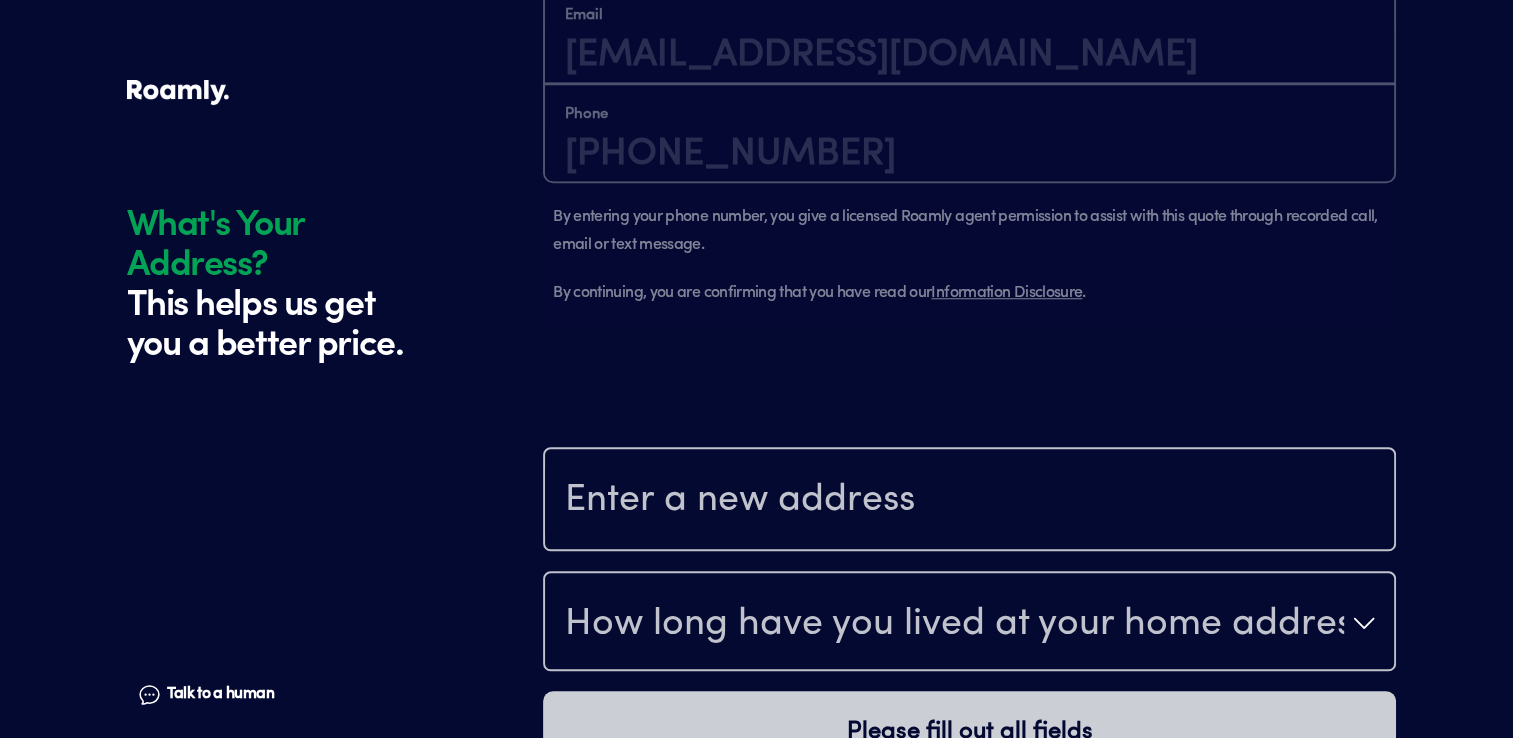 scroll, scrollTop: 1566, scrollLeft: 0, axis: vertical 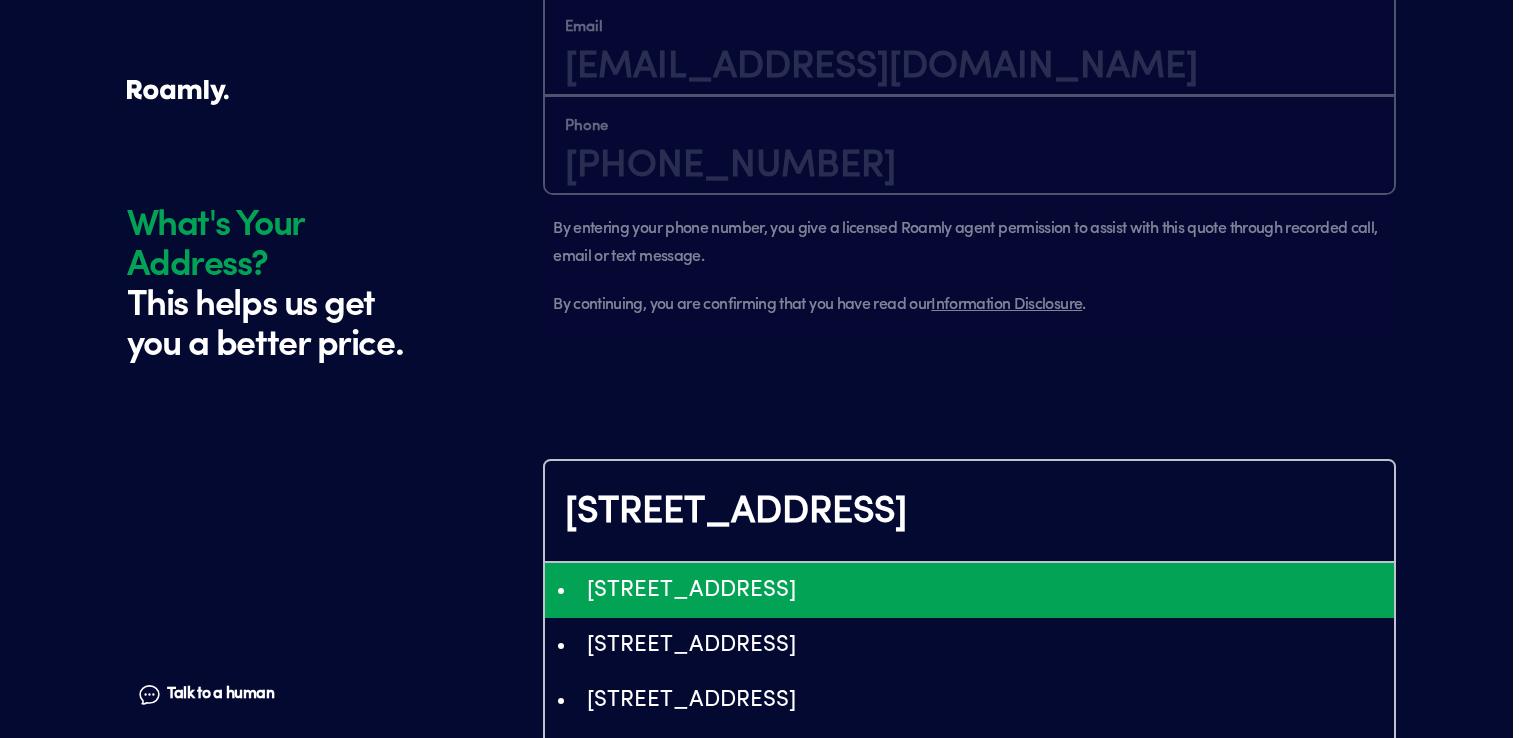 type on "ChIJo302n0u4QYgR363qMMd_gLE" 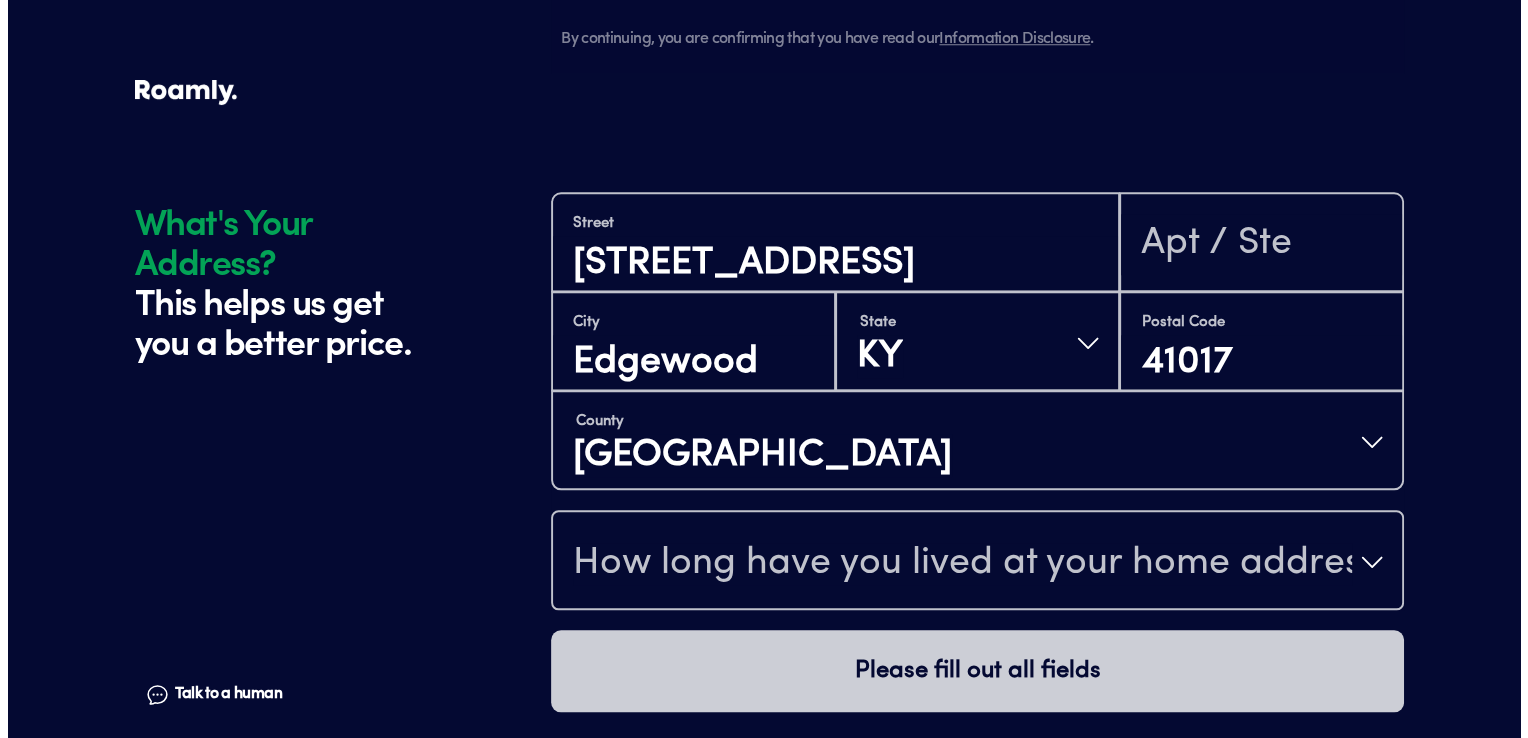 scroll, scrollTop: 1866, scrollLeft: 0, axis: vertical 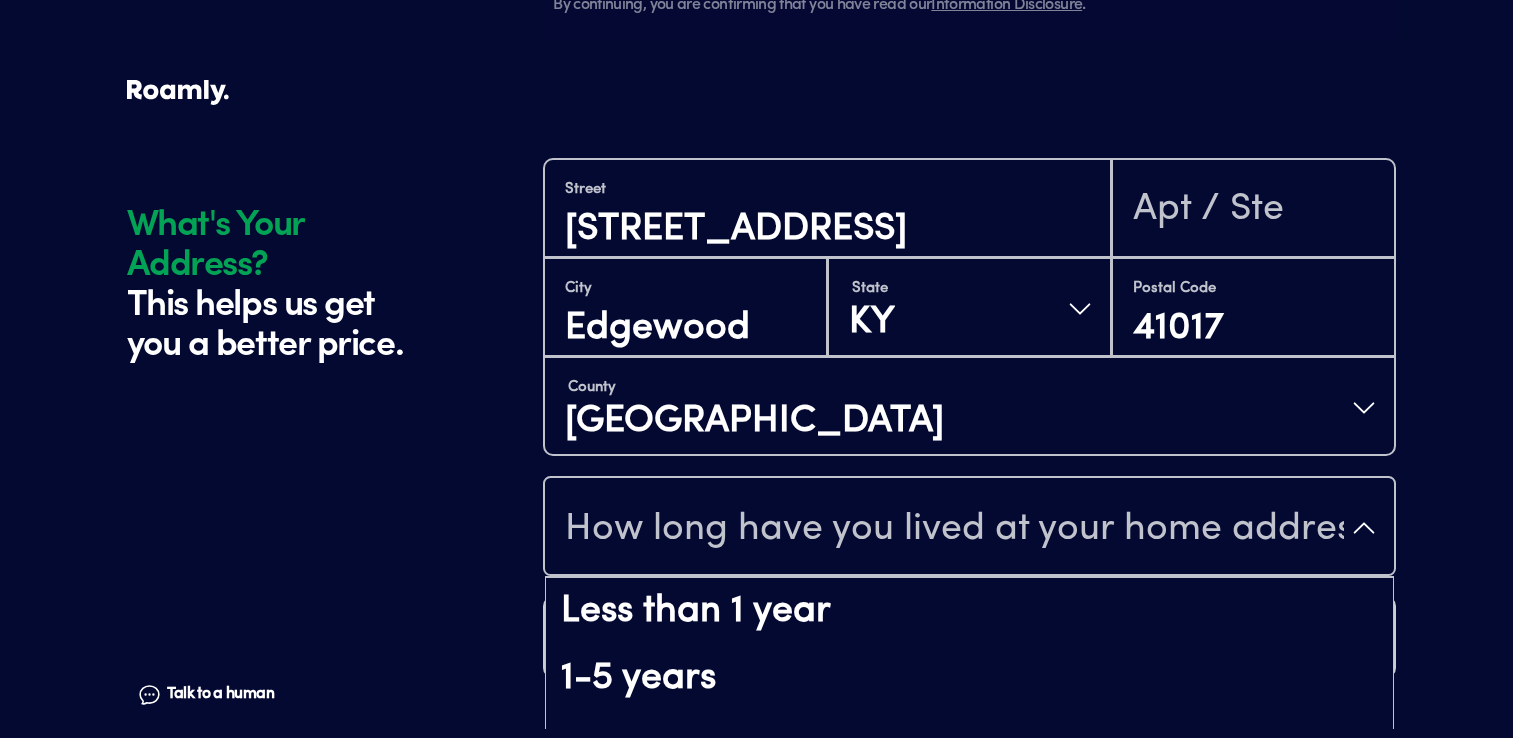 click on "How long have you lived at your home address?" at bounding box center [969, 528] 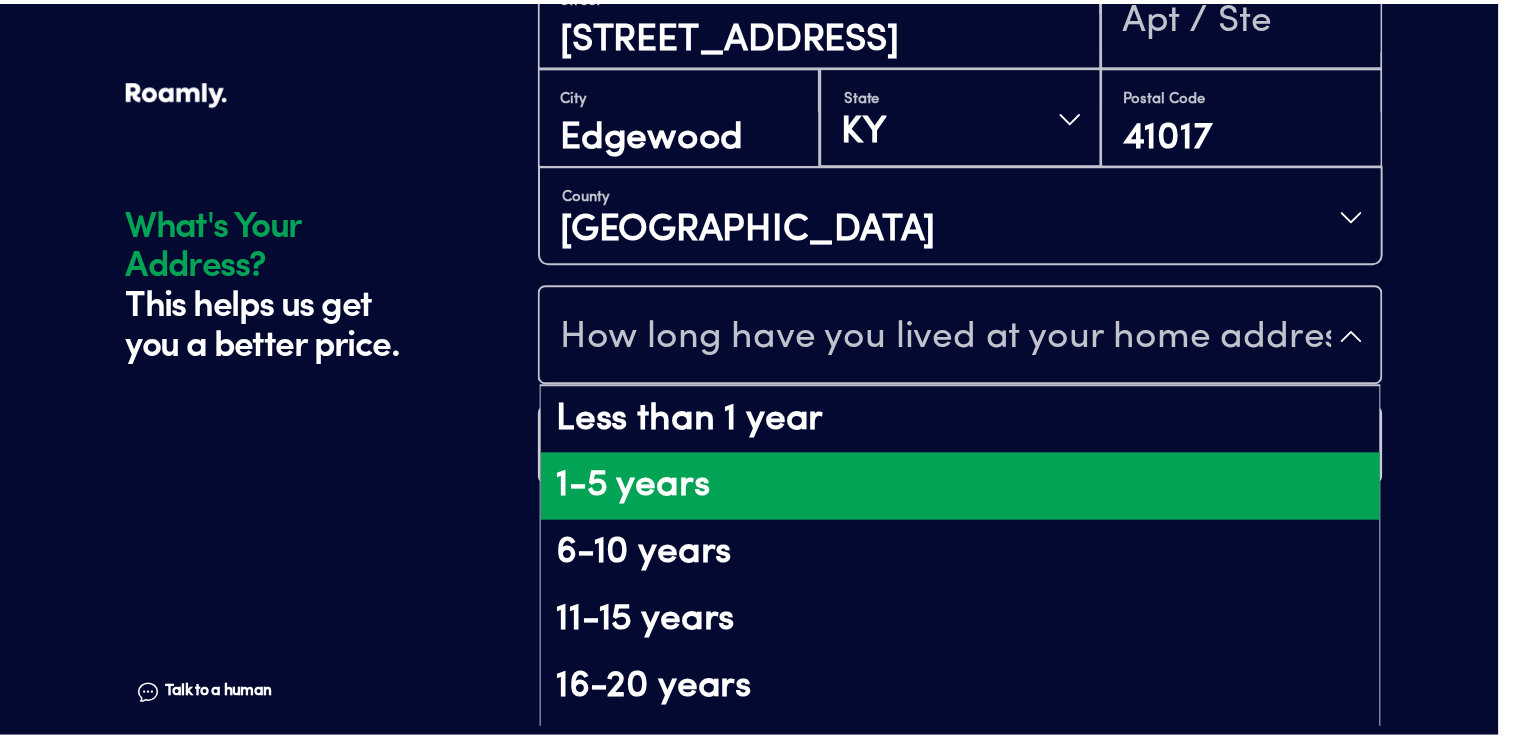 scroll, scrollTop: 253, scrollLeft: 0, axis: vertical 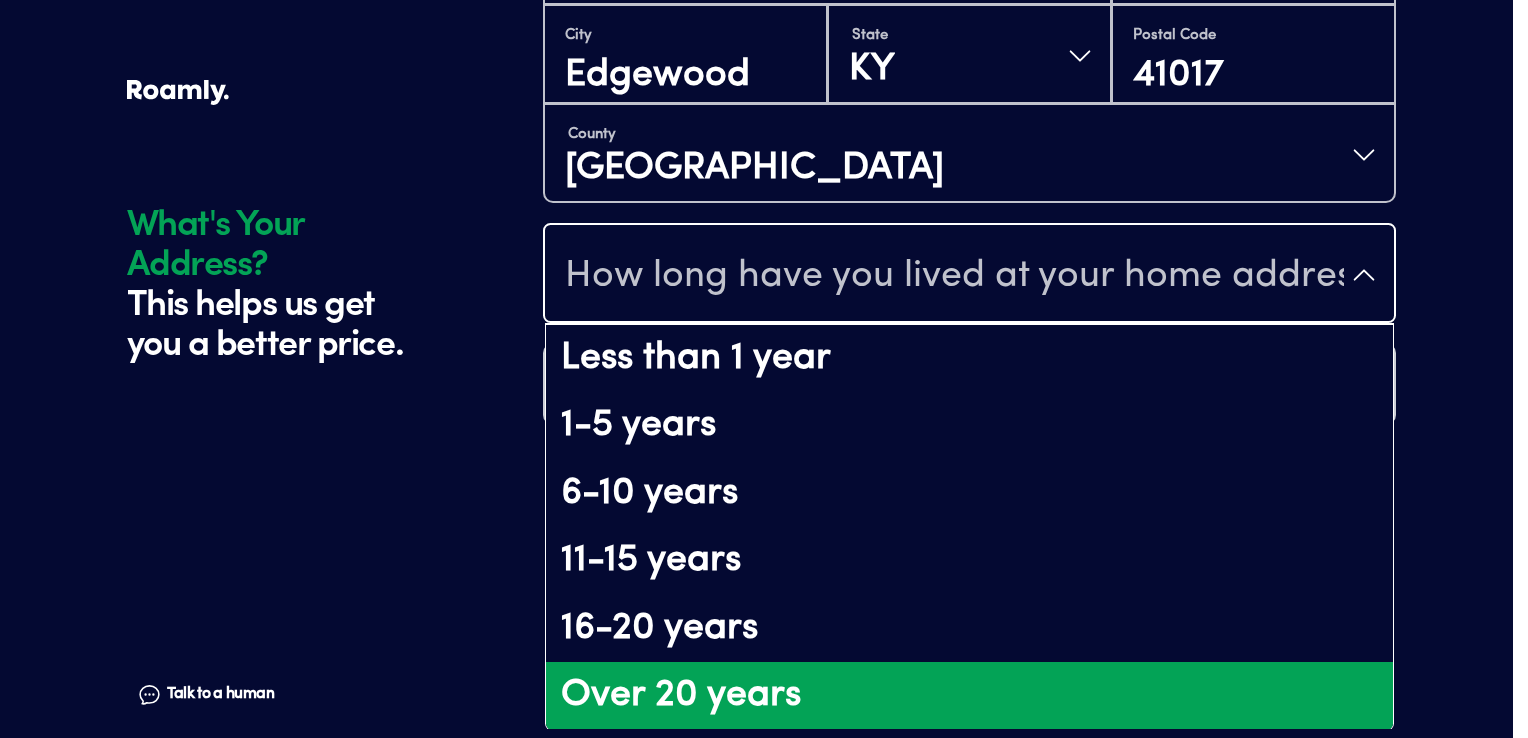 click on "Over 20 years" at bounding box center (969, 696) 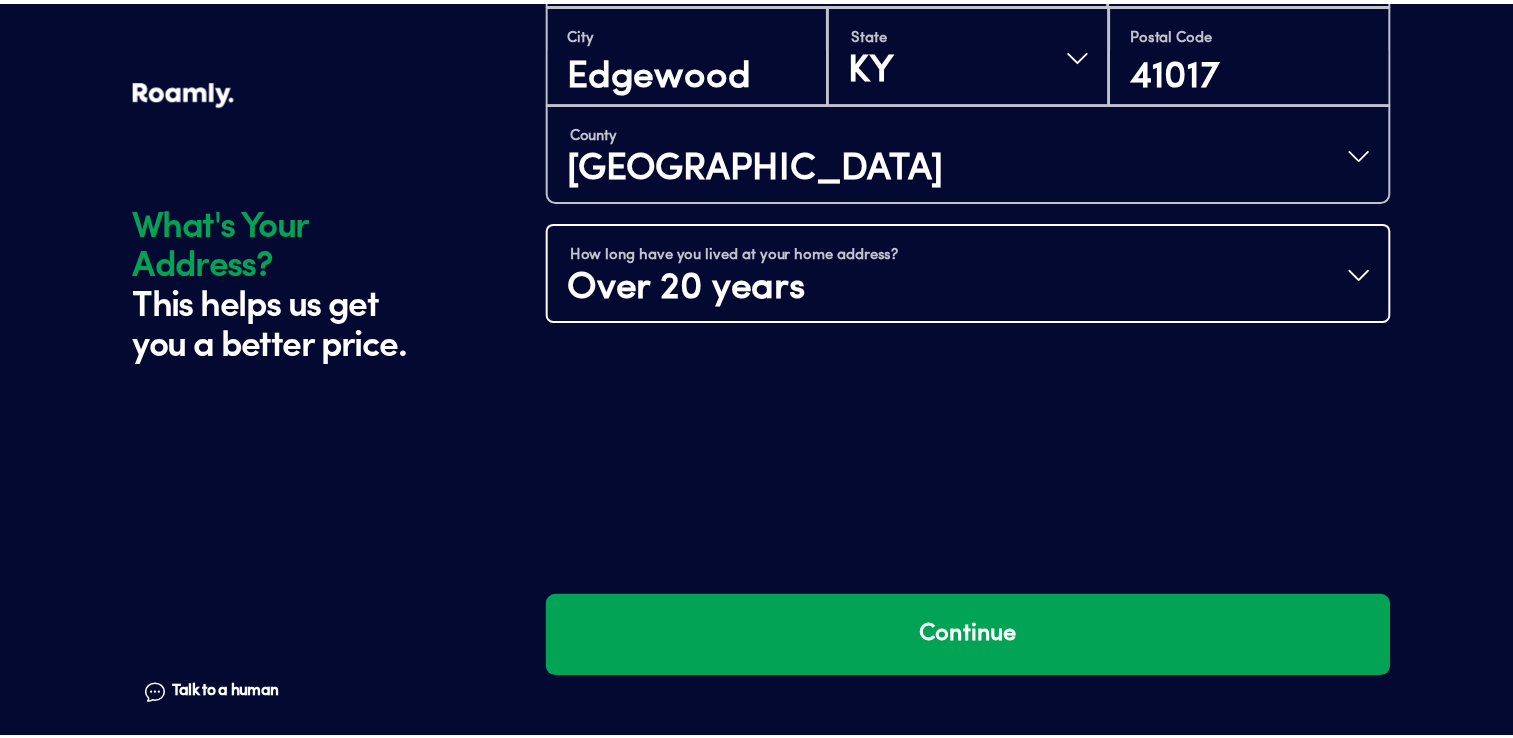 scroll, scrollTop: 0, scrollLeft: 0, axis: both 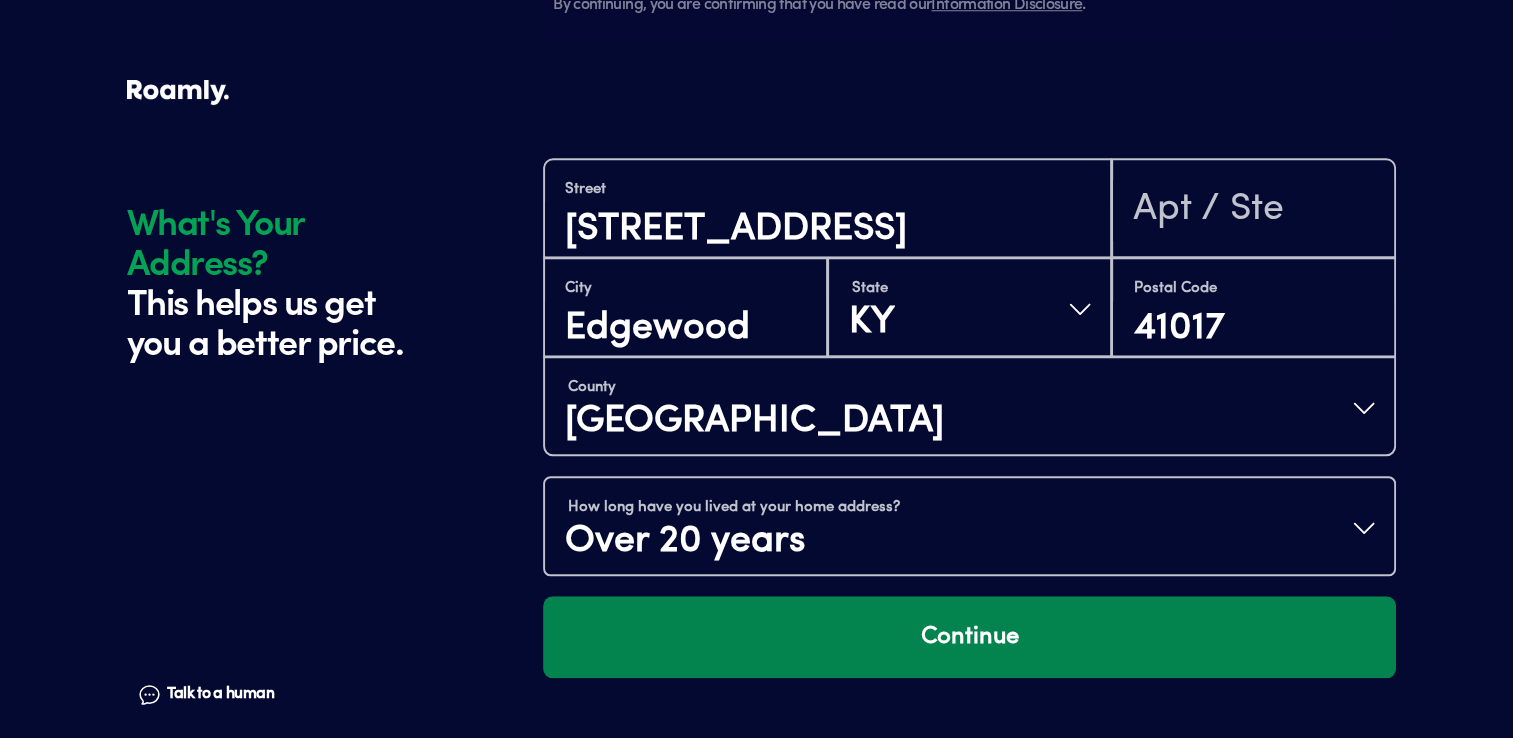 click on "Continue" at bounding box center (969, 637) 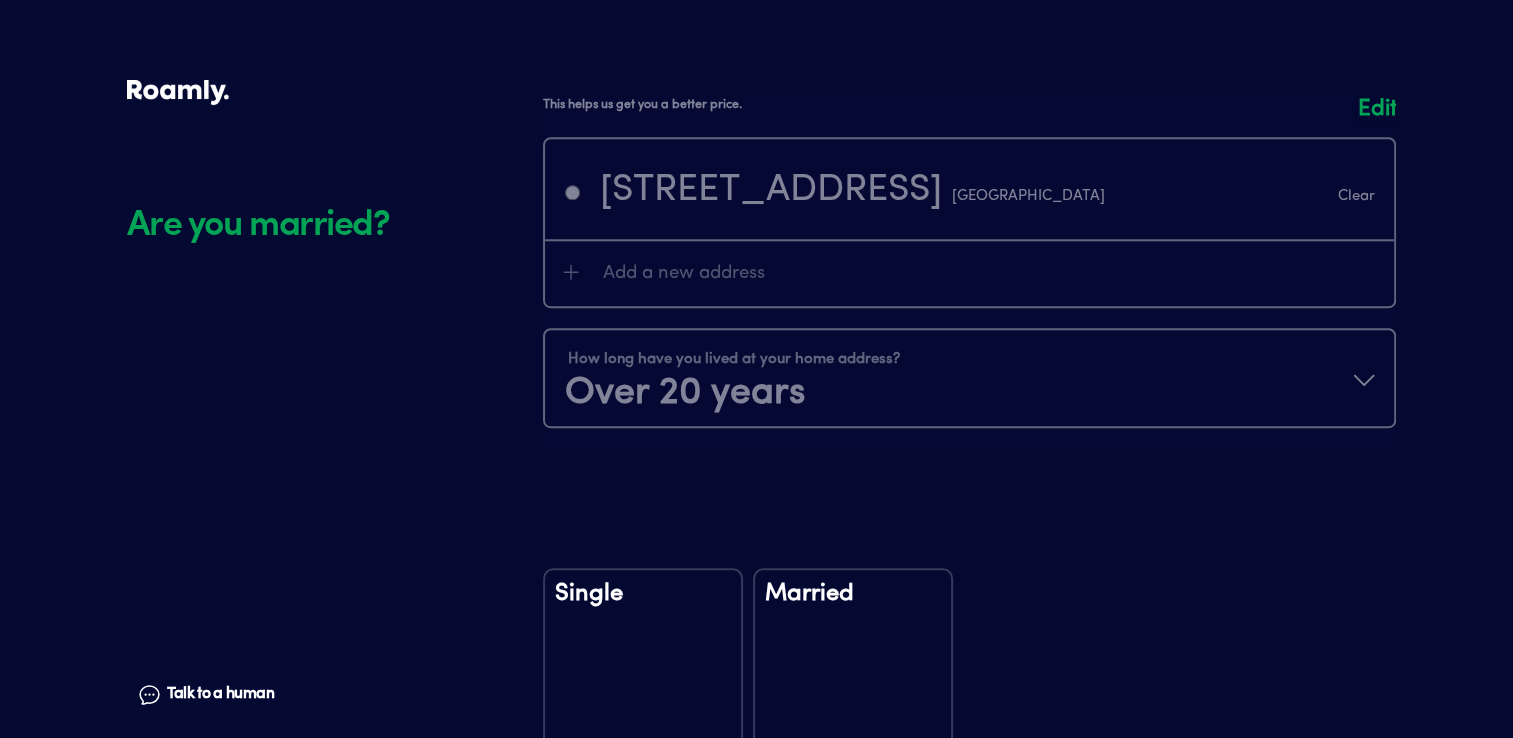scroll, scrollTop: 2036, scrollLeft: 0, axis: vertical 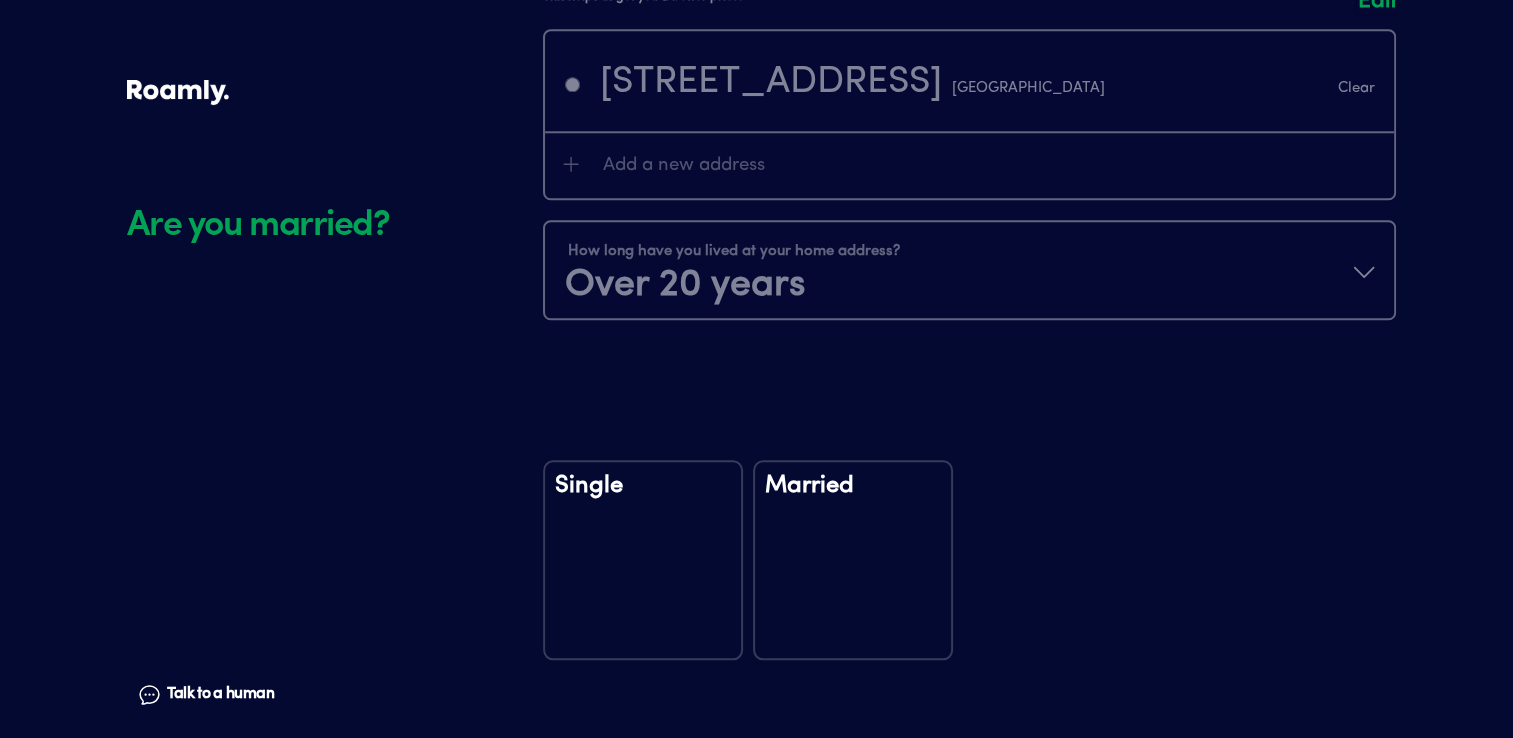 click on "Married" at bounding box center (853, 499) 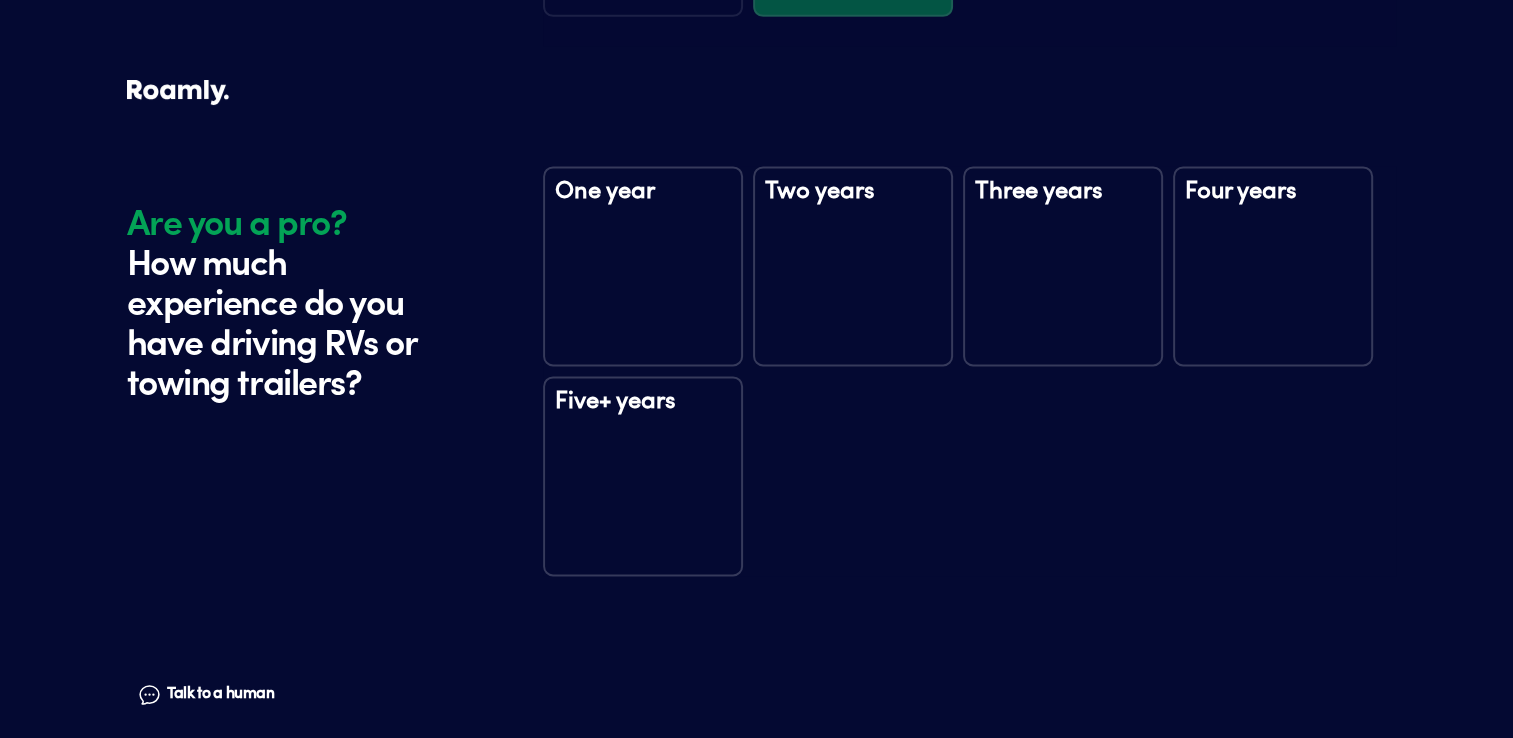 scroll, scrollTop: 2726, scrollLeft: 0, axis: vertical 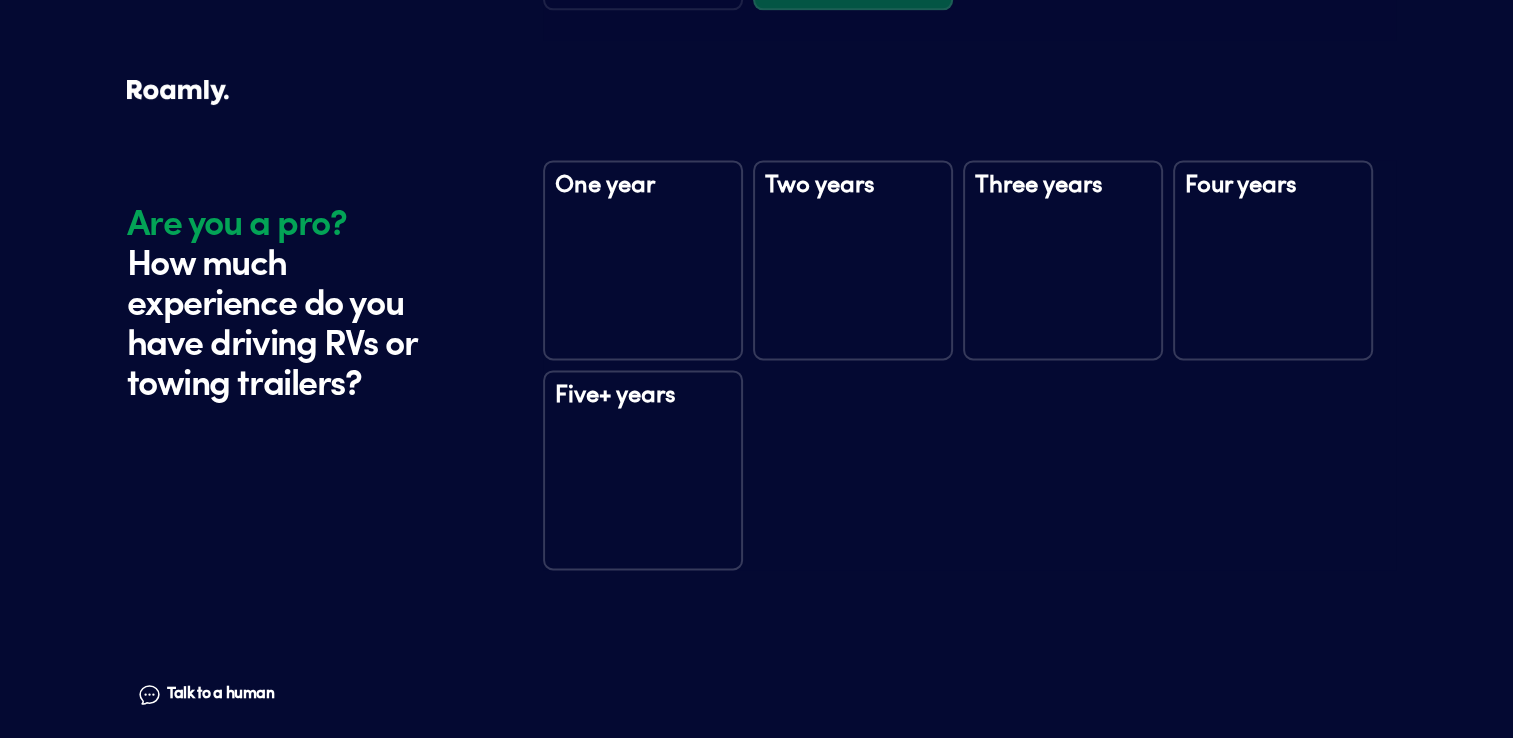 click on "Five+ years" at bounding box center [643, 470] 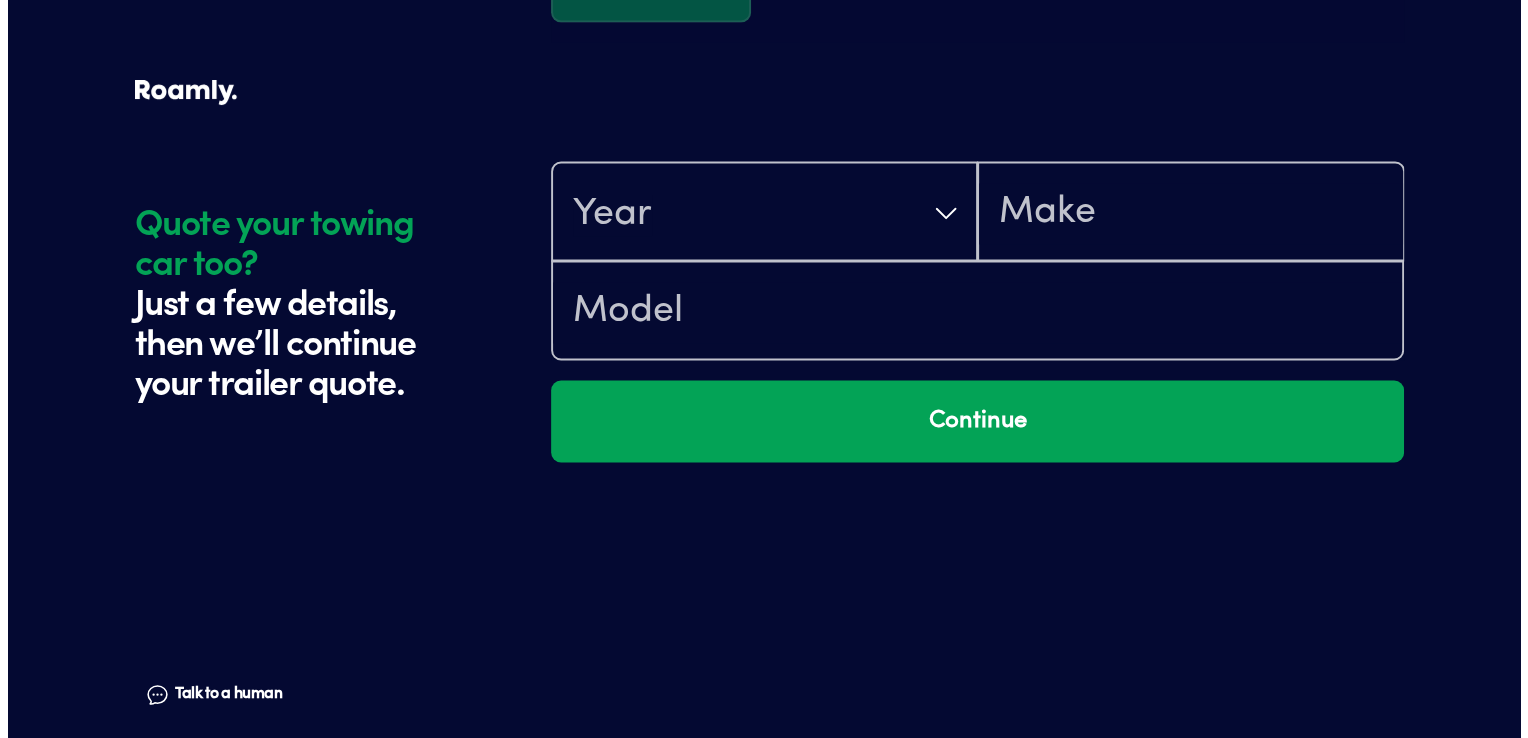 scroll, scrollTop: 3316, scrollLeft: 0, axis: vertical 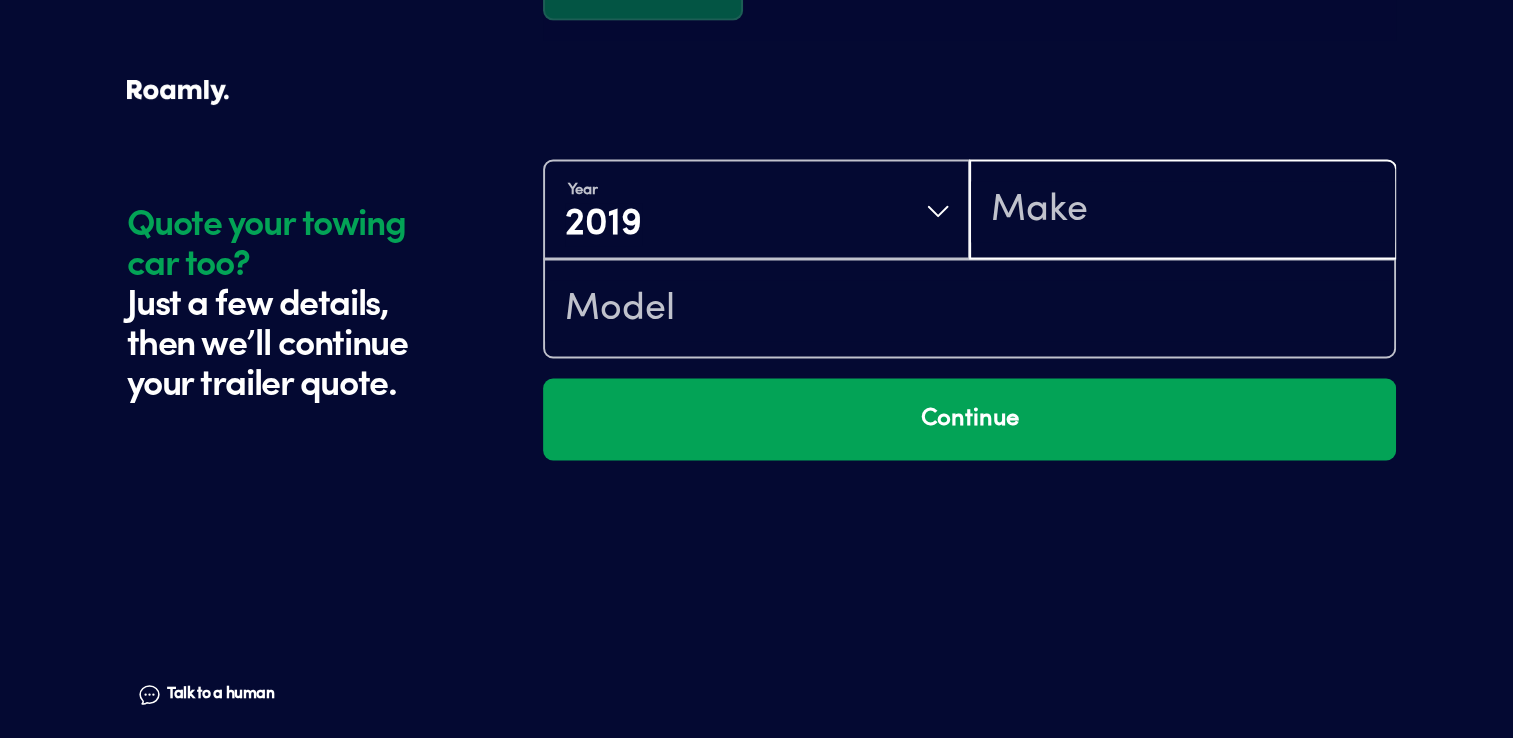 click at bounding box center [1182, 211] 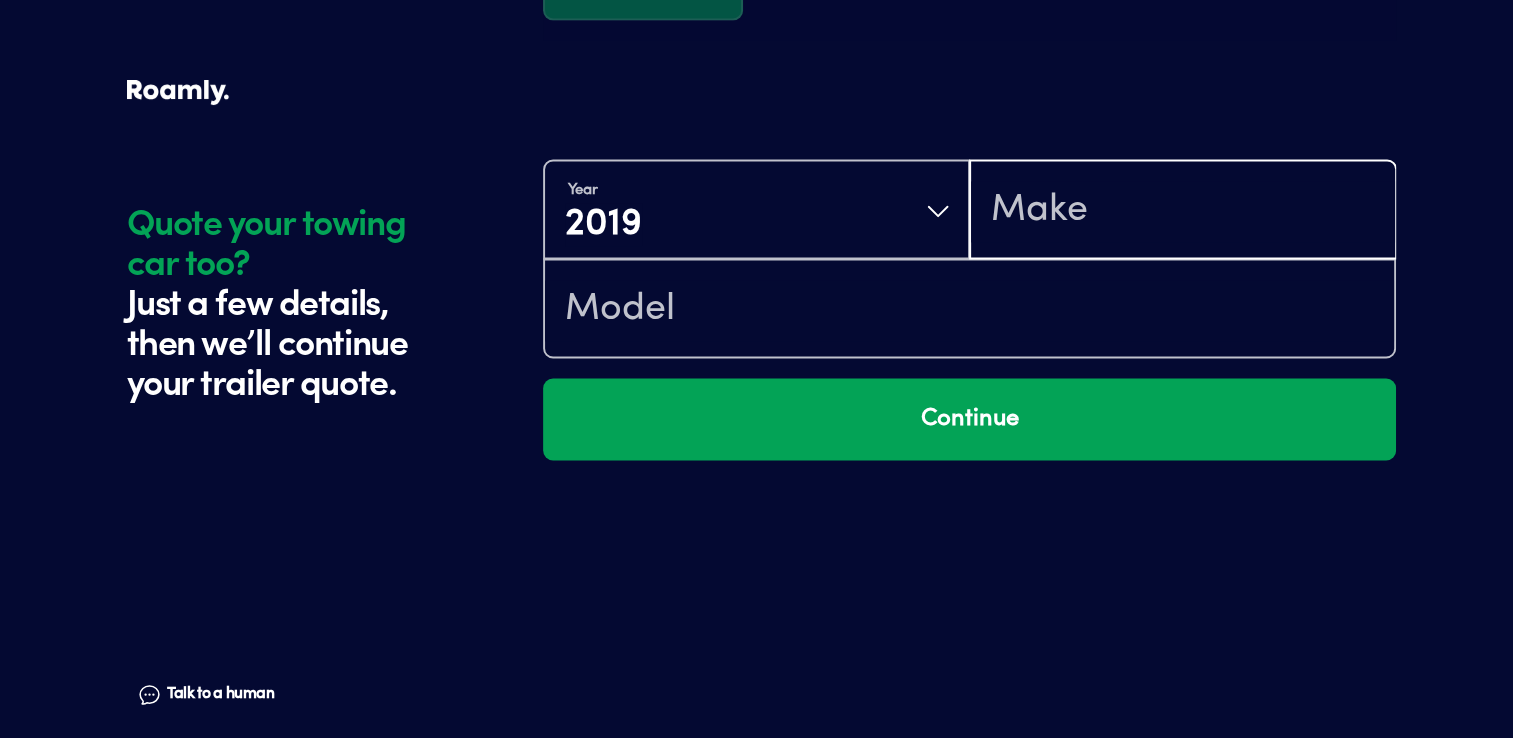 click at bounding box center [1182, 211] 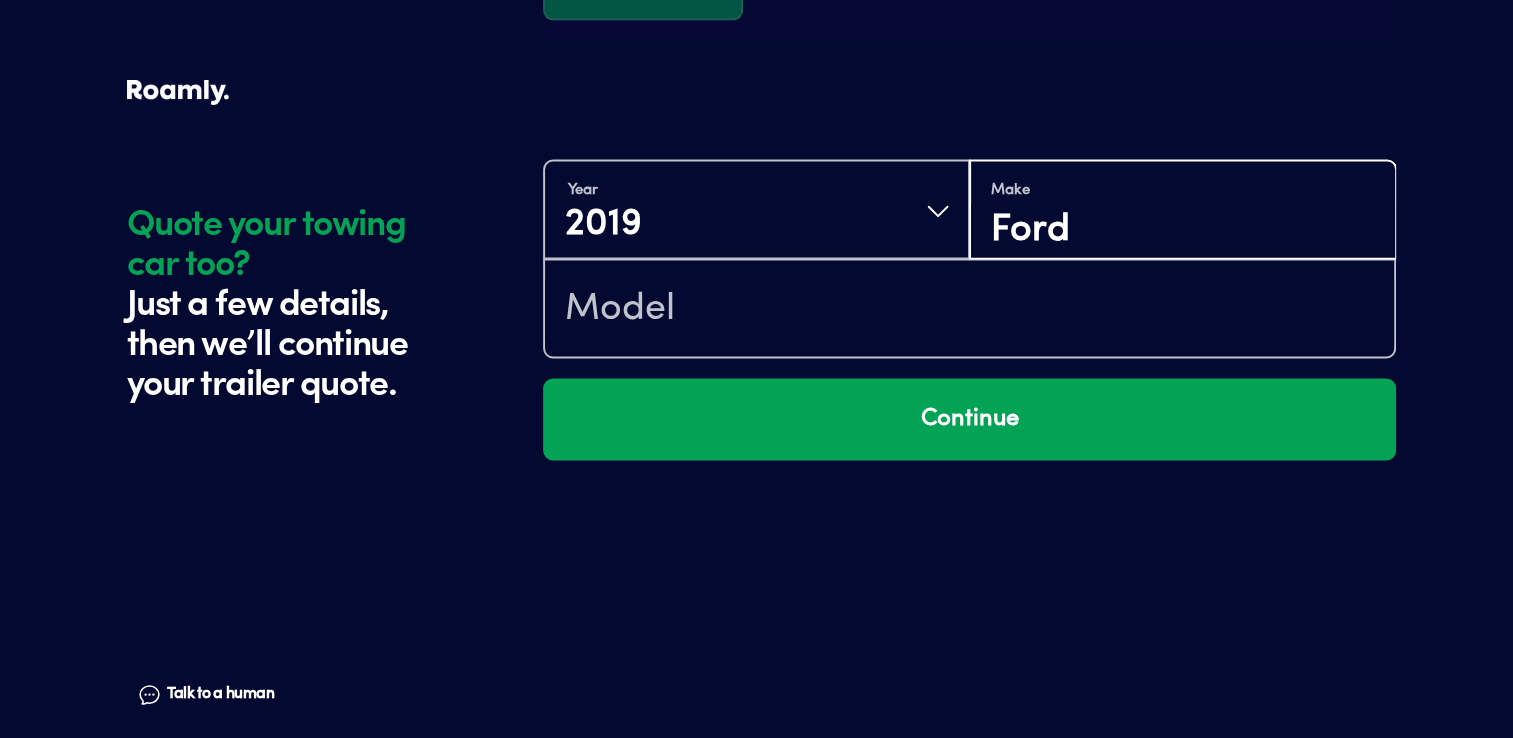 type on "Ford" 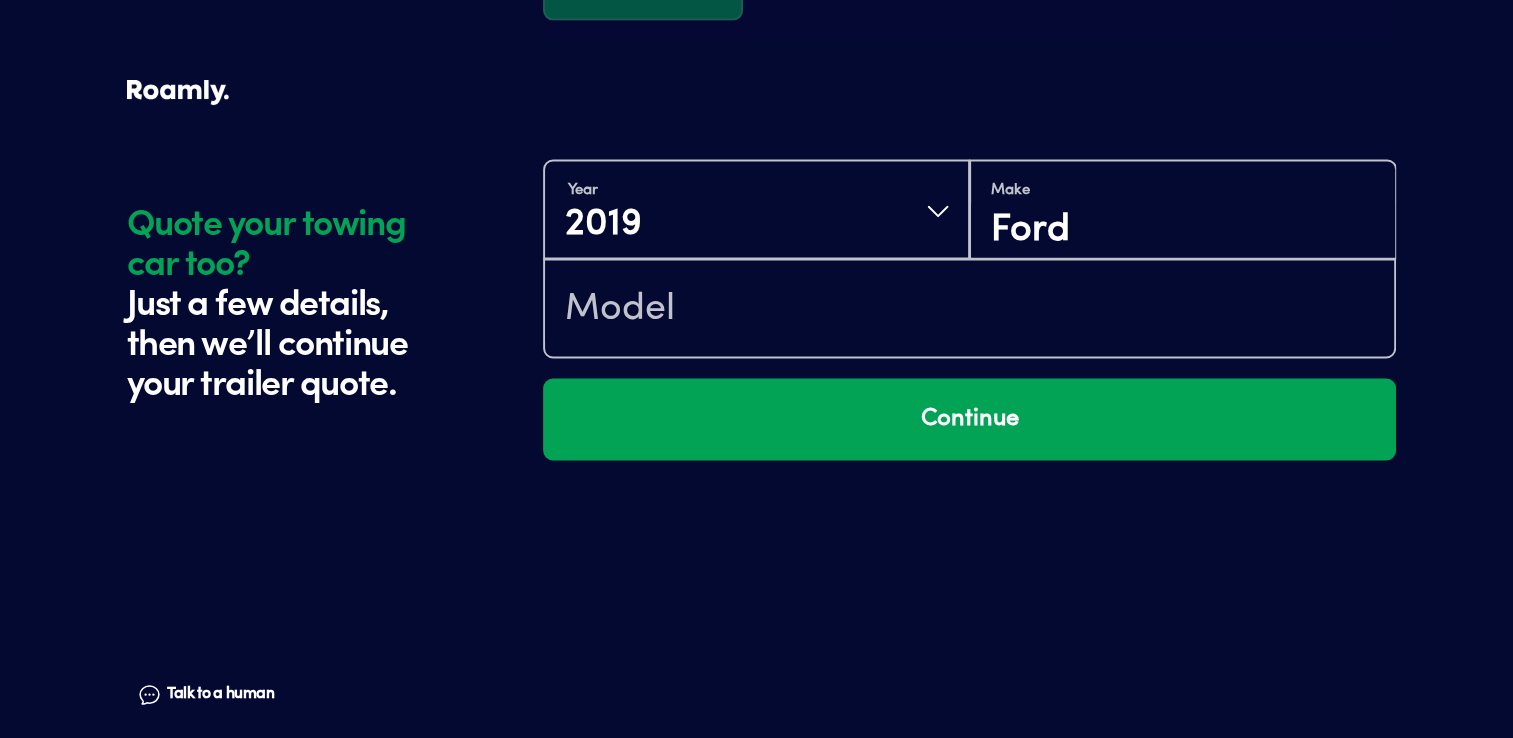 click at bounding box center [969, 308] 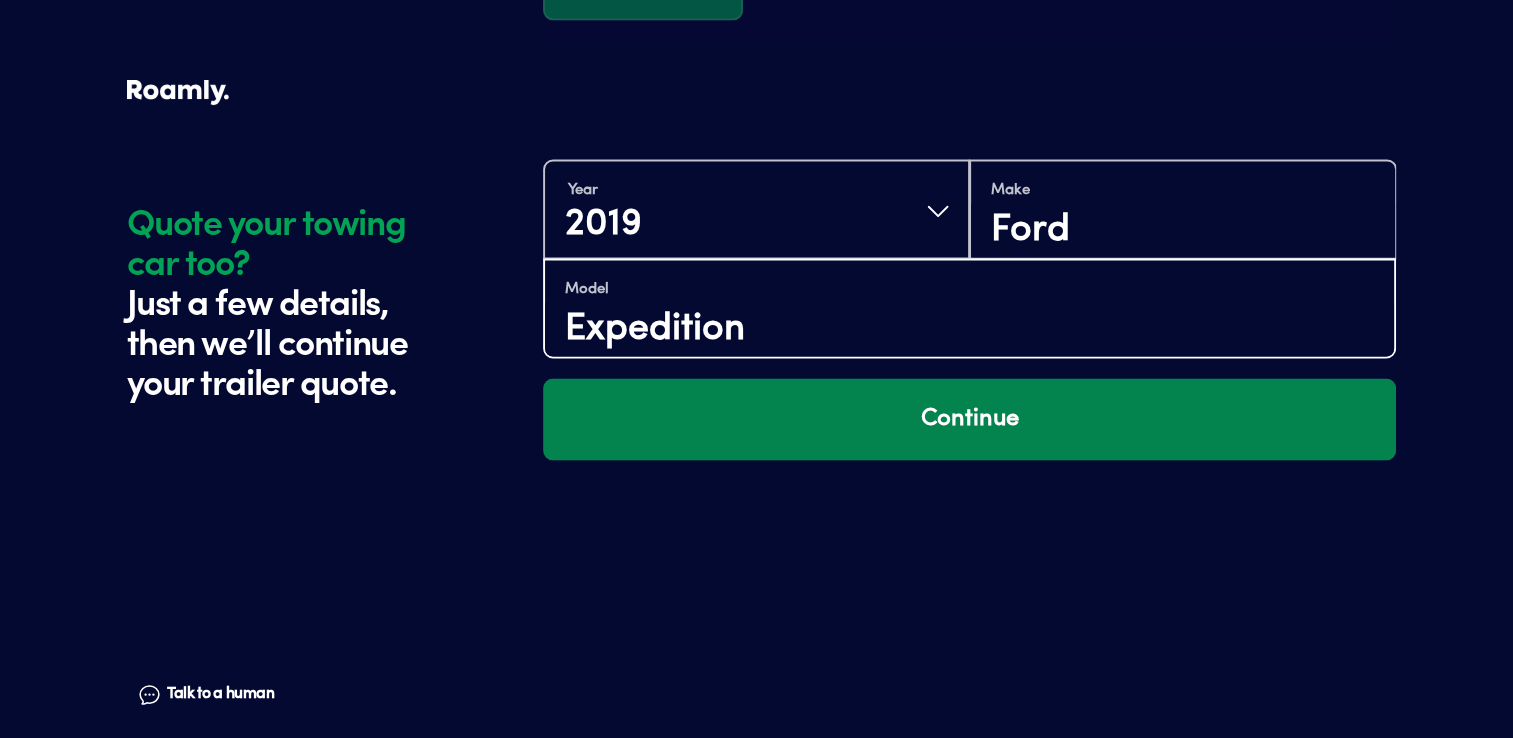 type on "Expedition" 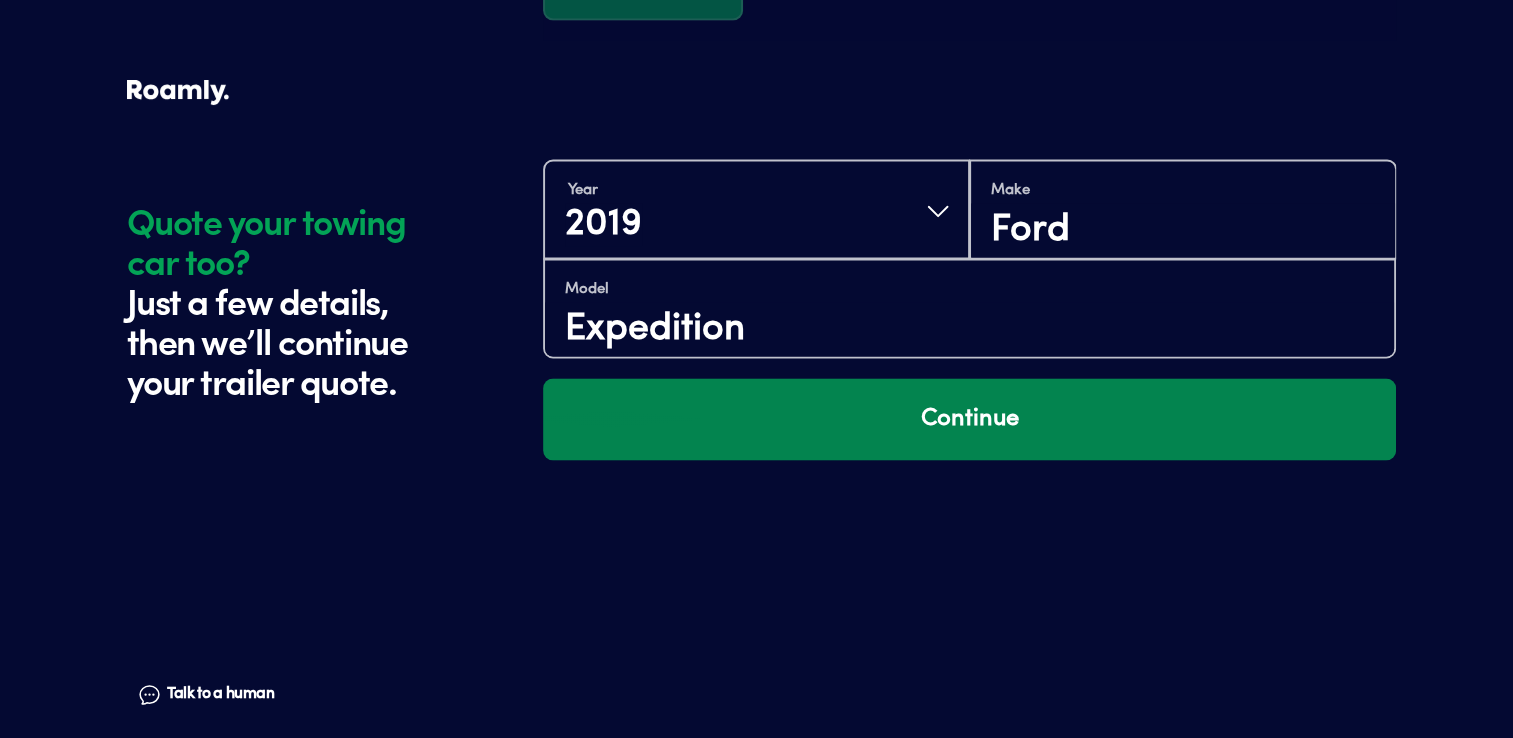 click on "Continue" at bounding box center (969, 419) 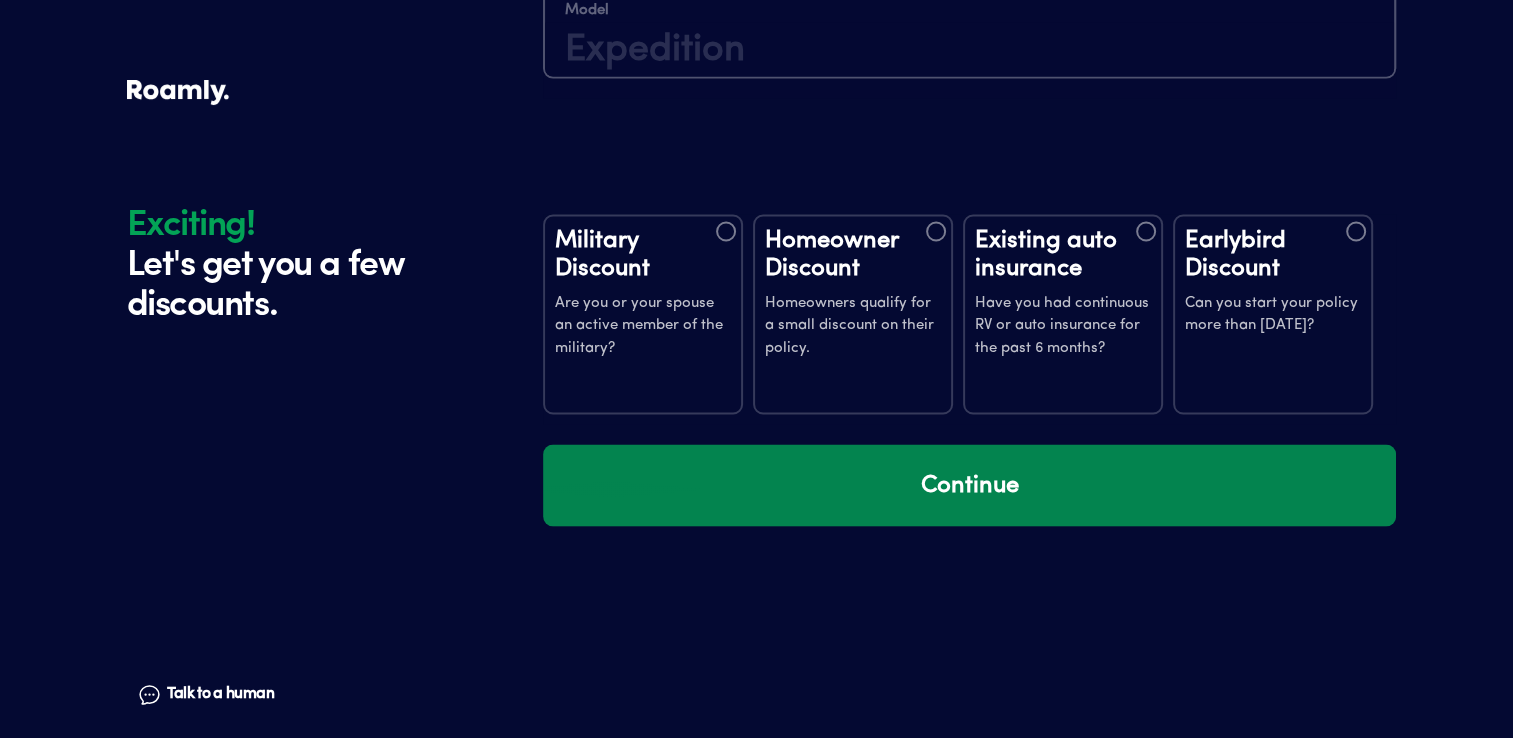 scroll, scrollTop: 3694, scrollLeft: 0, axis: vertical 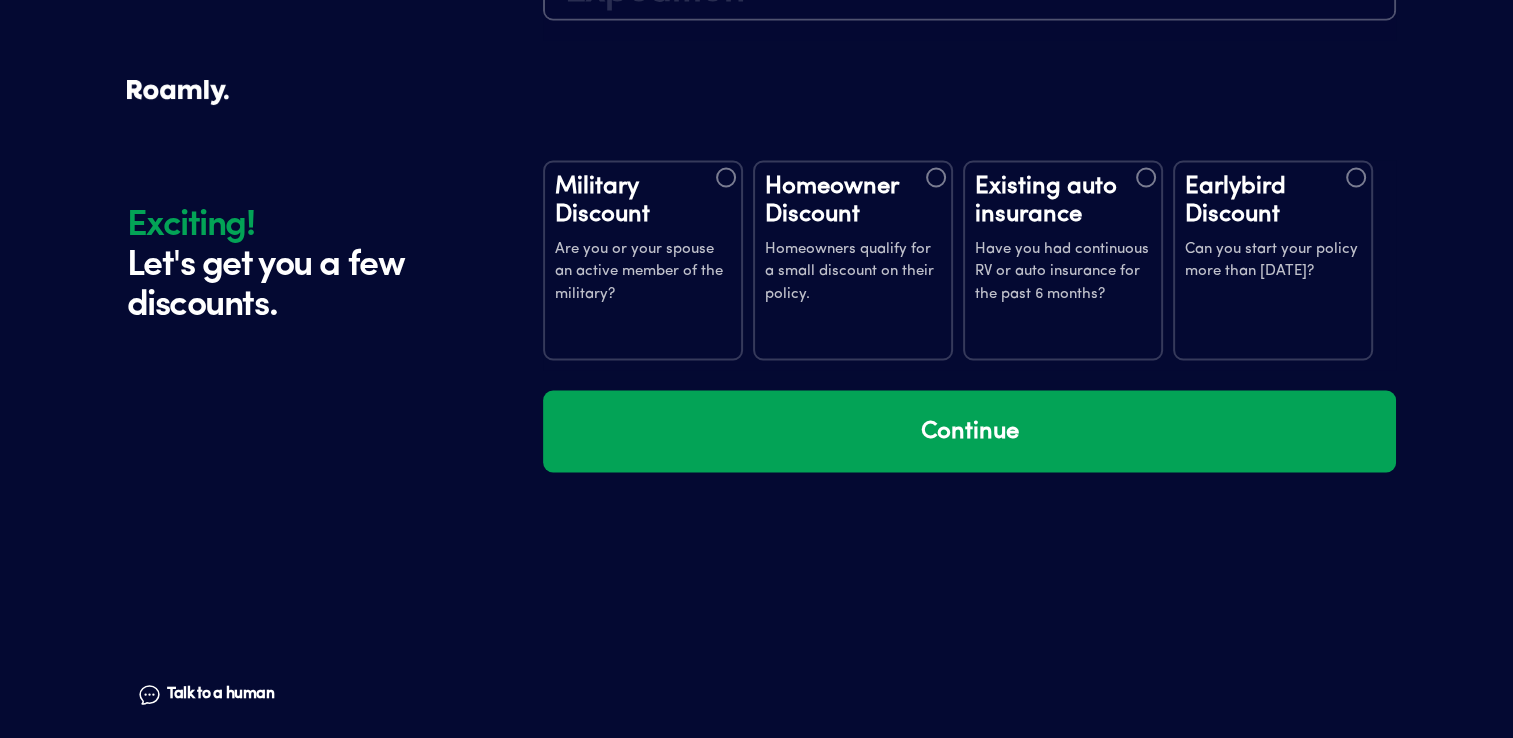 click at bounding box center (936, 177) 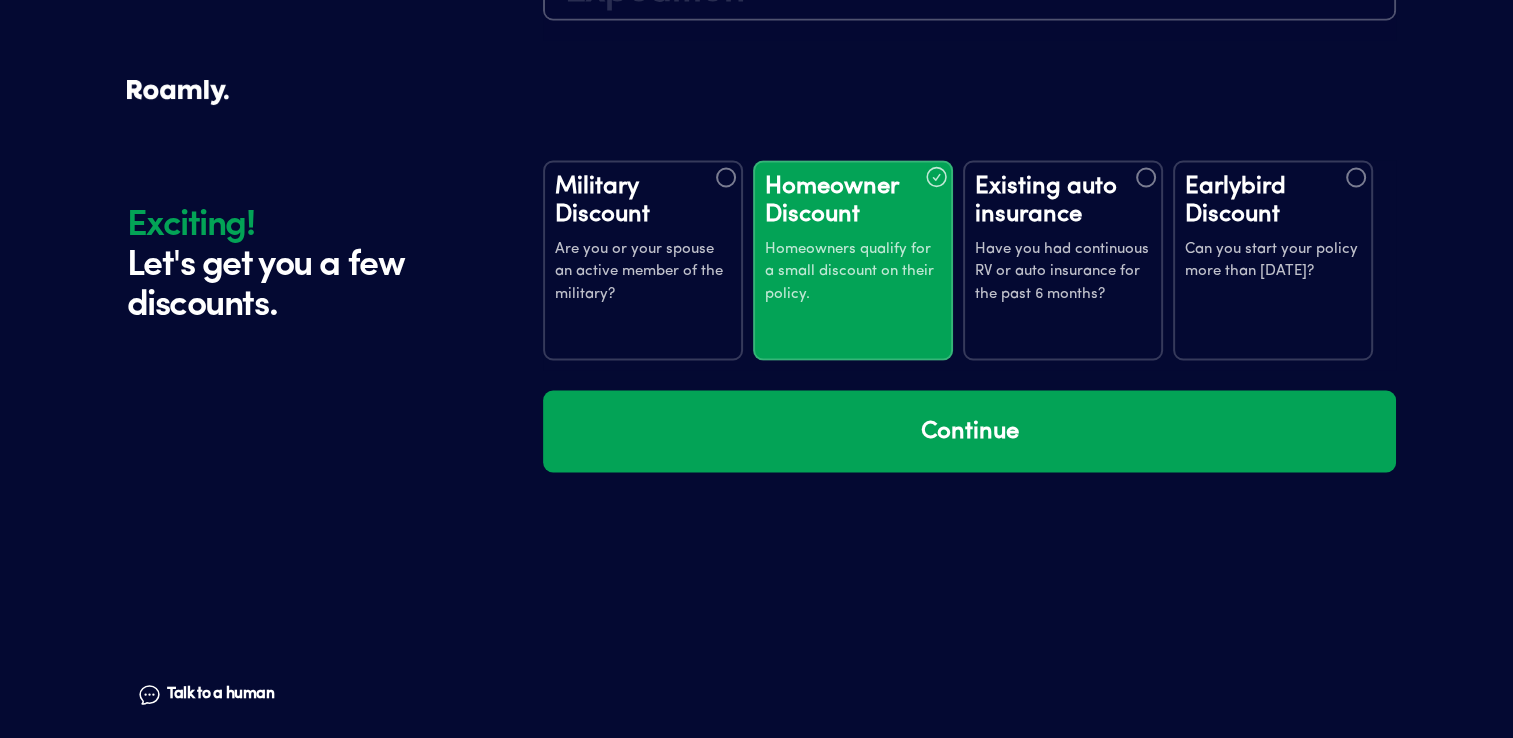 click at bounding box center [1146, 177] 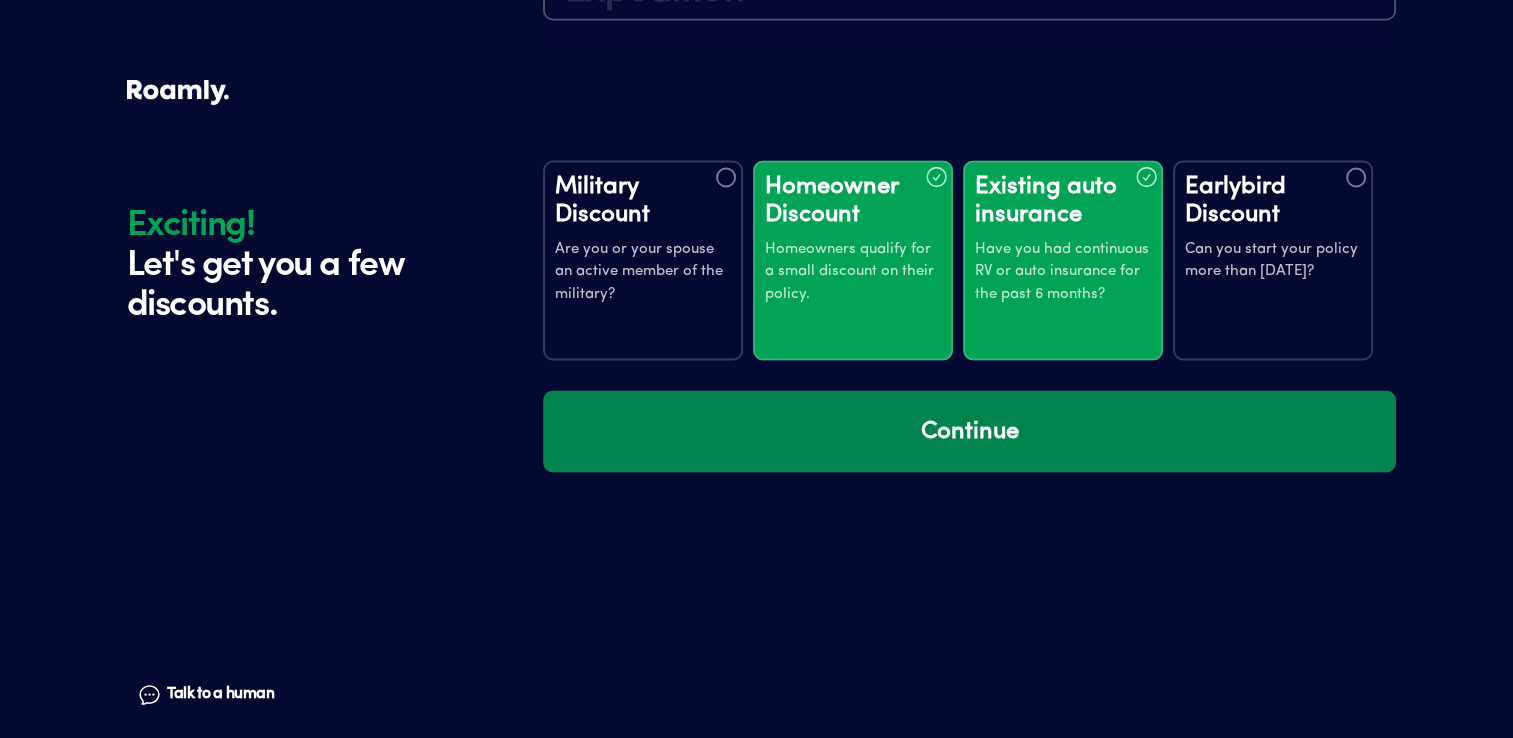 click on "Continue" at bounding box center (969, 431) 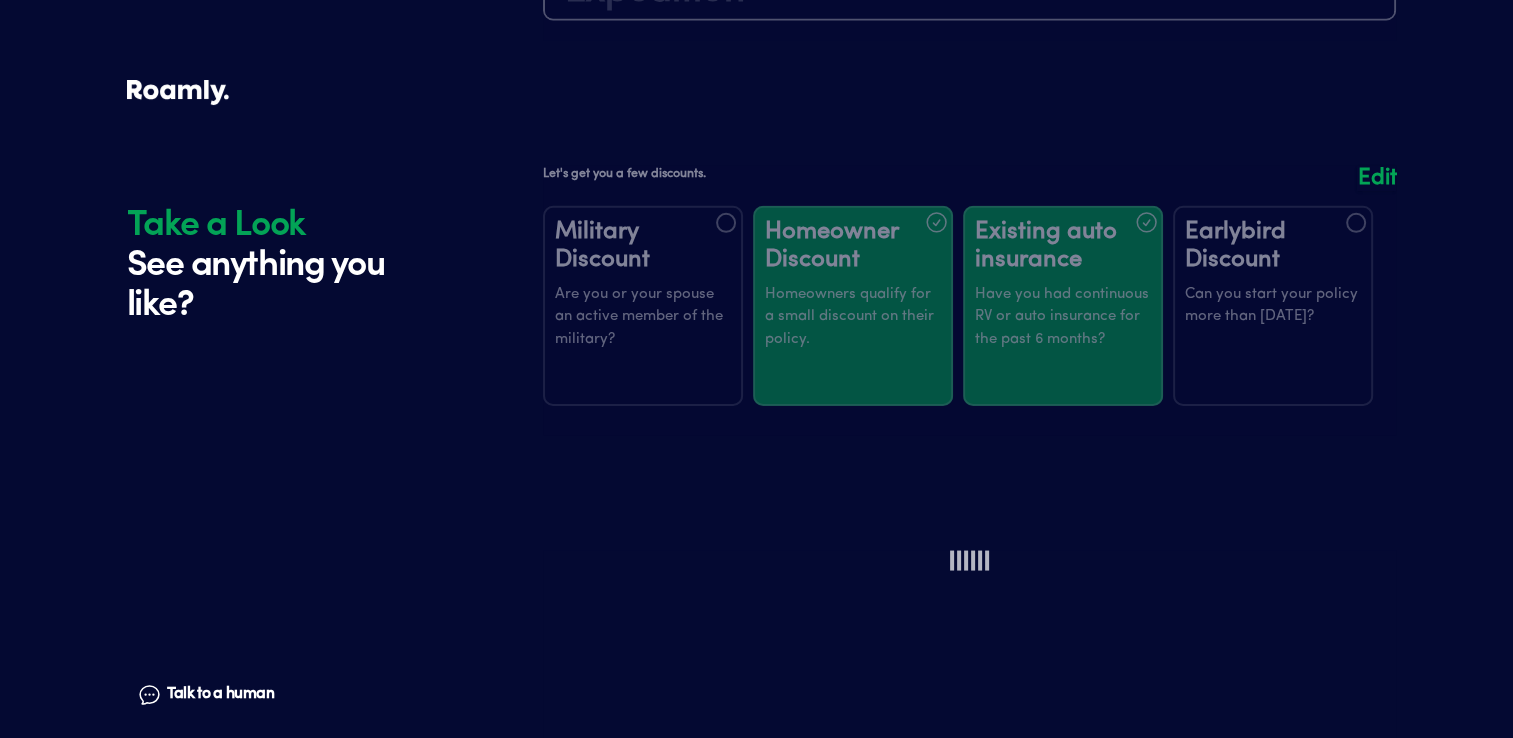 scroll, scrollTop: 4084, scrollLeft: 0, axis: vertical 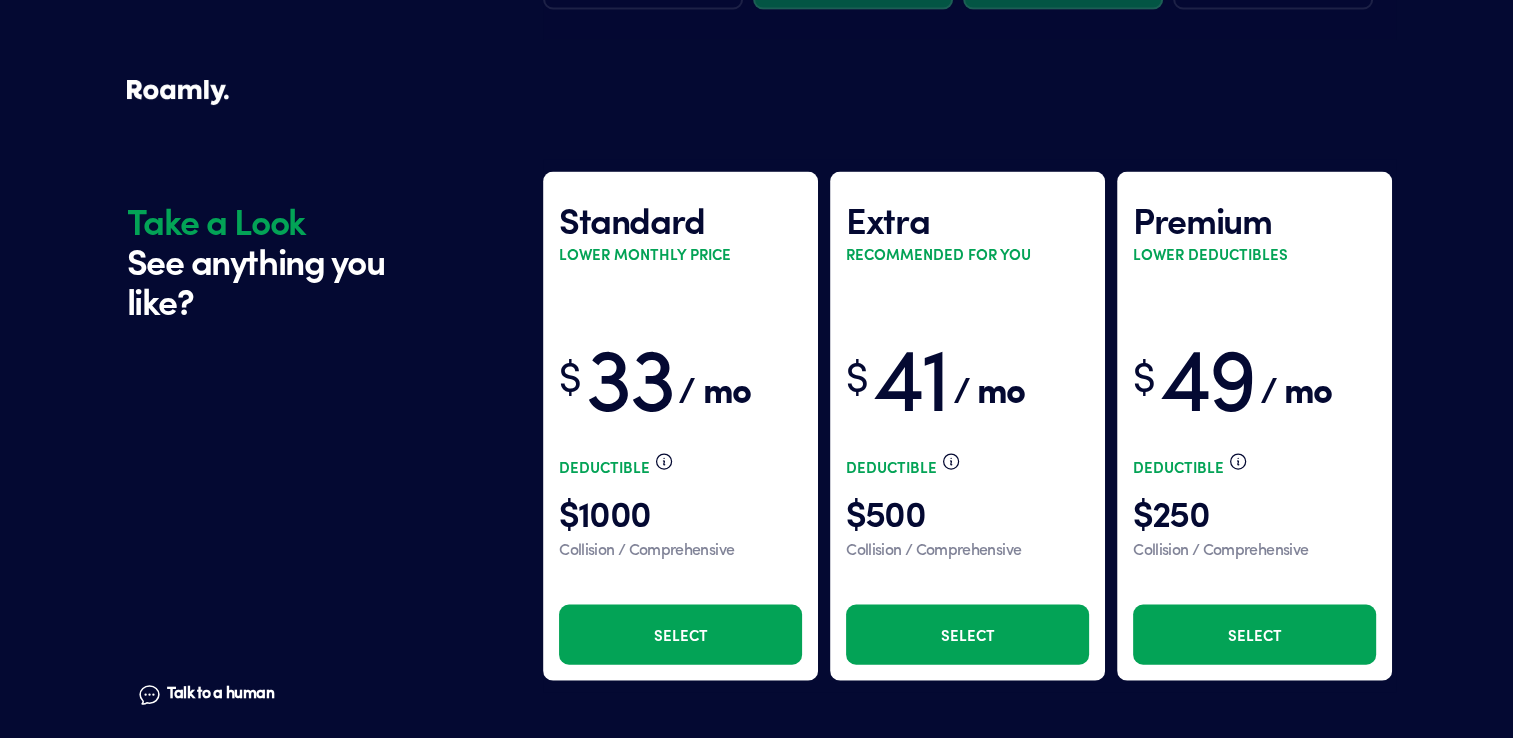 click on "Select" at bounding box center (967, 635) 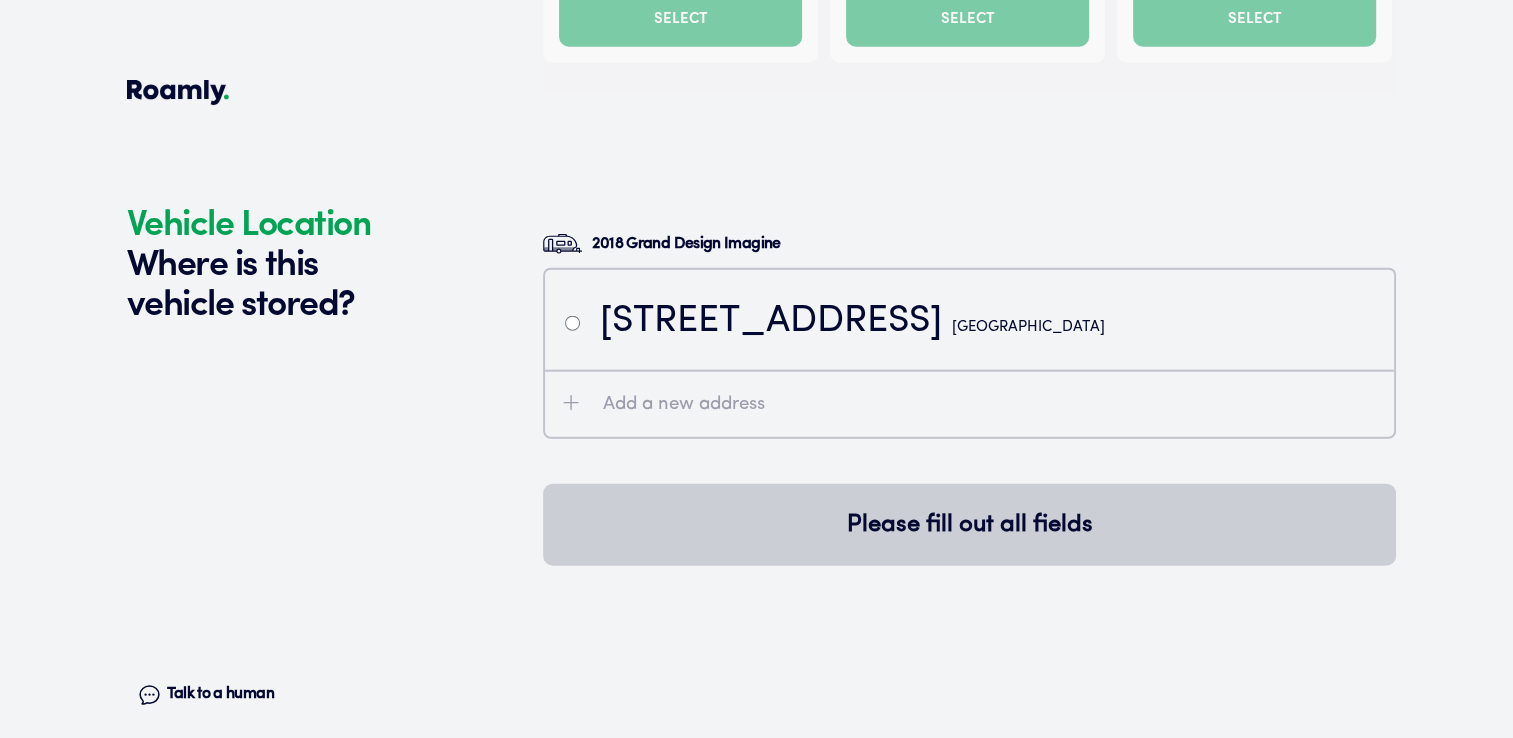 scroll, scrollTop: 4798, scrollLeft: 0, axis: vertical 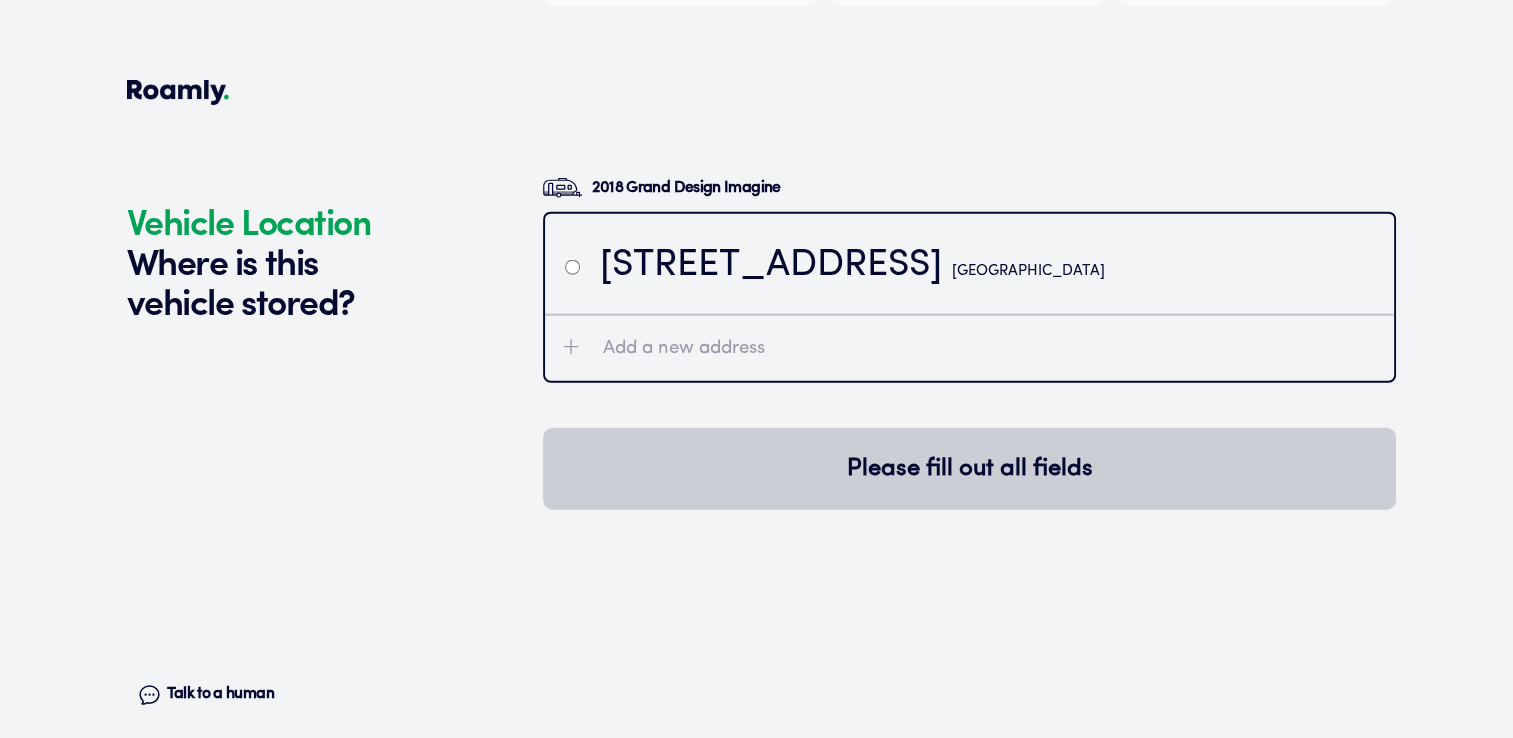click 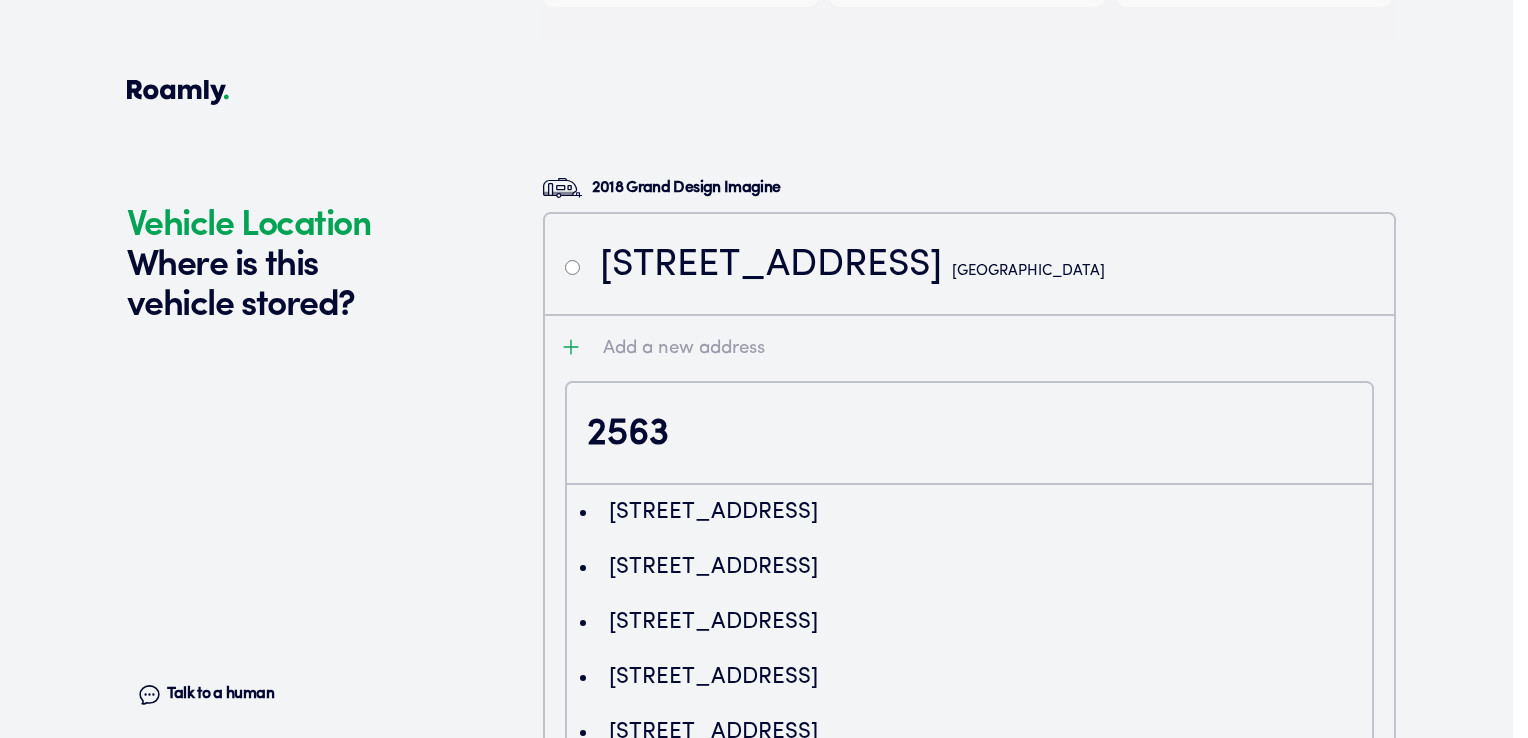 type on "2563" 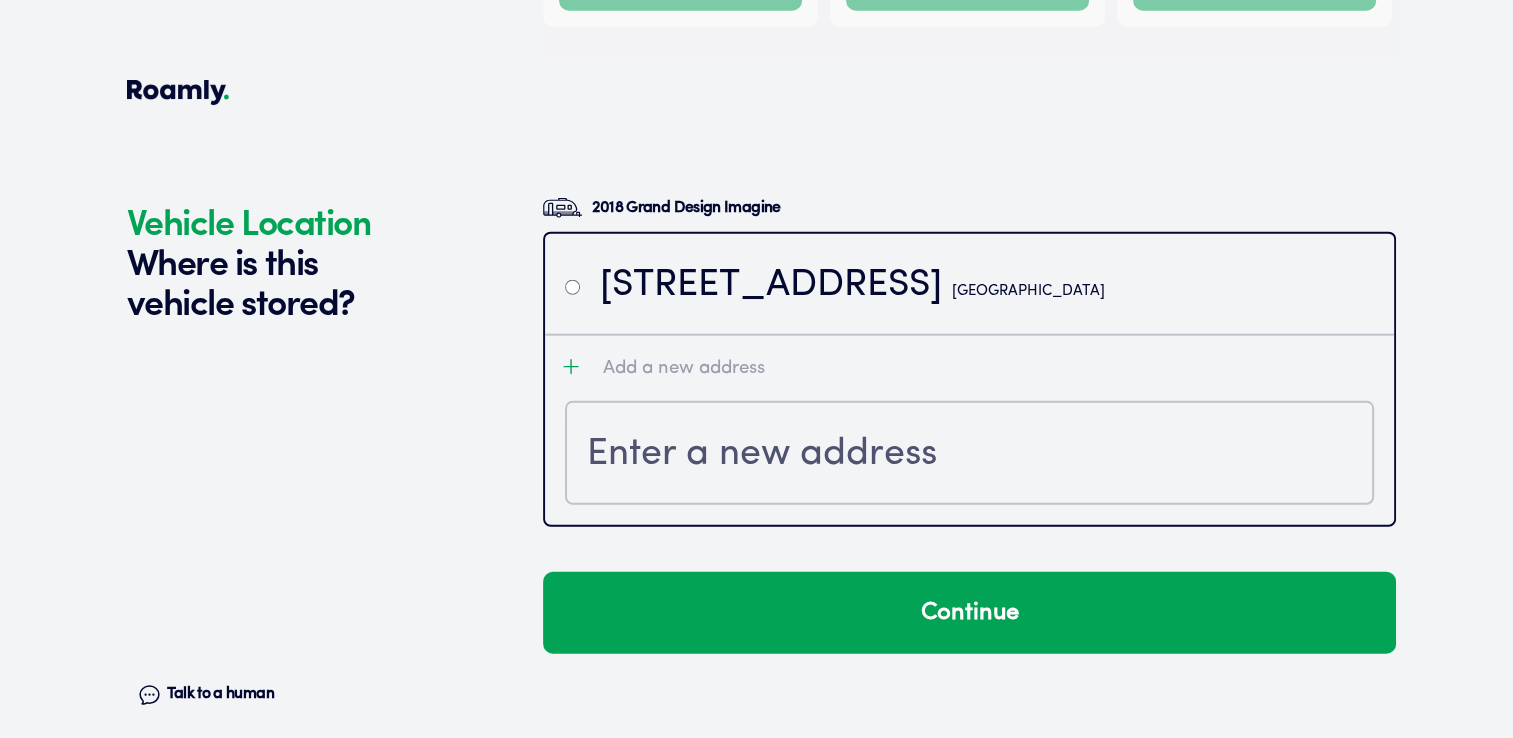 scroll, scrollTop: 4777, scrollLeft: 0, axis: vertical 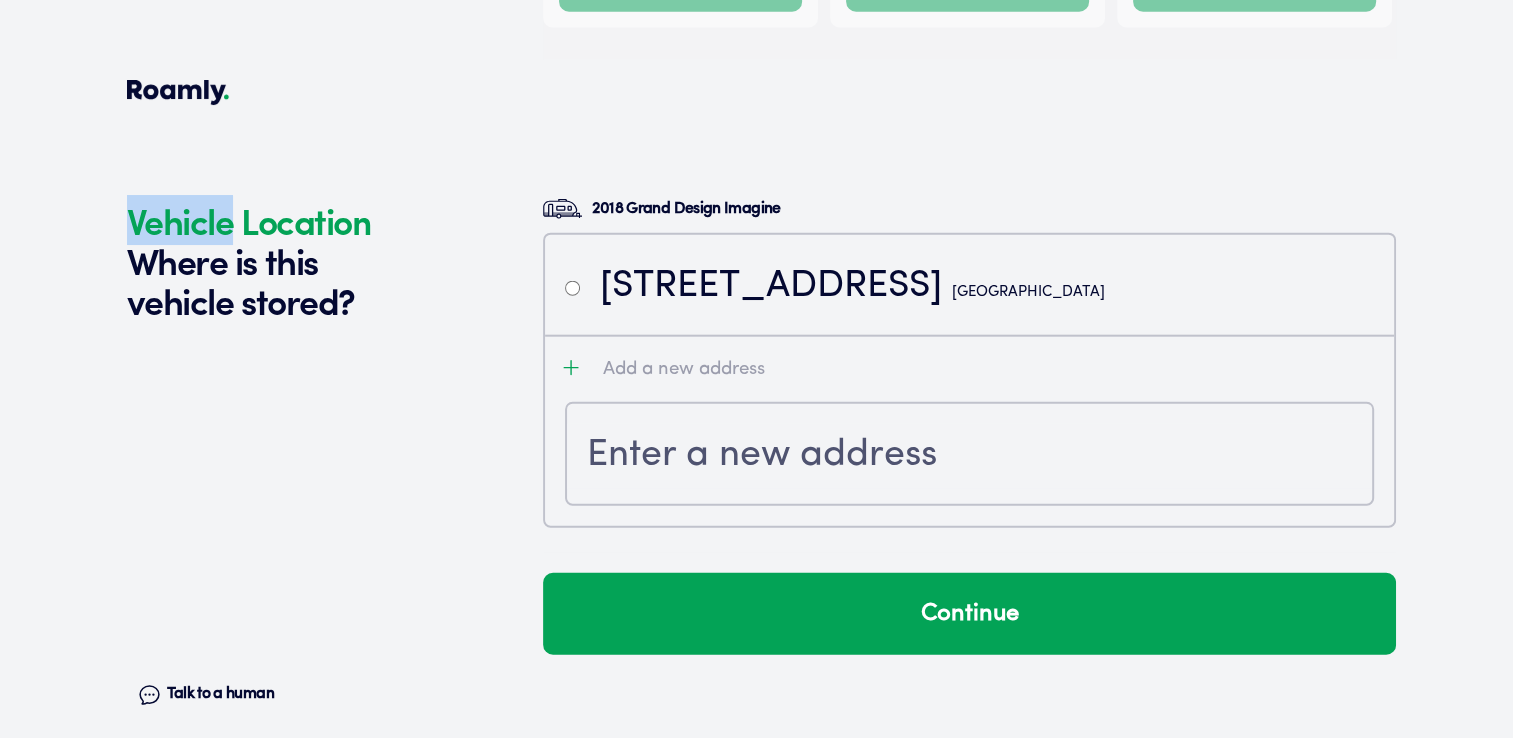 click on "Vehicle Location Where is this vehicle stored? Talk to a human Chat 1 2 3 4+ Edit How many RVs or Trailers do you want to cover? Year [DATE] Manufacturer Grand Design Model Imagine Length 32 FT 2 SLIDE Original owner Yes How many nights do you camp in your RV? 0 - 29 nights / year How do you store your RV? Open lot Yes No Does this RV have a salvage title? Edit Tell us about your RV. First name [PERSON_NAME] Last name [PERSON_NAME] Date of Birth [DEMOGRAPHIC_DATA] Email [EMAIL_ADDRESS][DOMAIN_NAME] Phone [PHONE_NUMBER] By entering your phone number, you give a licensed Roamly agent permission to assist with this quote through recorded call, email or text message. By continuing, you are confirming that you have read our  Information Disclosure . Edit Who’s the primary driver on this policy? [STREET_ADDRESS] Clear Add a new address How long have you lived at your home address? Over 20 years Edit This helps us get you a better price. Single Married Edit One year Two years Three years Four years Five+ years Edit $" at bounding box center [756, -2009] 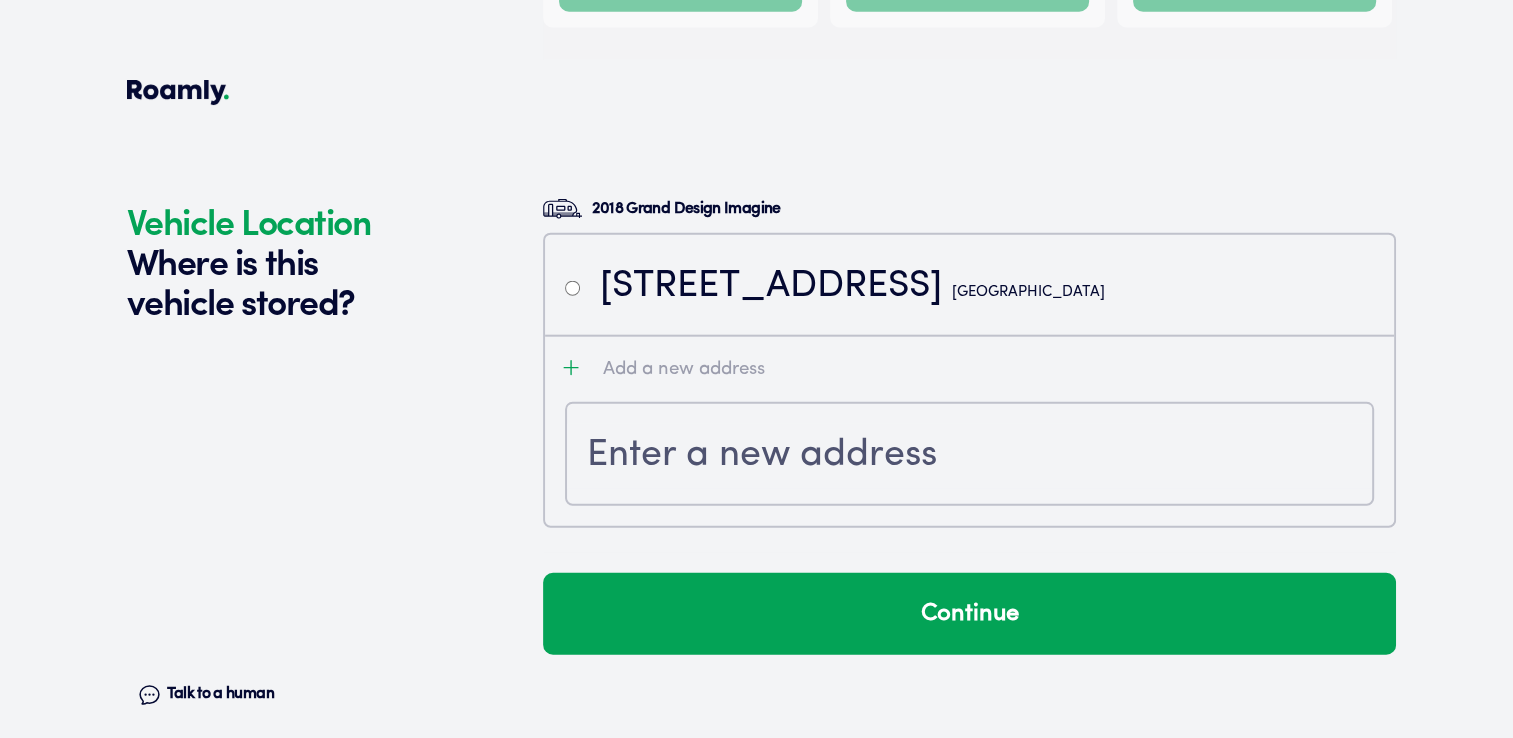 click on "Vehicle Location Where is this vehicle stored? Talk to a human Chat 1 2 3 4+ Edit How many RVs or Trailers do you want to cover? Year [DATE] Manufacturer Grand Design Model Imagine Length 32 FT 2 SLIDE Original owner Yes How many nights do you camp in your RV? 0 - 29 nights / year How do you store your RV? Open lot Yes No Does this RV have a salvage title? Edit Tell us about your RV. First name [PERSON_NAME] Last name [PERSON_NAME] Date of Birth [DEMOGRAPHIC_DATA] Email [EMAIL_ADDRESS][DOMAIN_NAME] Phone [PHONE_NUMBER] By entering your phone number, you give a licensed Roamly agent permission to assist with this quote through recorded call, email or text message. By continuing, you are confirming that you have read our  Information Disclosure . Edit Who’s the primary driver on this policy? [STREET_ADDRESS] Clear Add a new address How long have you lived at your home address? Over 20 years Edit This helps us get you a better price. Single Married Edit One year Two years Three years Four years Five+ years Edit $" at bounding box center [756, -2009] 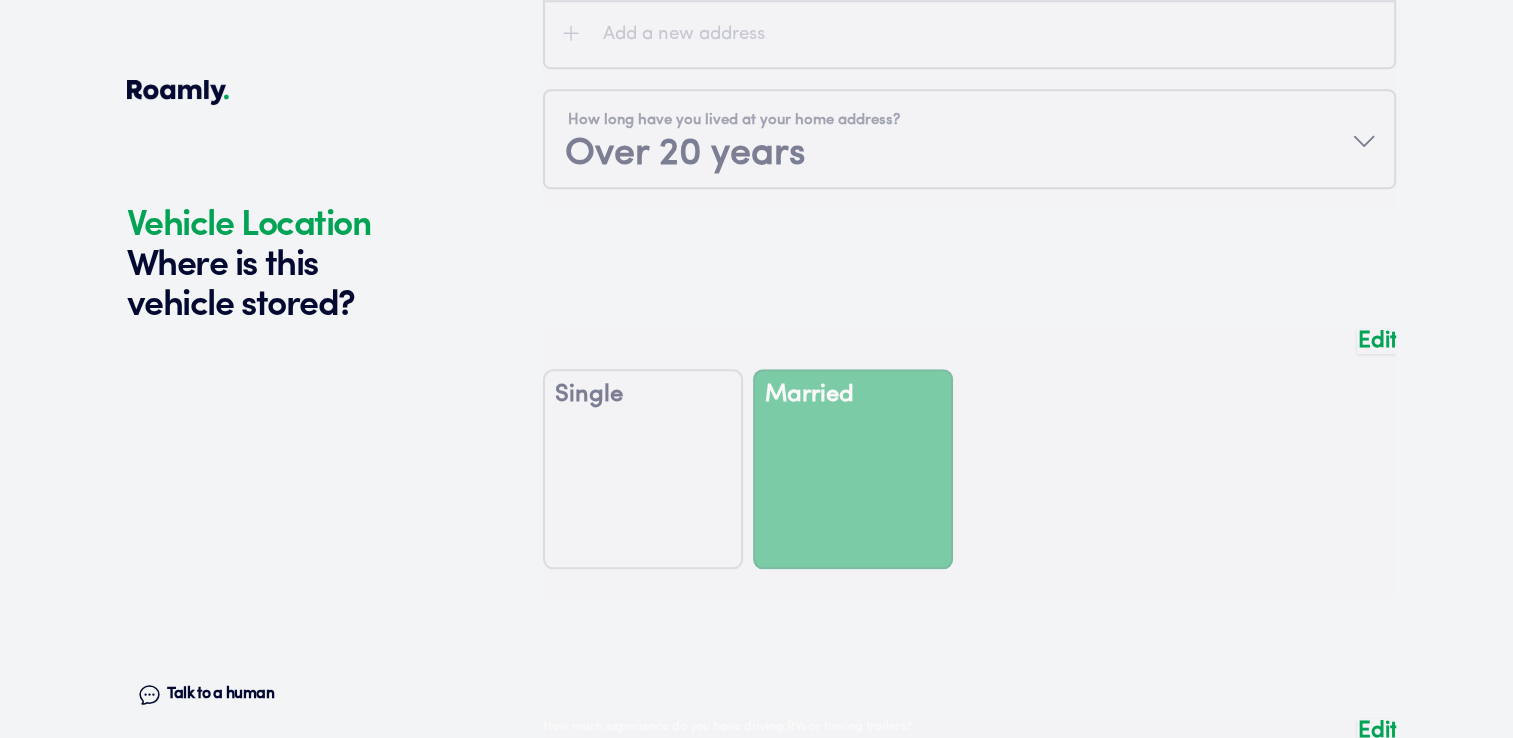 scroll, scrollTop: 1977, scrollLeft: 0, axis: vertical 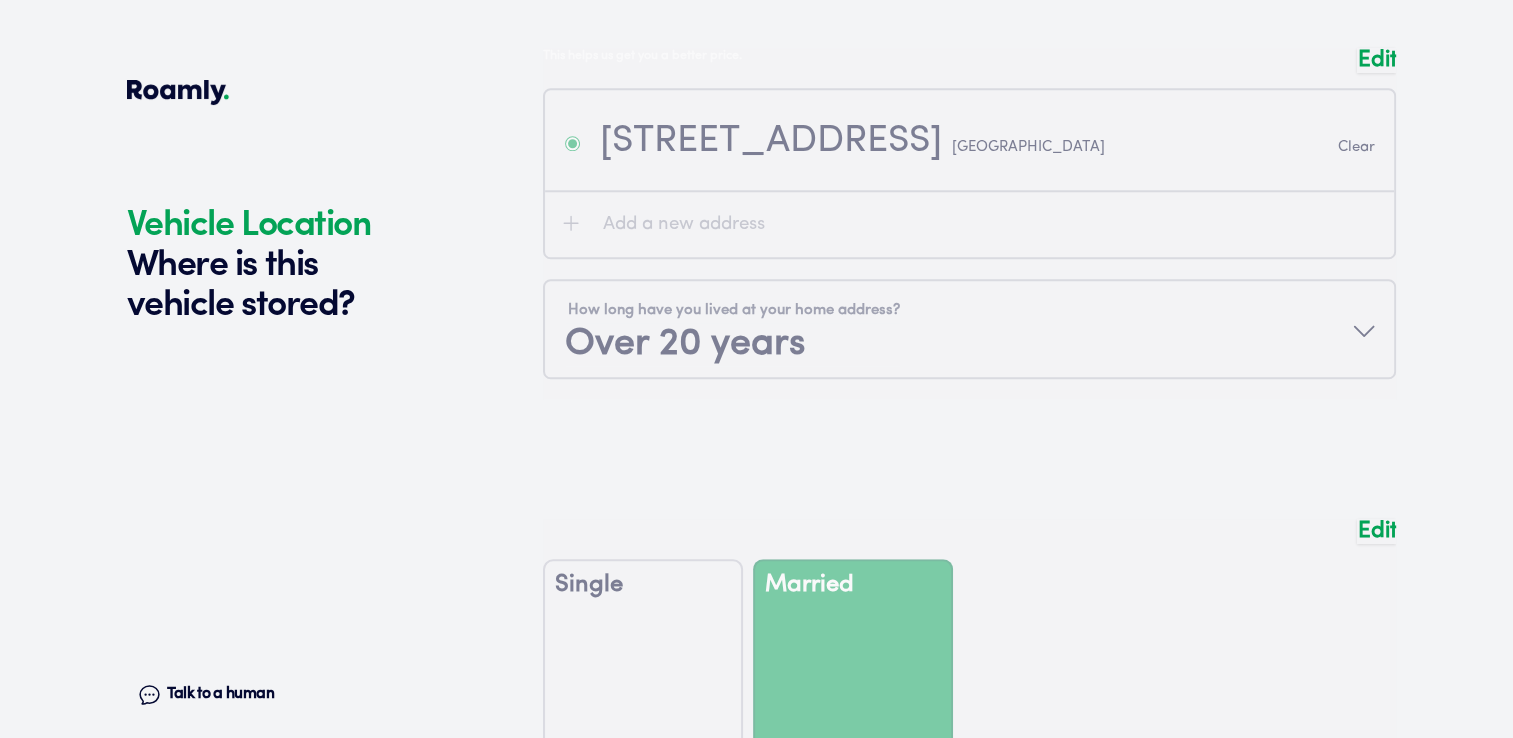click on "Vehicle Location Where is this vehicle stored? Talk to a human Chat 1 2 3 4+ Edit How many RVs or Trailers do you want to cover? Year [DATE] Manufacturer Grand Design Model Imagine Length 32 FT 2 SLIDE Original owner Yes How many nights do you camp in your RV? 0 - 29 nights / year How do you store your RV? Open lot Yes No Does this RV have a salvage title? Edit Tell us about your RV. First name [PERSON_NAME] Last name [PERSON_NAME] Date of Birth [DEMOGRAPHIC_DATA] Email [EMAIL_ADDRESS][DOMAIN_NAME] Phone [PHONE_NUMBER] By entering your phone number, you give a licensed Roamly agent permission to assist with this quote through recorded call, email or text message. By continuing, you are confirming that you have read our  Information Disclosure . Edit Who’s the primary driver on this policy? [STREET_ADDRESS] Clear Add a new address How long have you lived at your home address? Over 20 years Edit This helps us get you a better price. Single Married Edit One year Two years Three years Four years Five+ years Edit $" at bounding box center (756, 791) 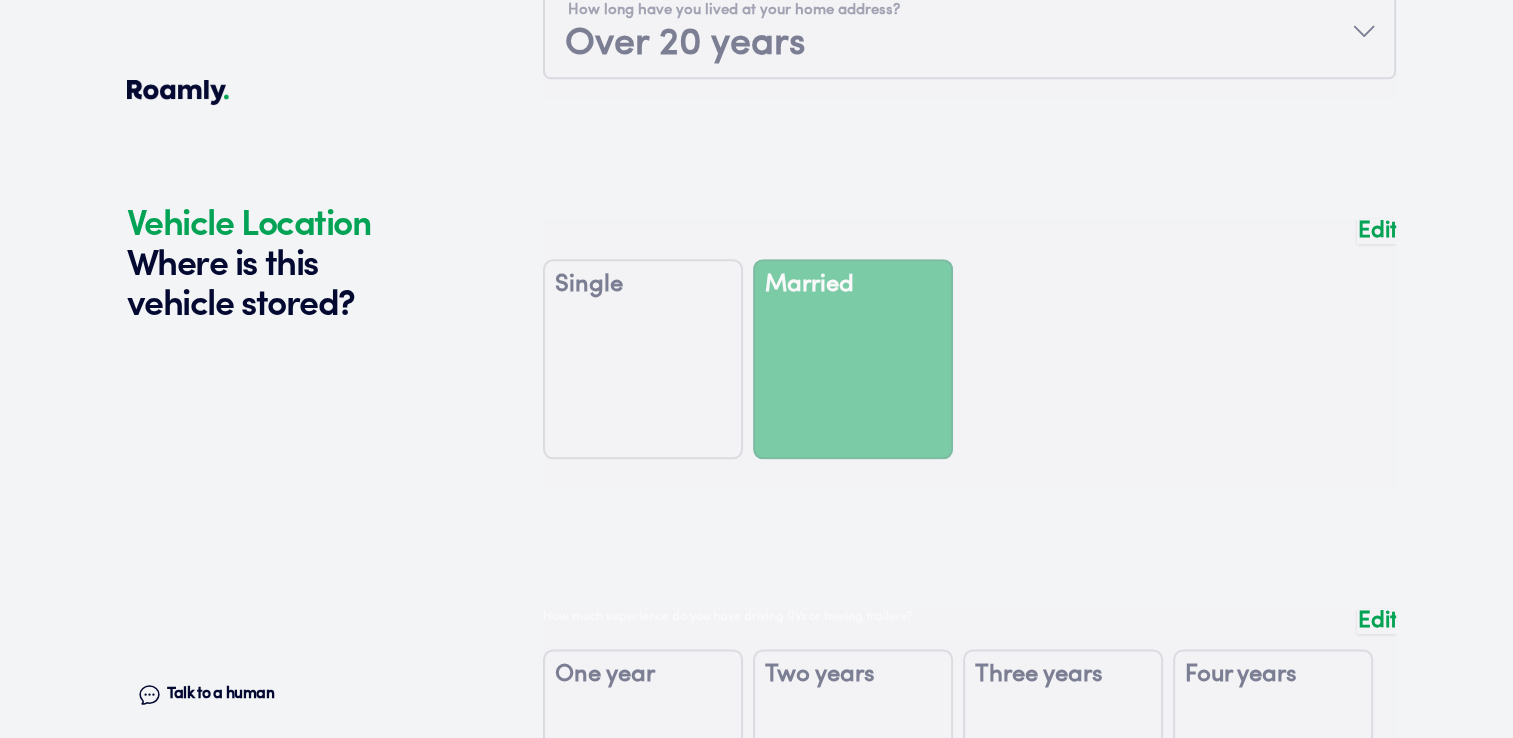 scroll, scrollTop: 2377, scrollLeft: 0, axis: vertical 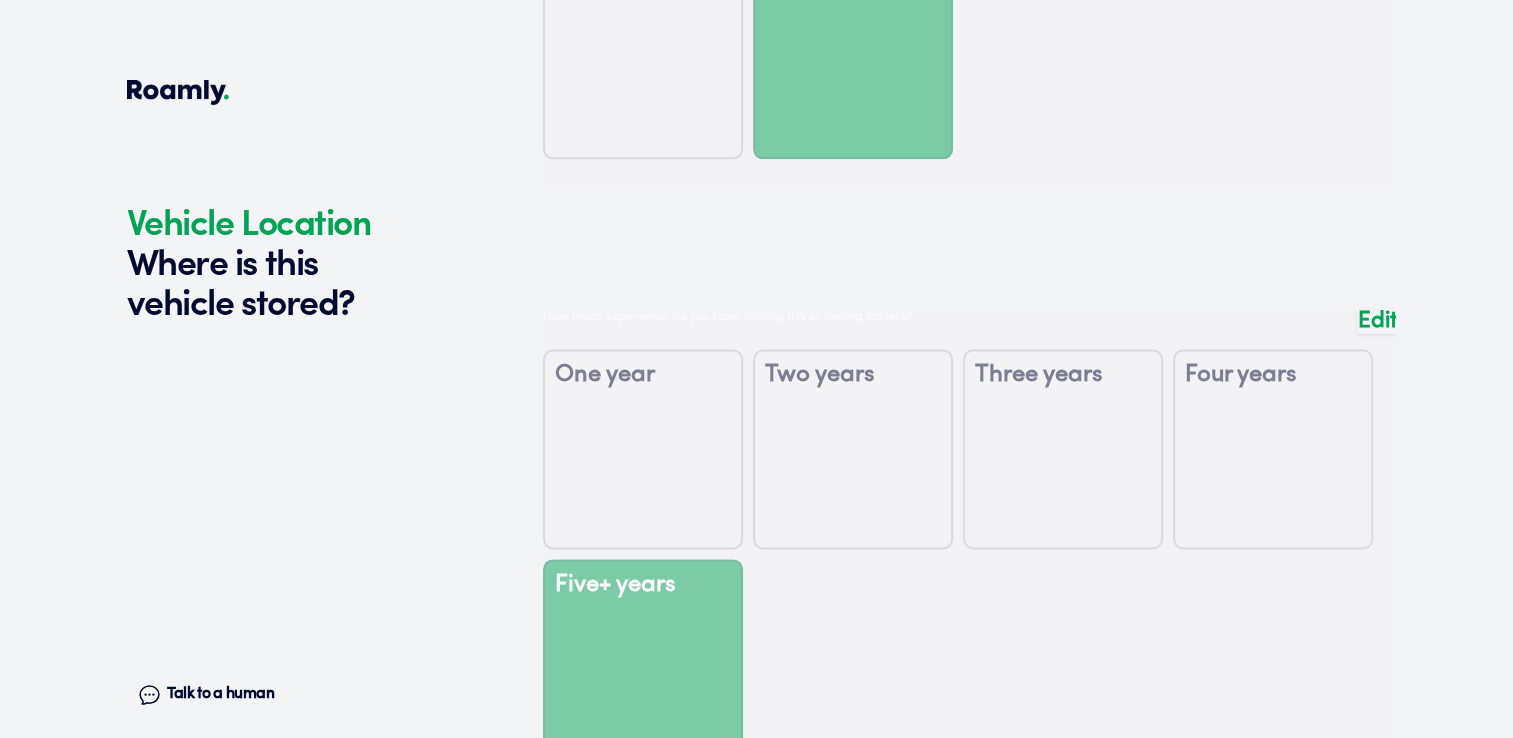 click on "1 2 3 4+ Edit How many RVs or Trailers do you want to cover? Year [DATE] Manufacturer Grand Design Model Imagine Length 32 FT 2 SLIDE Original owner Yes How many nights do you camp in your RV? 0 - 29 nights / year How do you store your RV? Open lot Yes No Does this RV have a salvage title? Edit Tell us about your RV. First name [PERSON_NAME] Last name [PERSON_NAME] Date of Birth [DEMOGRAPHIC_DATA] Email [EMAIL_ADDRESS][DOMAIN_NAME] Phone [PHONE_NUMBER] By entering your phone number, you give a licensed Roamly agent permission to assist with this quote through recorded call, email or text message. By continuing, you are confirming that you have read our  Information Disclosure . Edit Who’s the primary driver on this policy? [STREET_ADDRESS] Clear Add a new address How long have you lived at your home address? Over 20 years Edit This helps us get you a better price. Single Married Edit One year Two years Three years Four years Five+ years Edit How much experience do you have driving RVs or towing trailers? Year $" at bounding box center [969, 186] 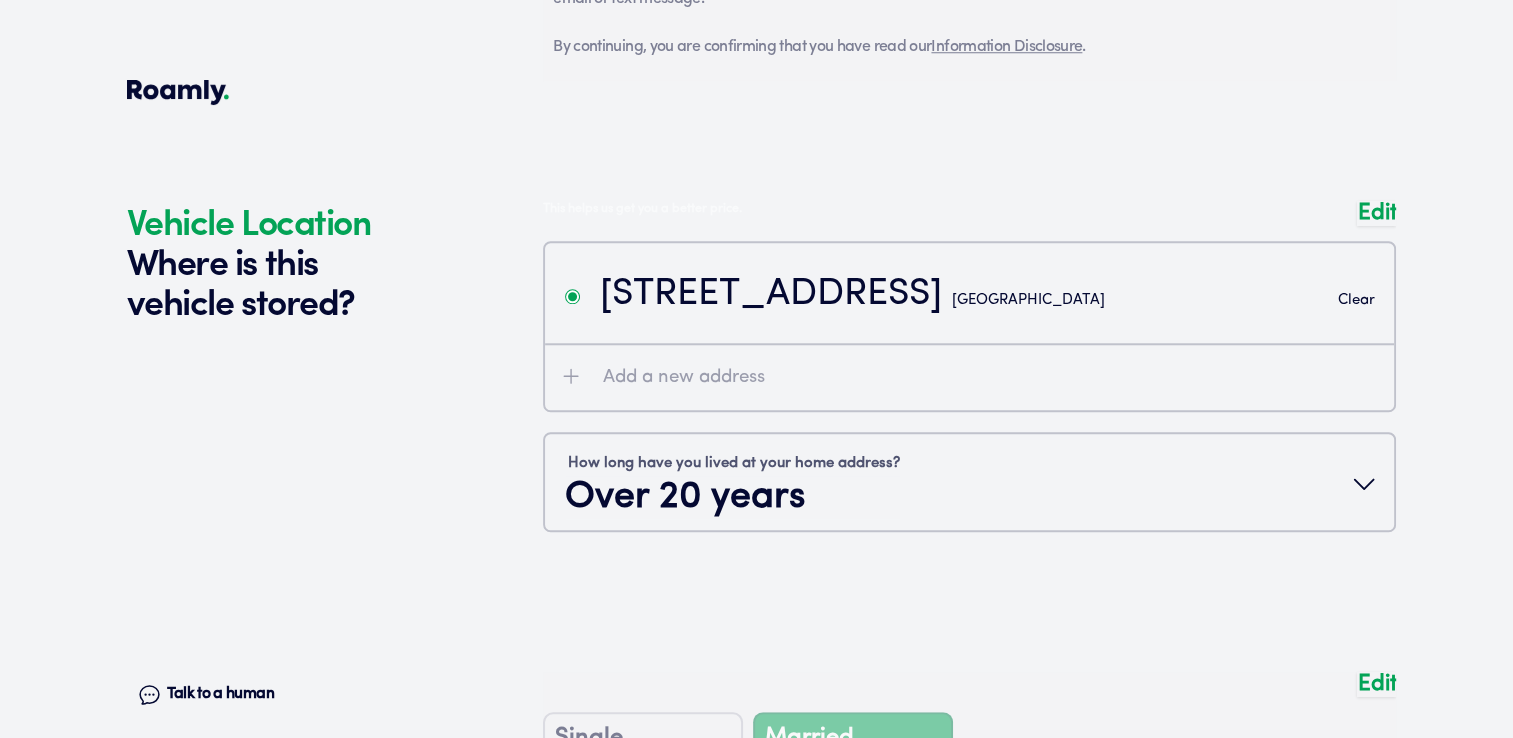 scroll, scrollTop: 1777, scrollLeft: 0, axis: vertical 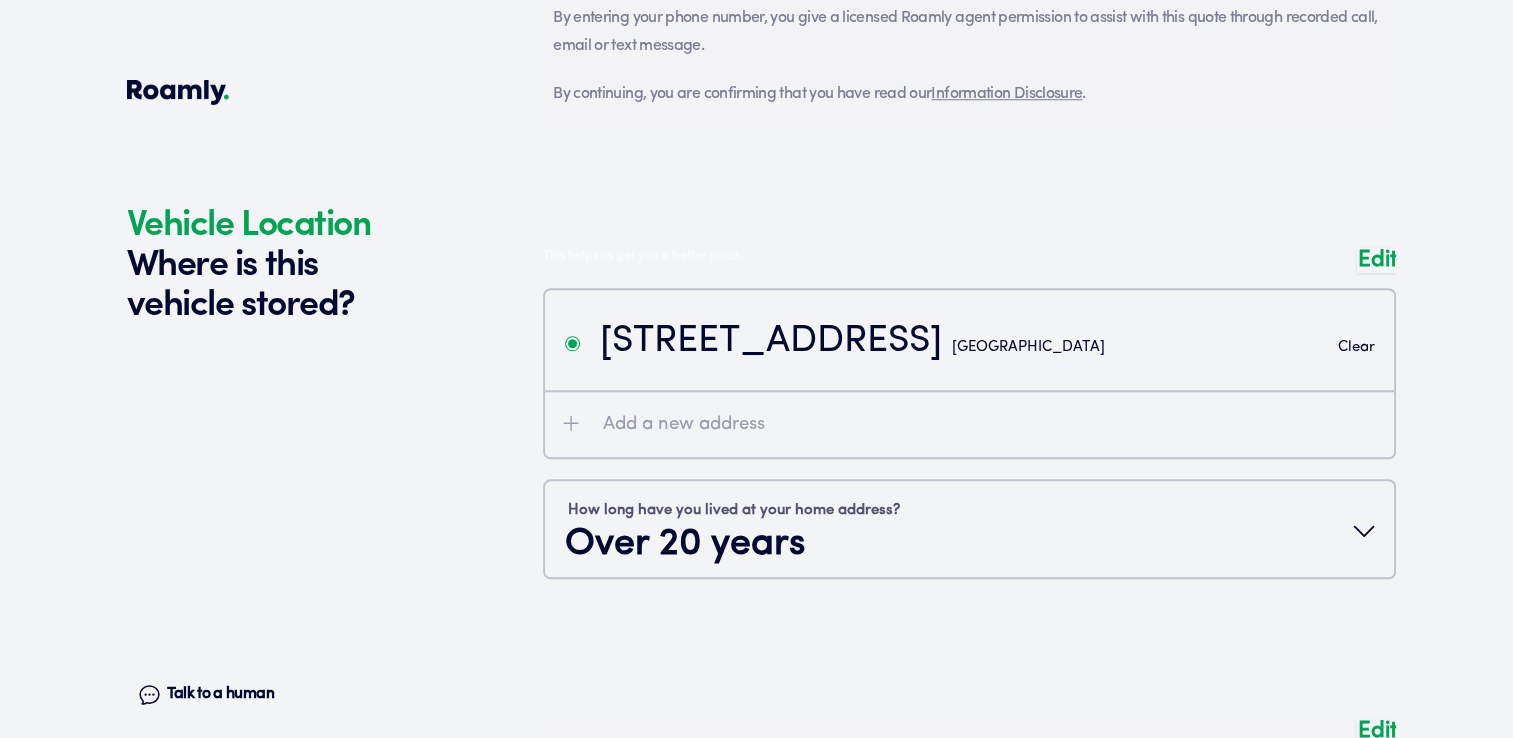 click at bounding box center [969, 423] 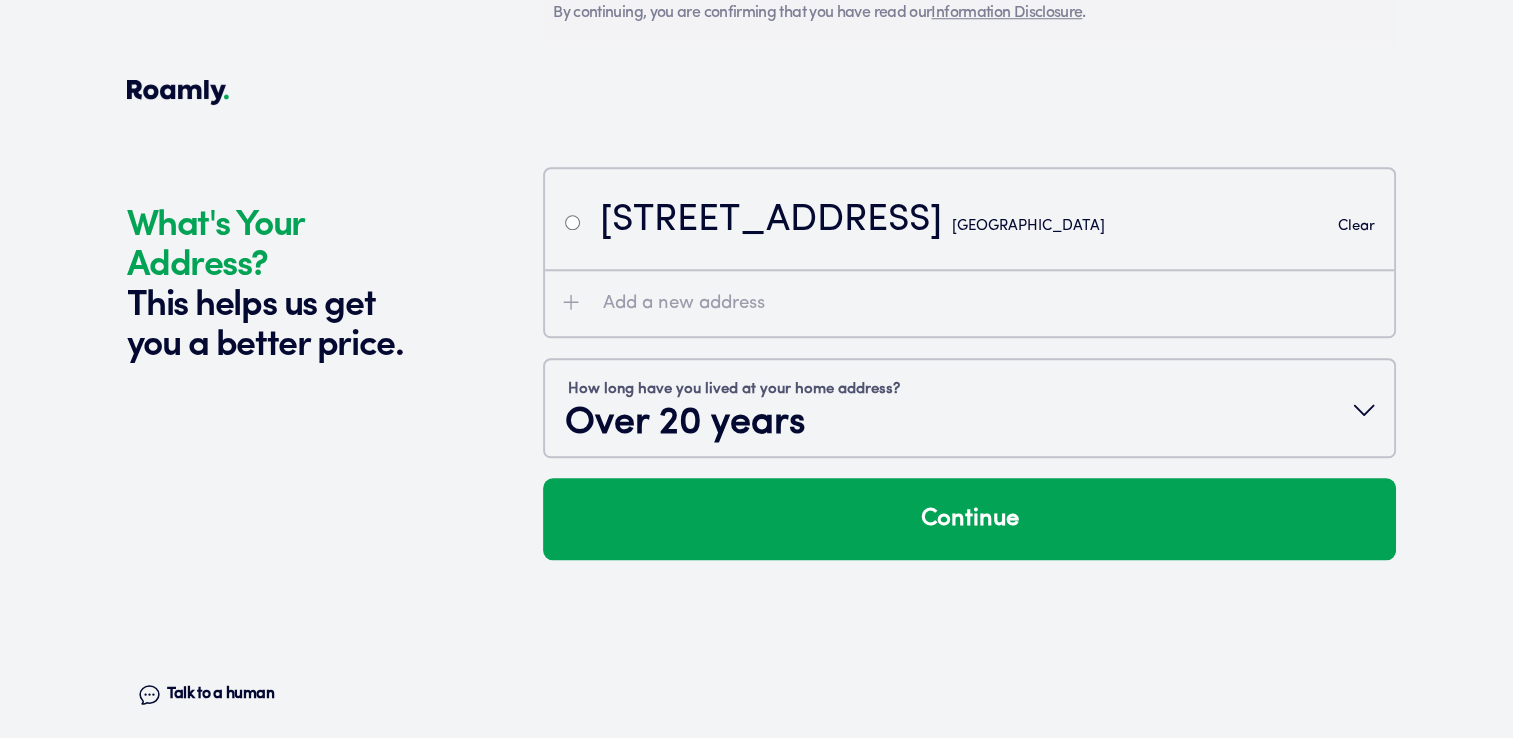 scroll, scrollTop: 1866, scrollLeft: 0, axis: vertical 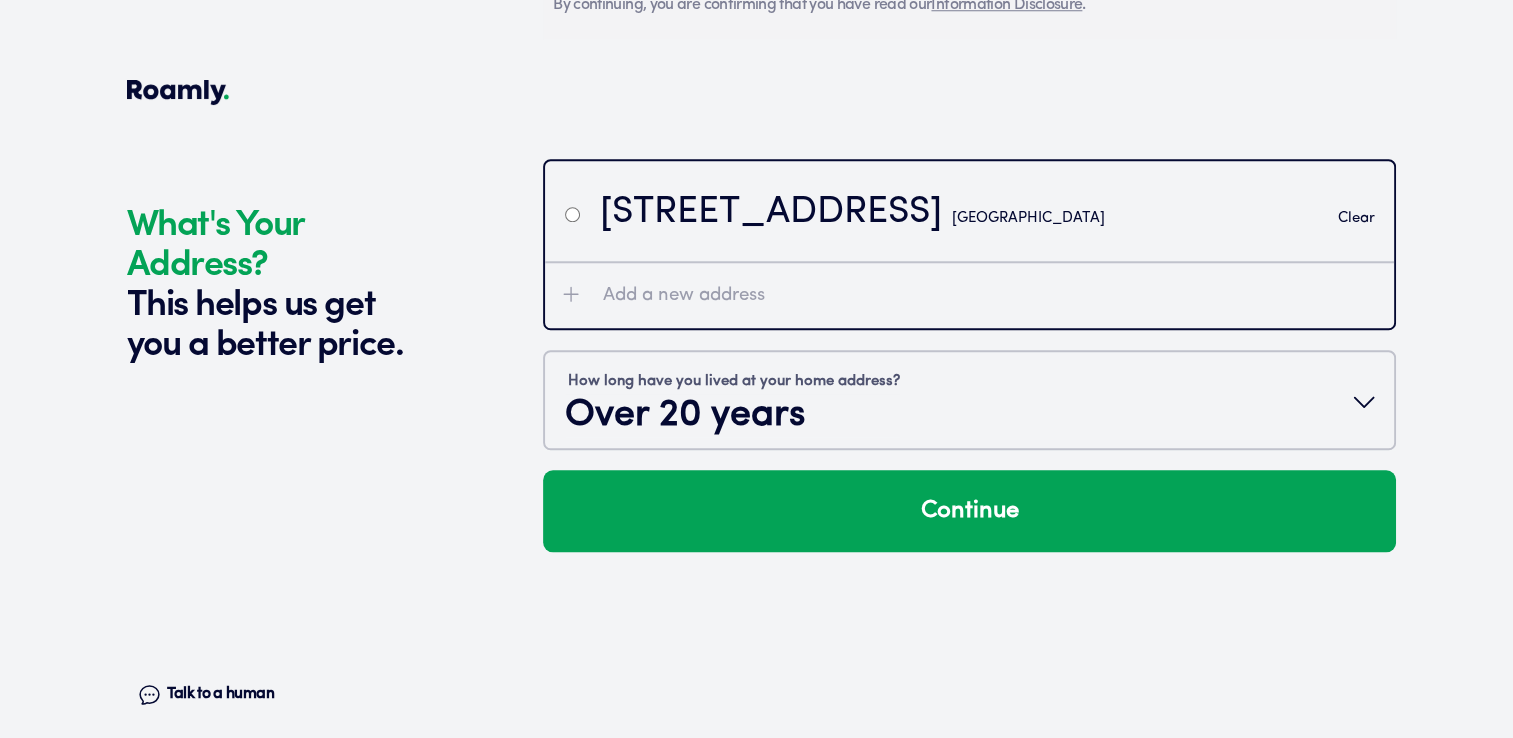 click on "Add a new address" at bounding box center (684, 296) 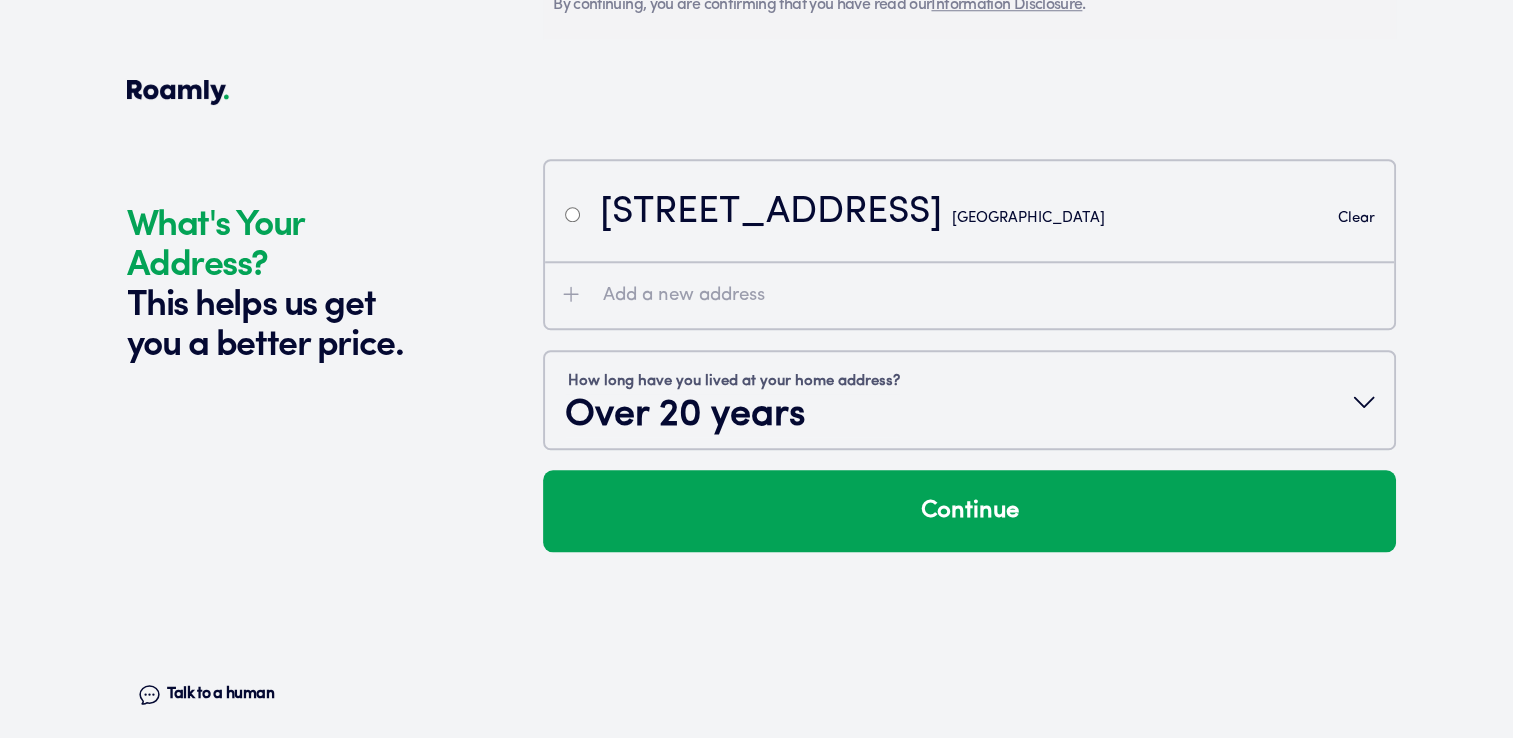 radio on "false" 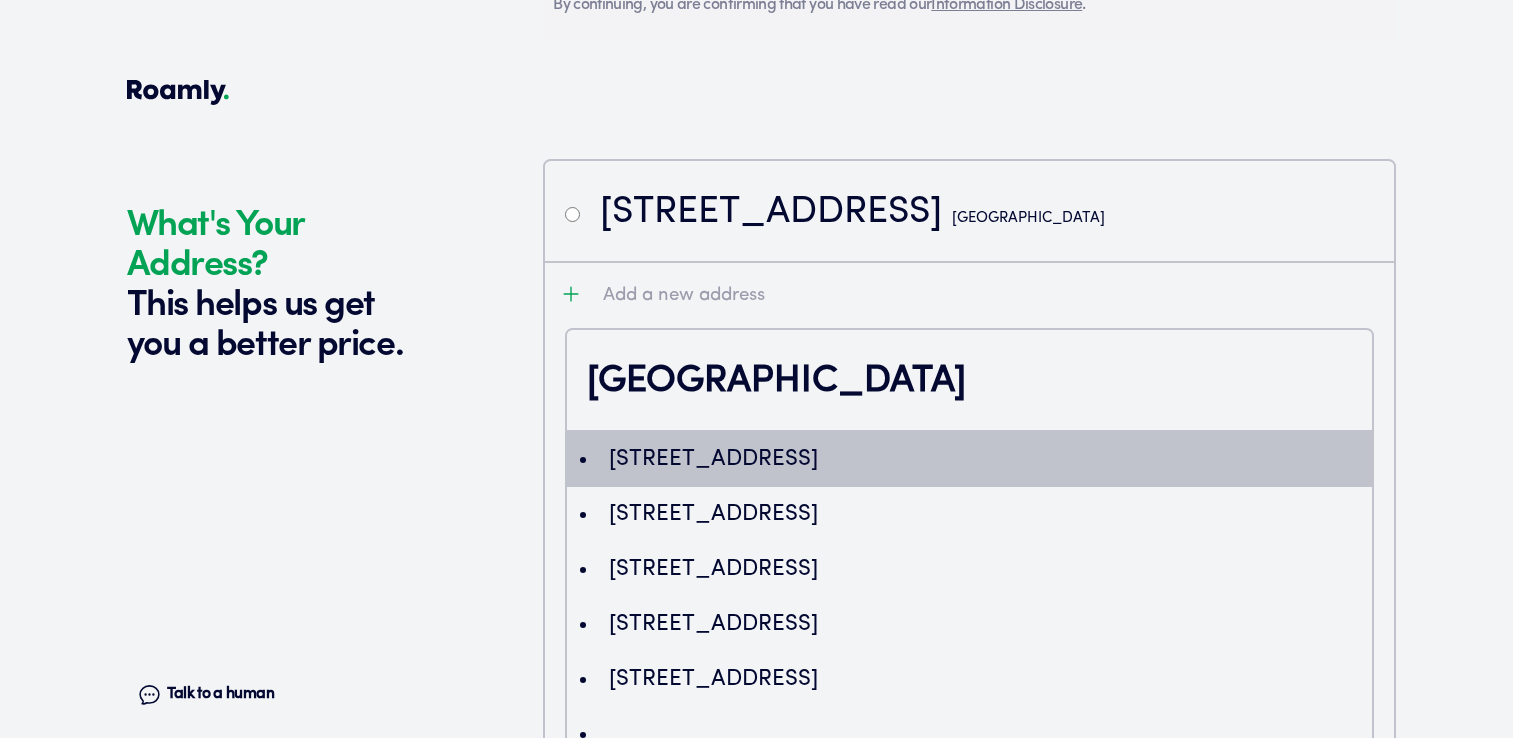 type on "ChIJXQbSwdLYXIgR6_kHPCzi9fs" 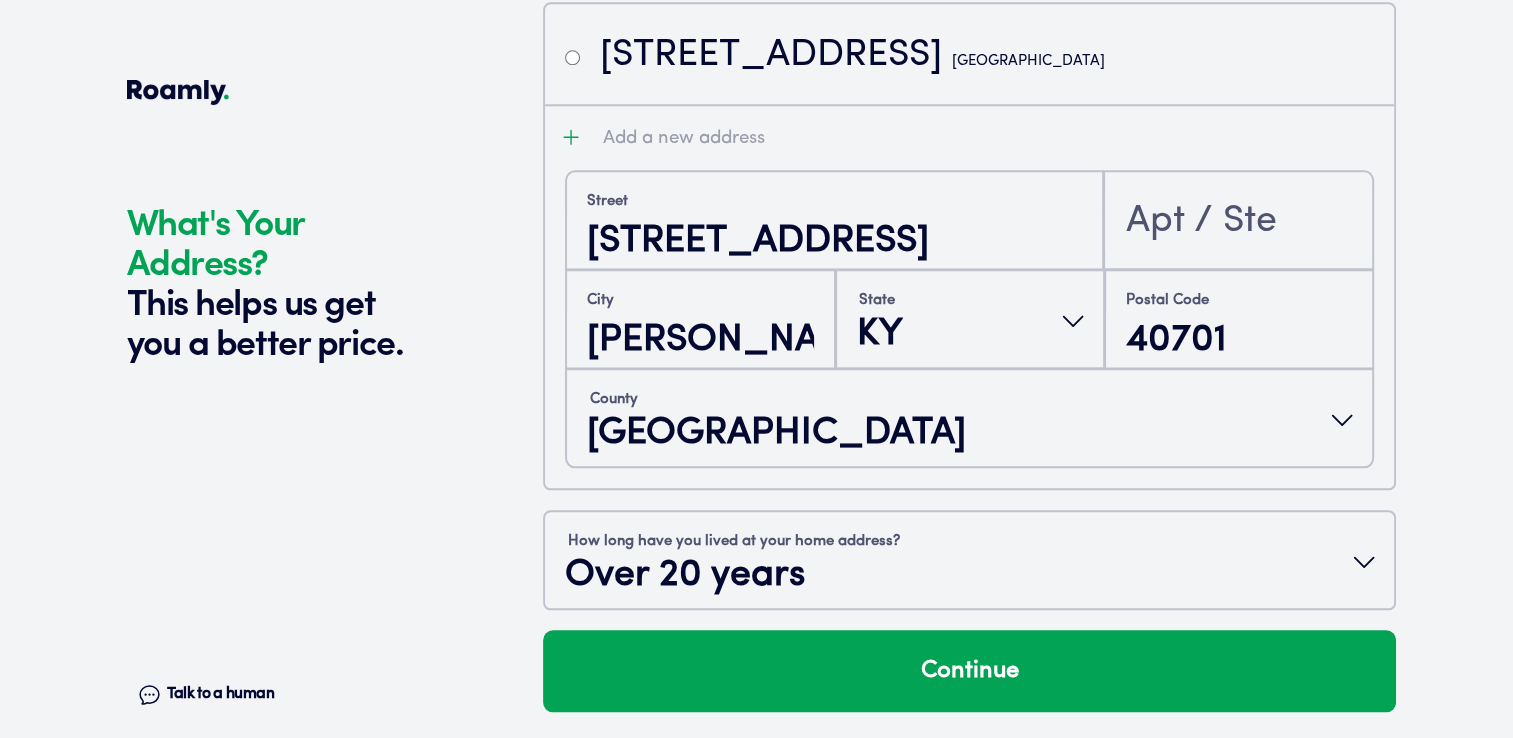 scroll, scrollTop: 2024, scrollLeft: 0, axis: vertical 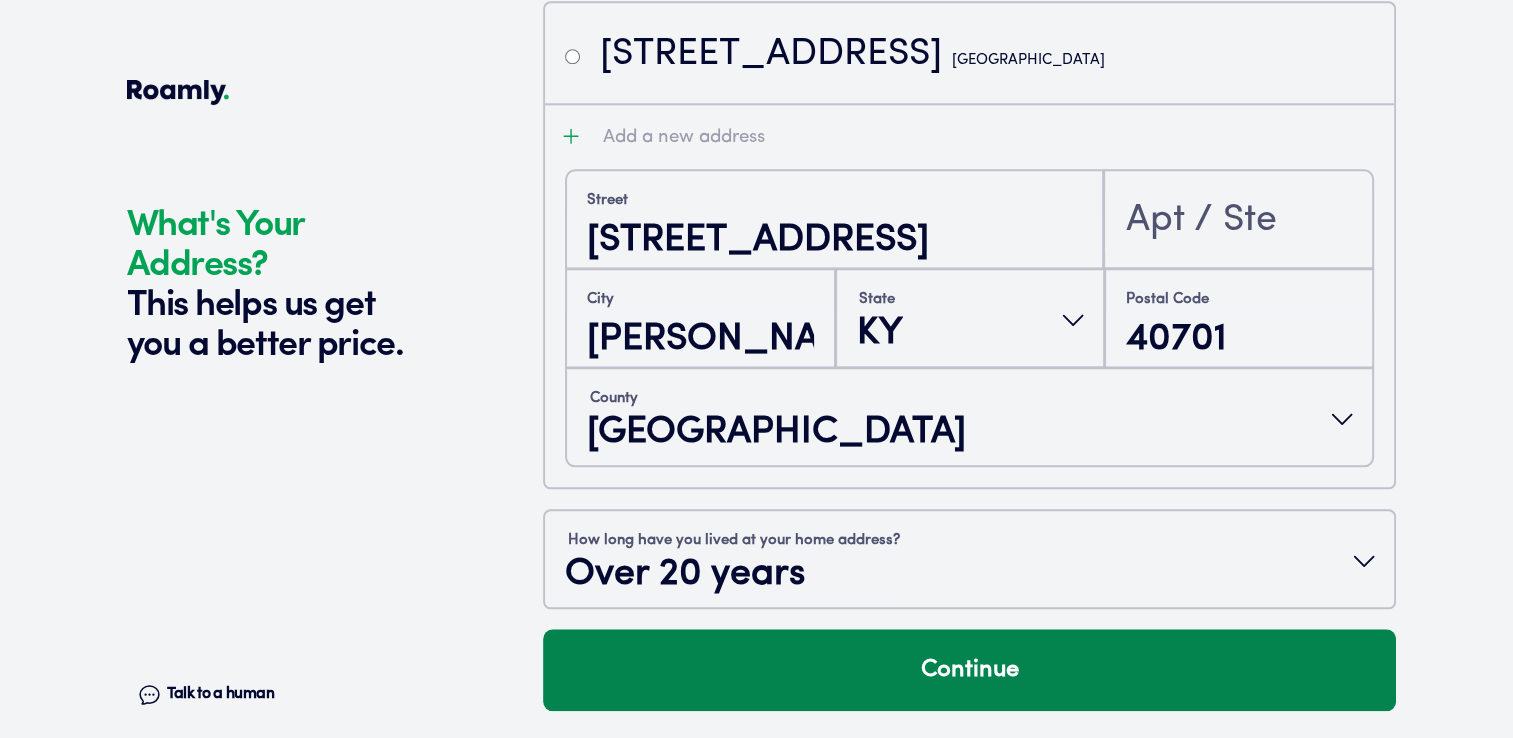 click on "Continue" at bounding box center (969, 670) 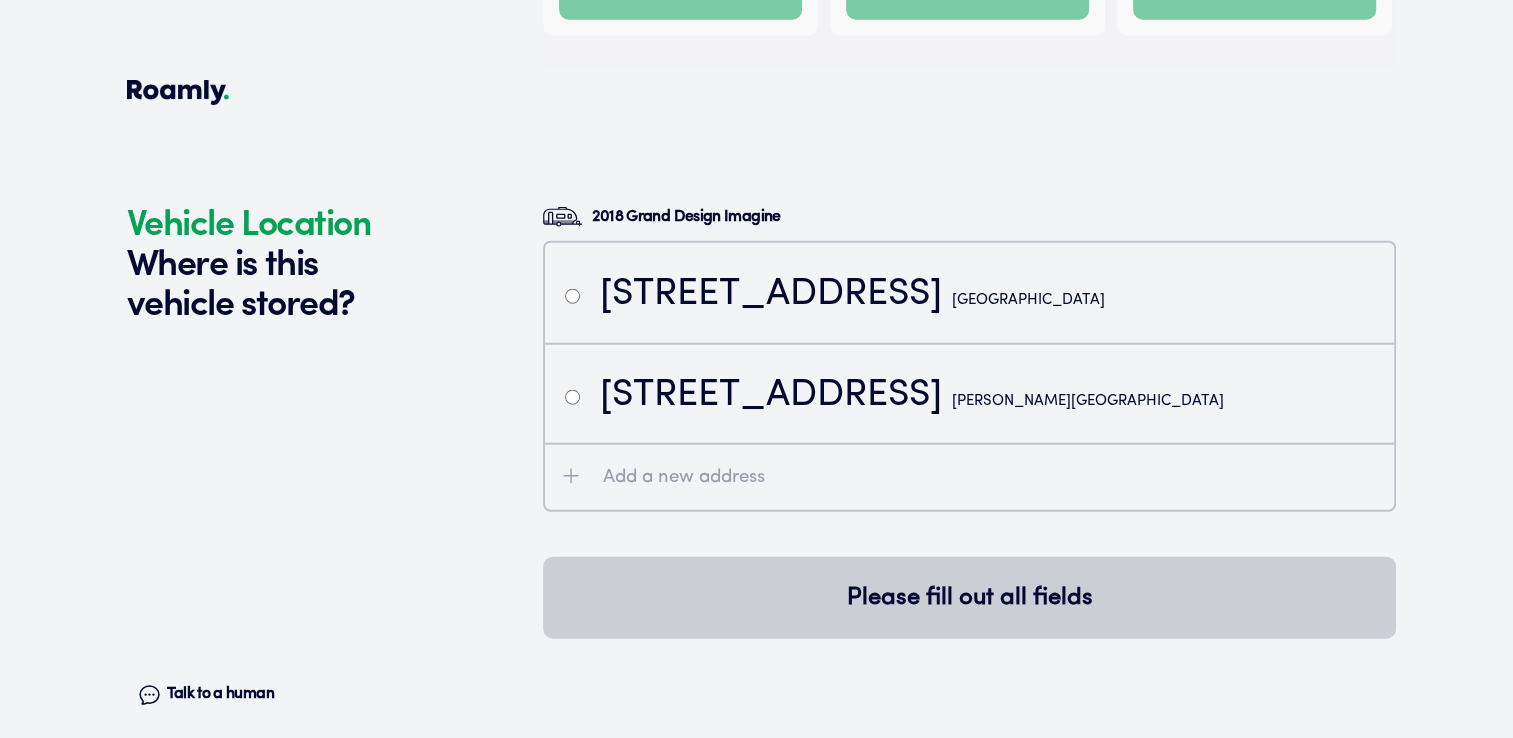 scroll, scrollTop: 4898, scrollLeft: 0, axis: vertical 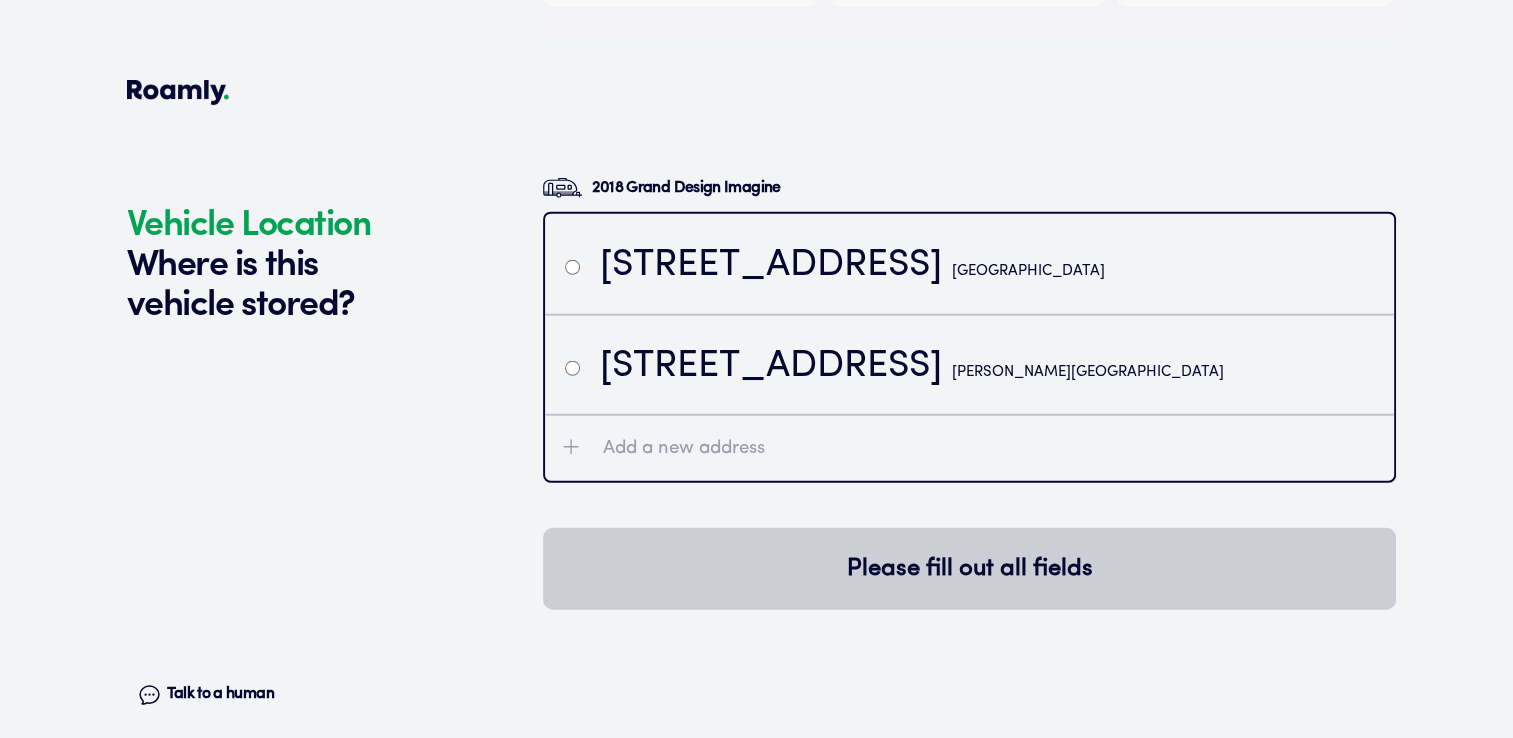 click at bounding box center [572, 368] 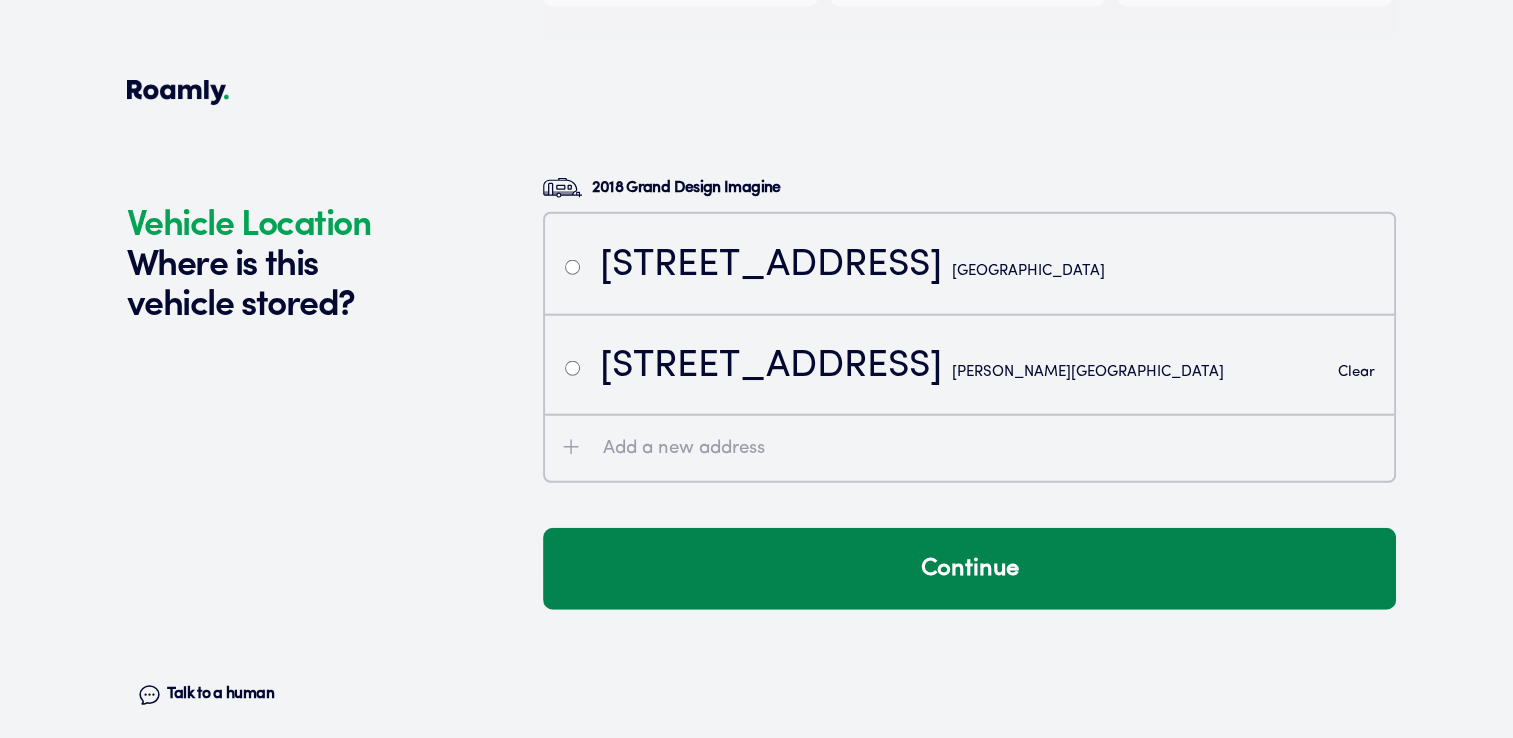 click on "Continue" at bounding box center [969, 569] 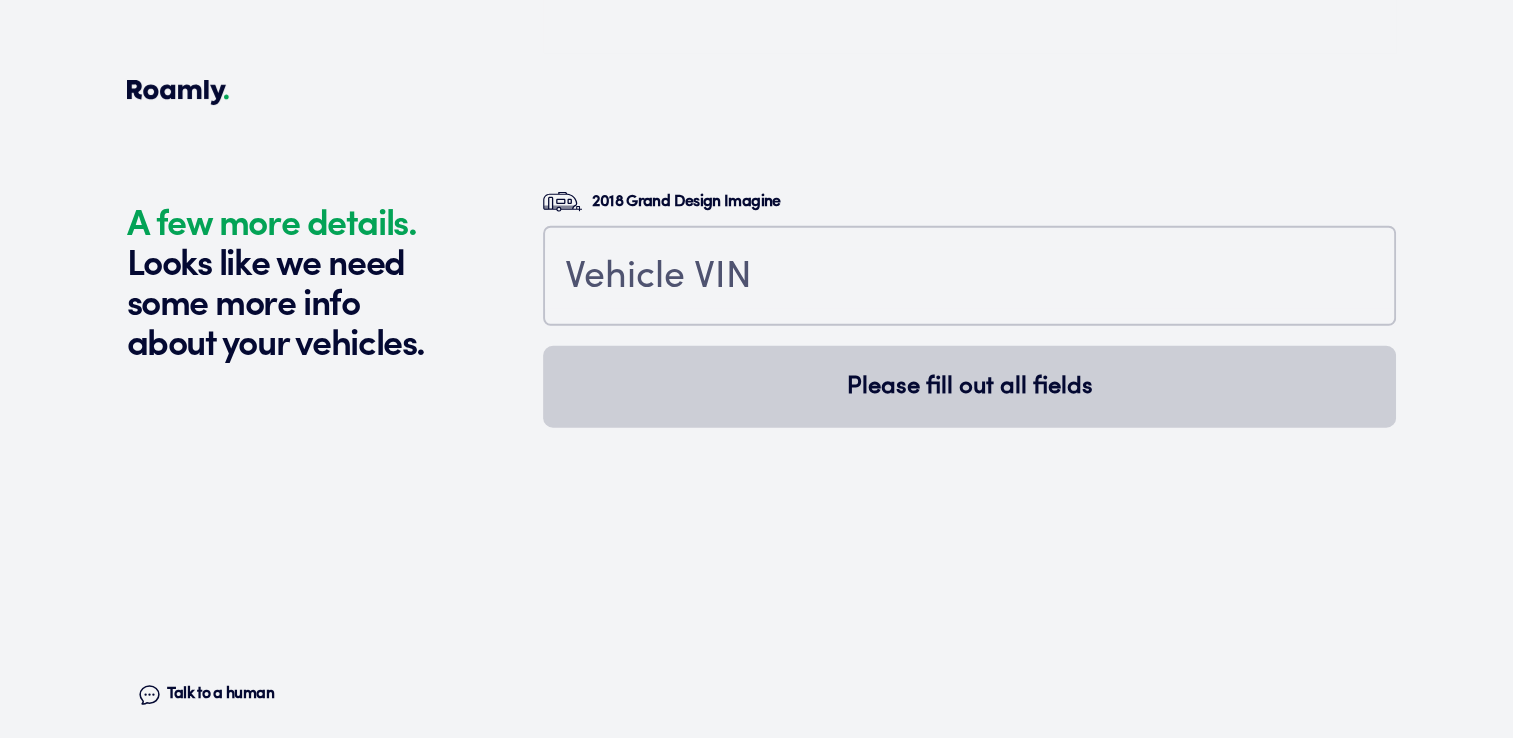 scroll, scrollTop: 5436, scrollLeft: 0, axis: vertical 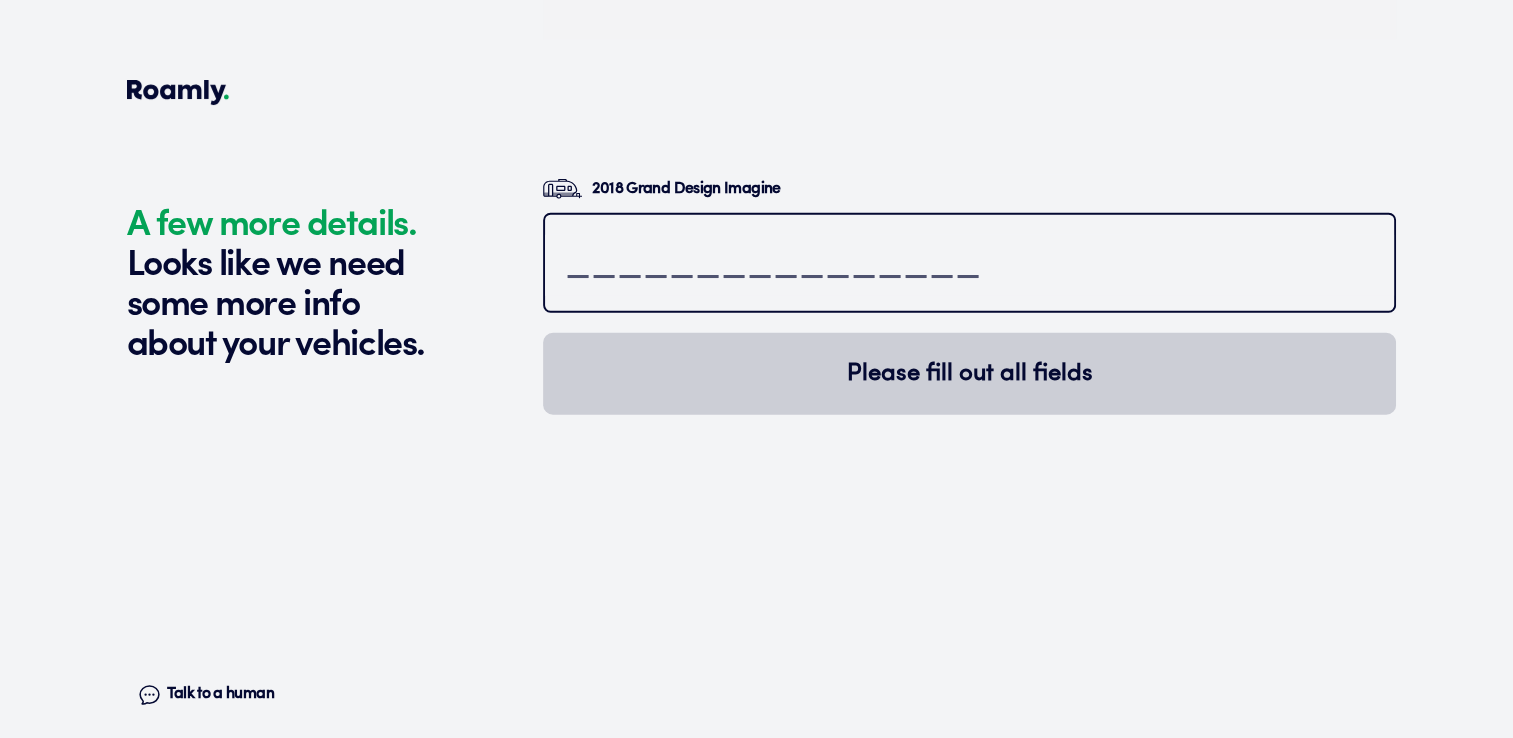 click at bounding box center [969, 265] 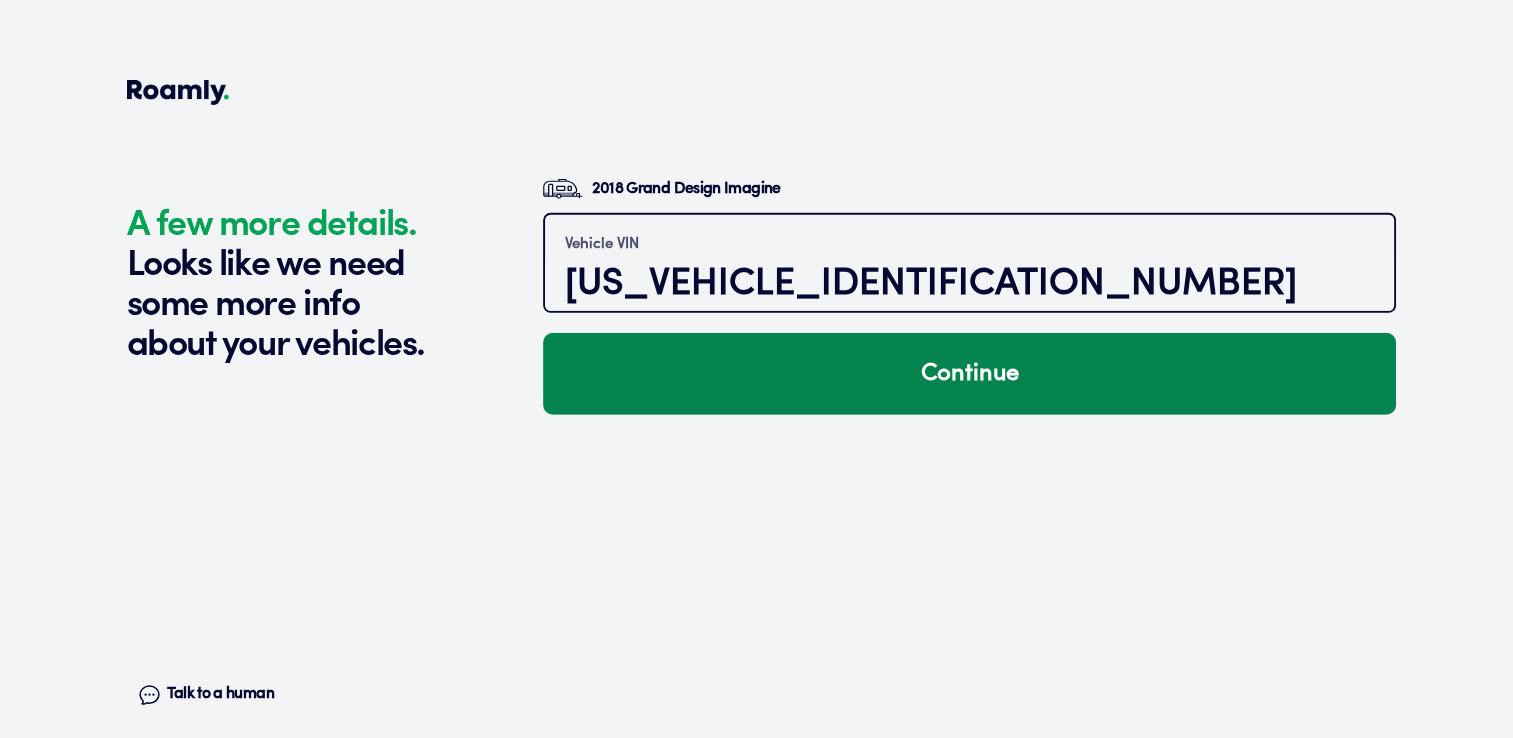 type on "[US_VEHICLE_IDENTIFICATION_NUMBER]" 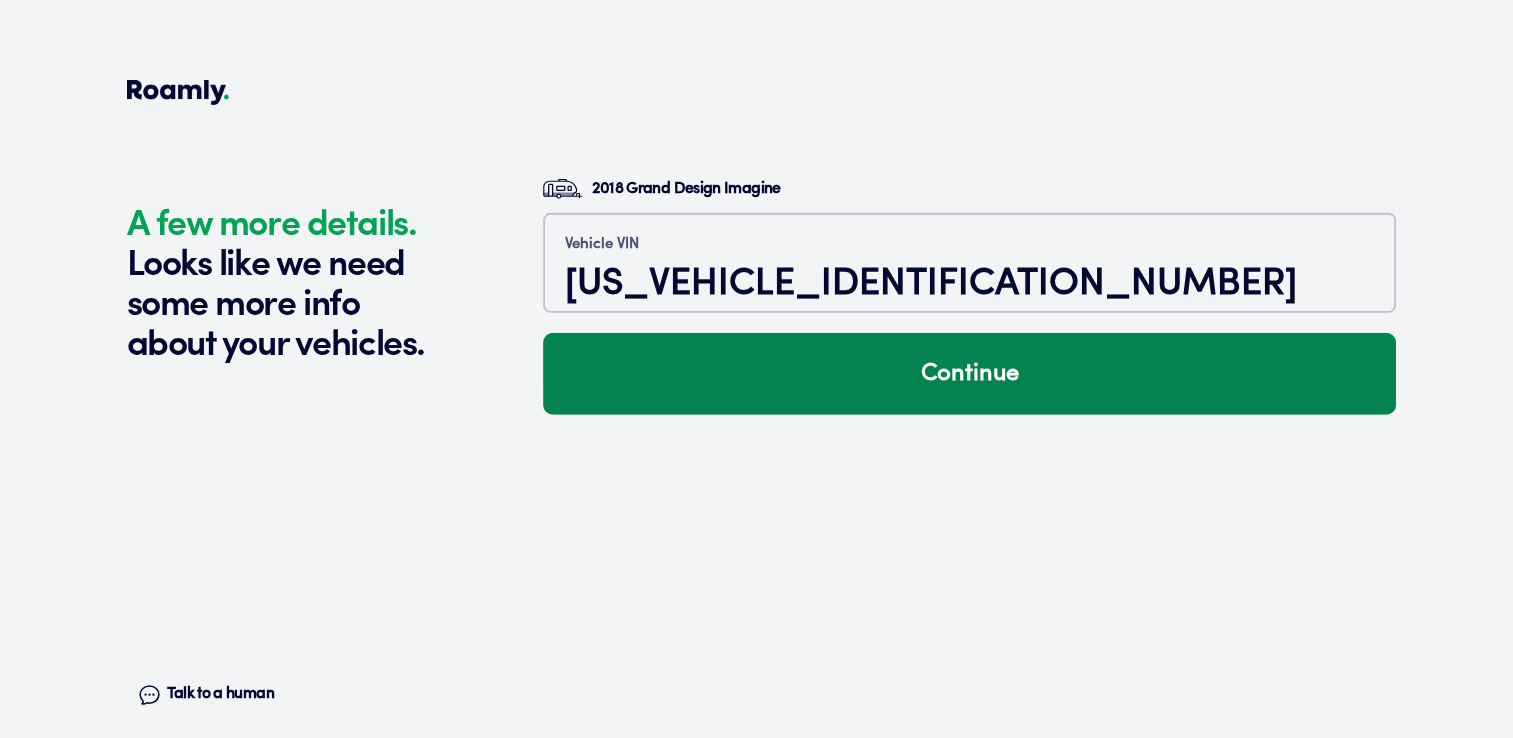 click on "Continue" at bounding box center [969, 374] 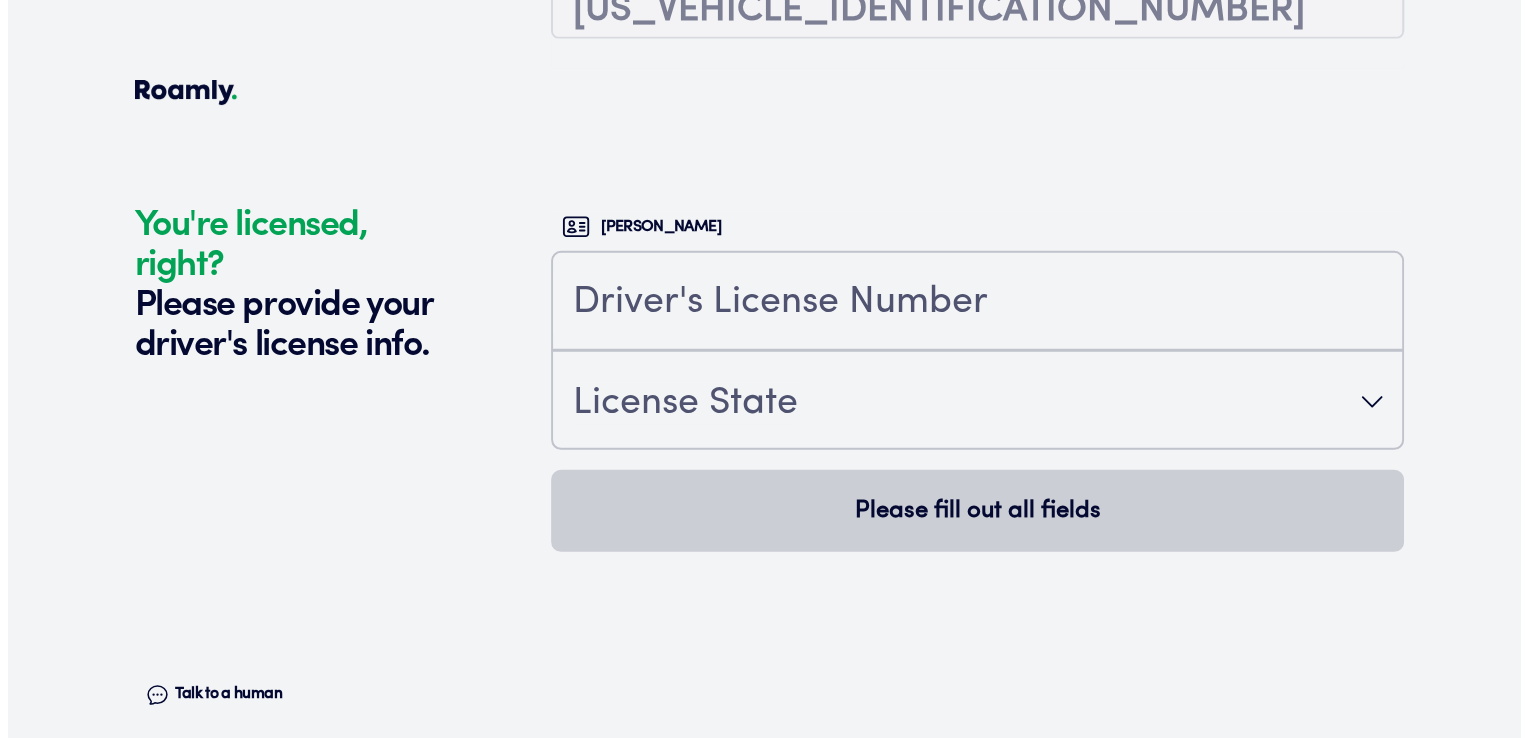 scroll, scrollTop: 5779, scrollLeft: 0, axis: vertical 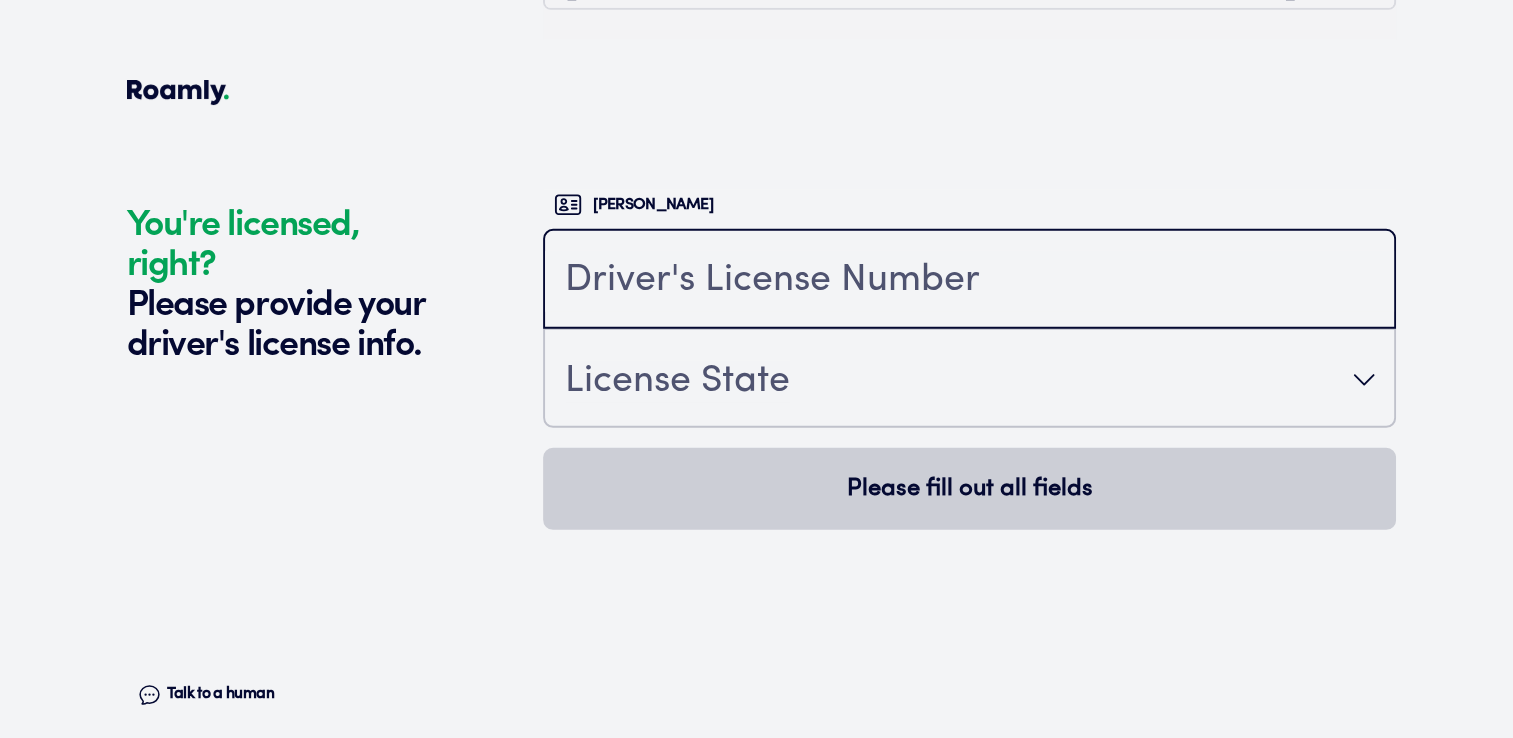 click at bounding box center (969, 281) 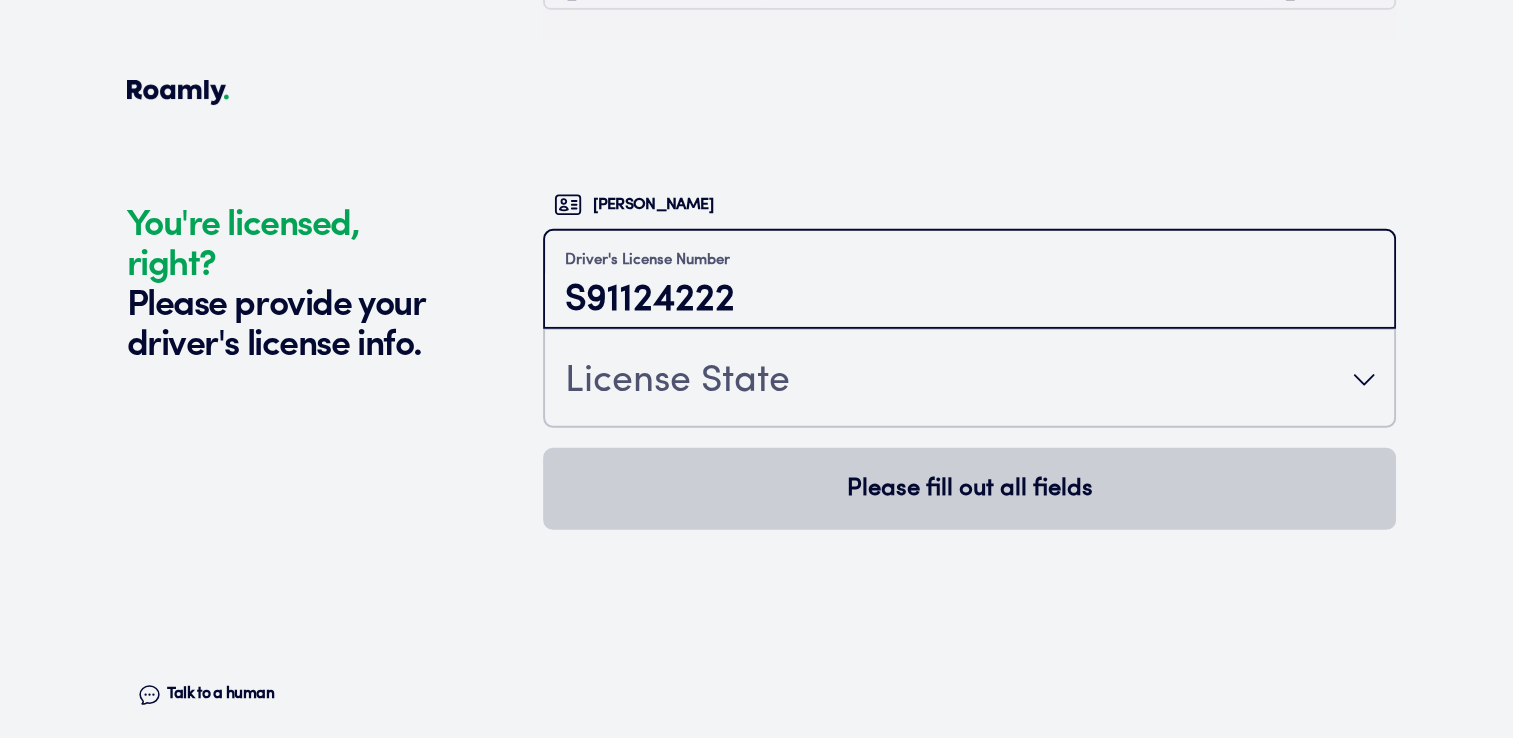 type on "S91124222" 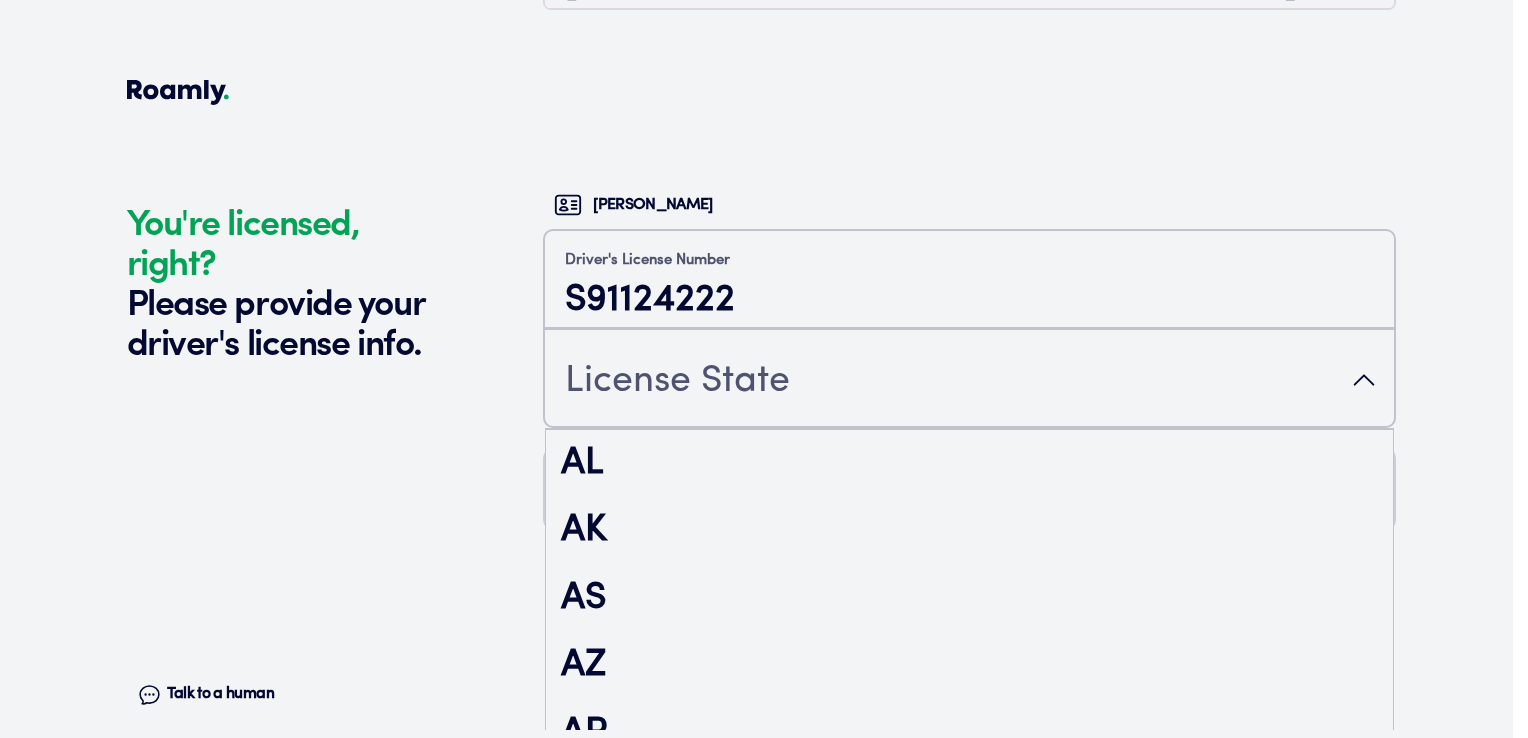 click on "License State" at bounding box center [677, 382] 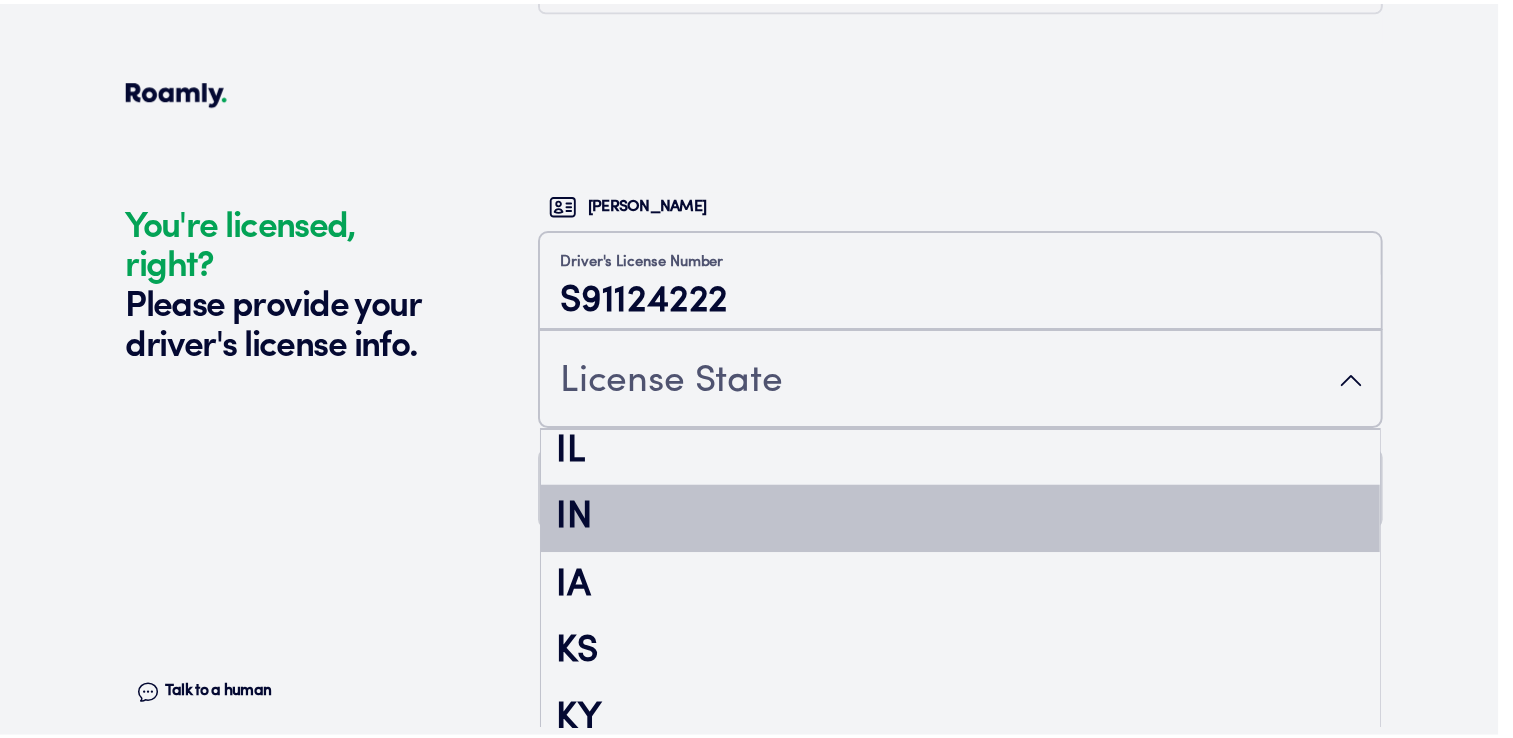 scroll, scrollTop: 1200, scrollLeft: 0, axis: vertical 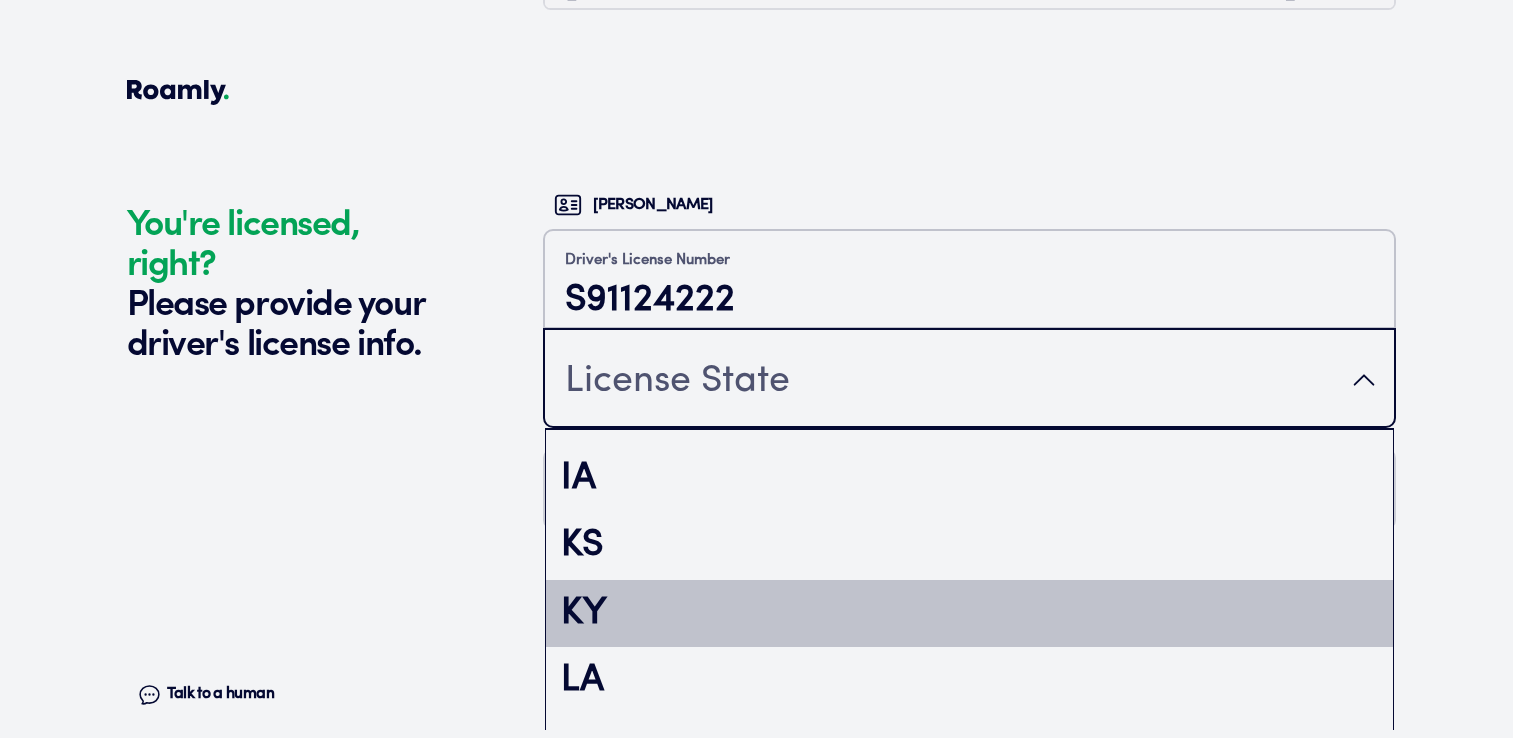 click on "KY" at bounding box center [969, 614] 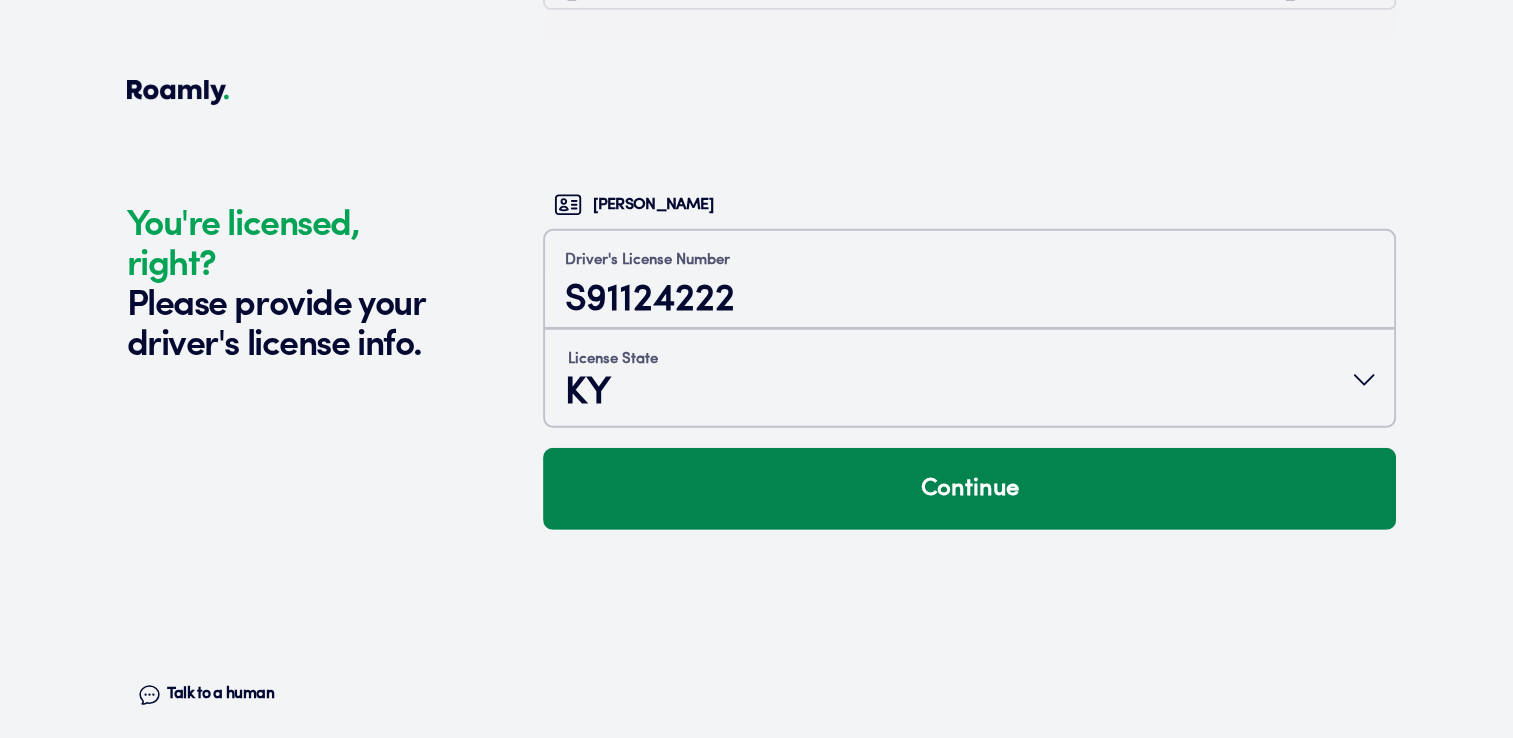 click on "Continue" at bounding box center [969, 489] 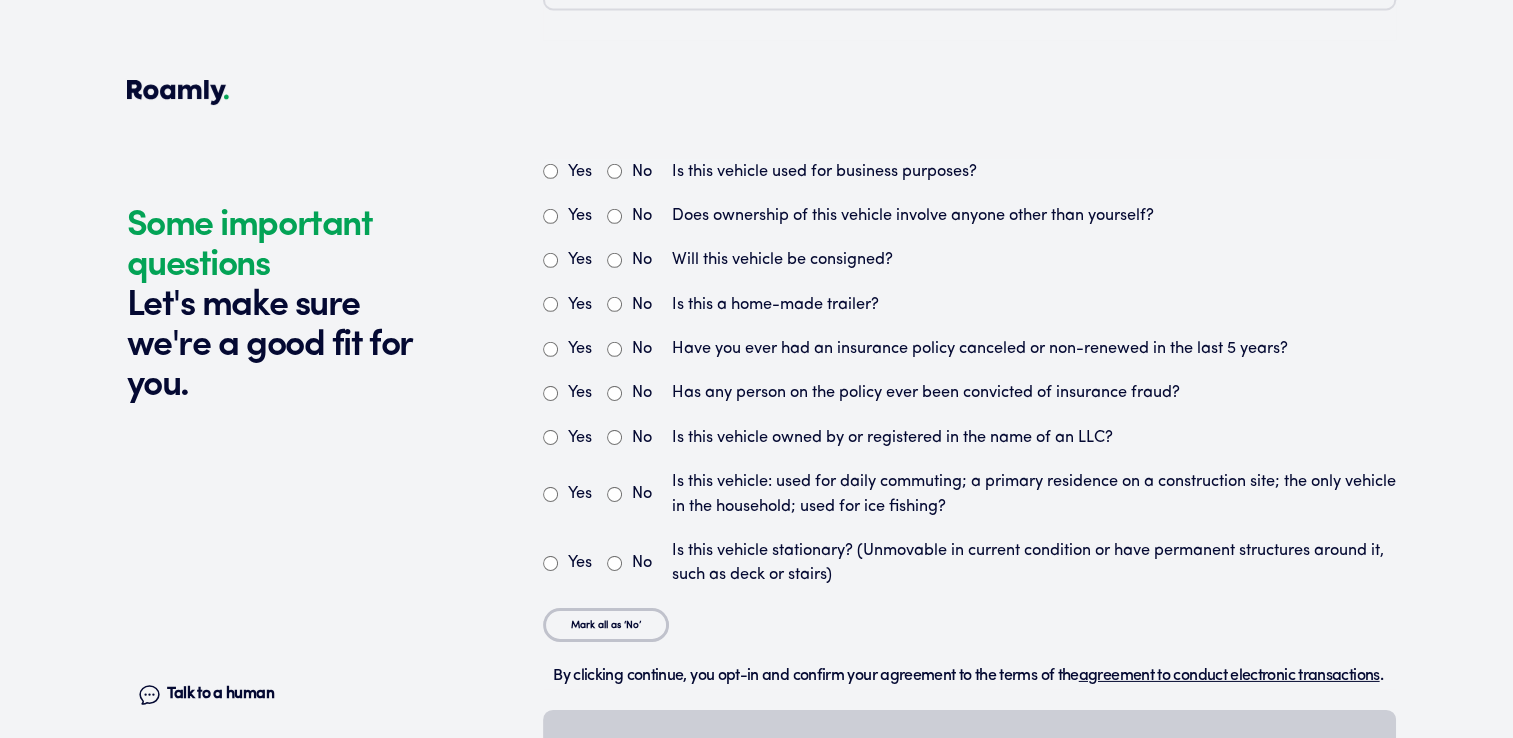scroll, scrollTop: 6255, scrollLeft: 0, axis: vertical 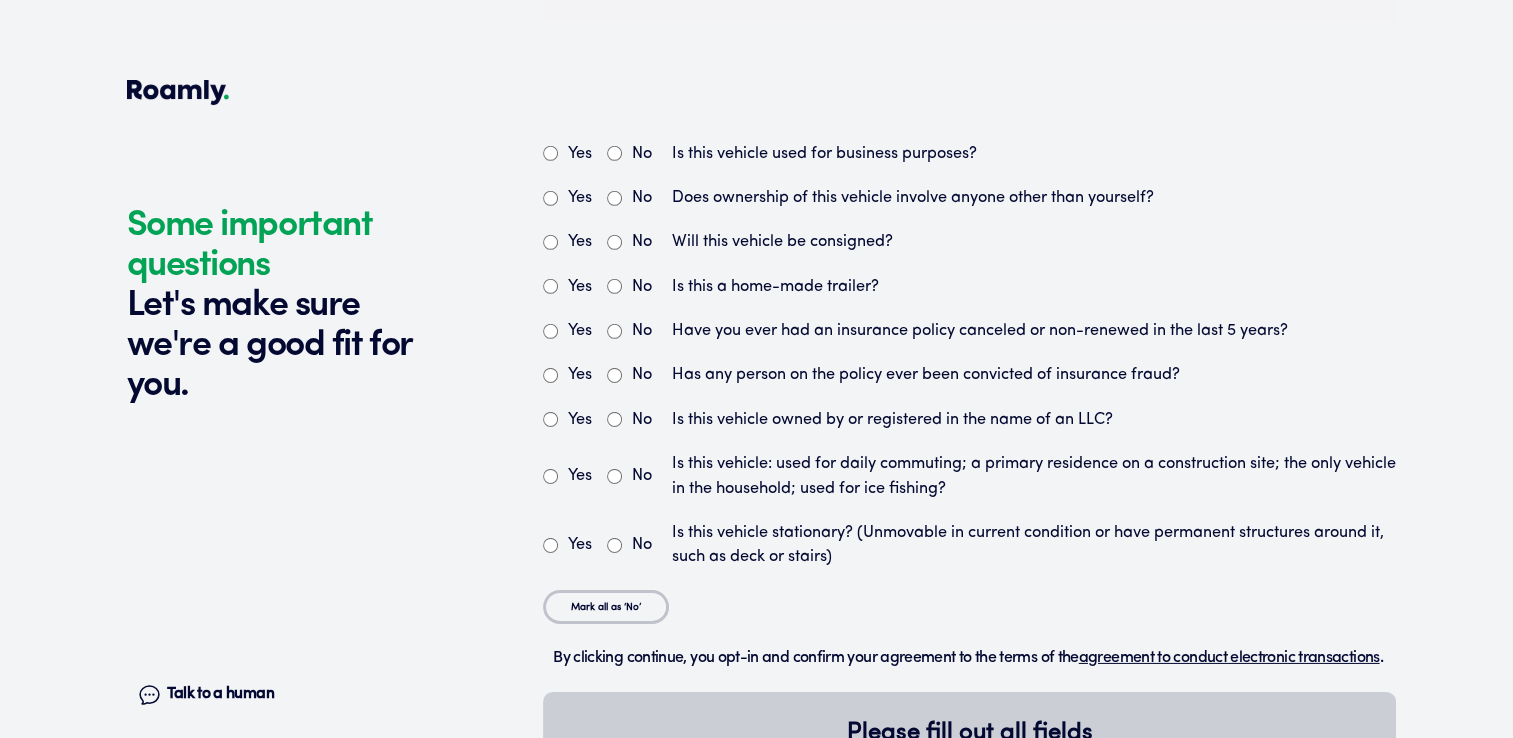 click on "No" at bounding box center (614, 153) 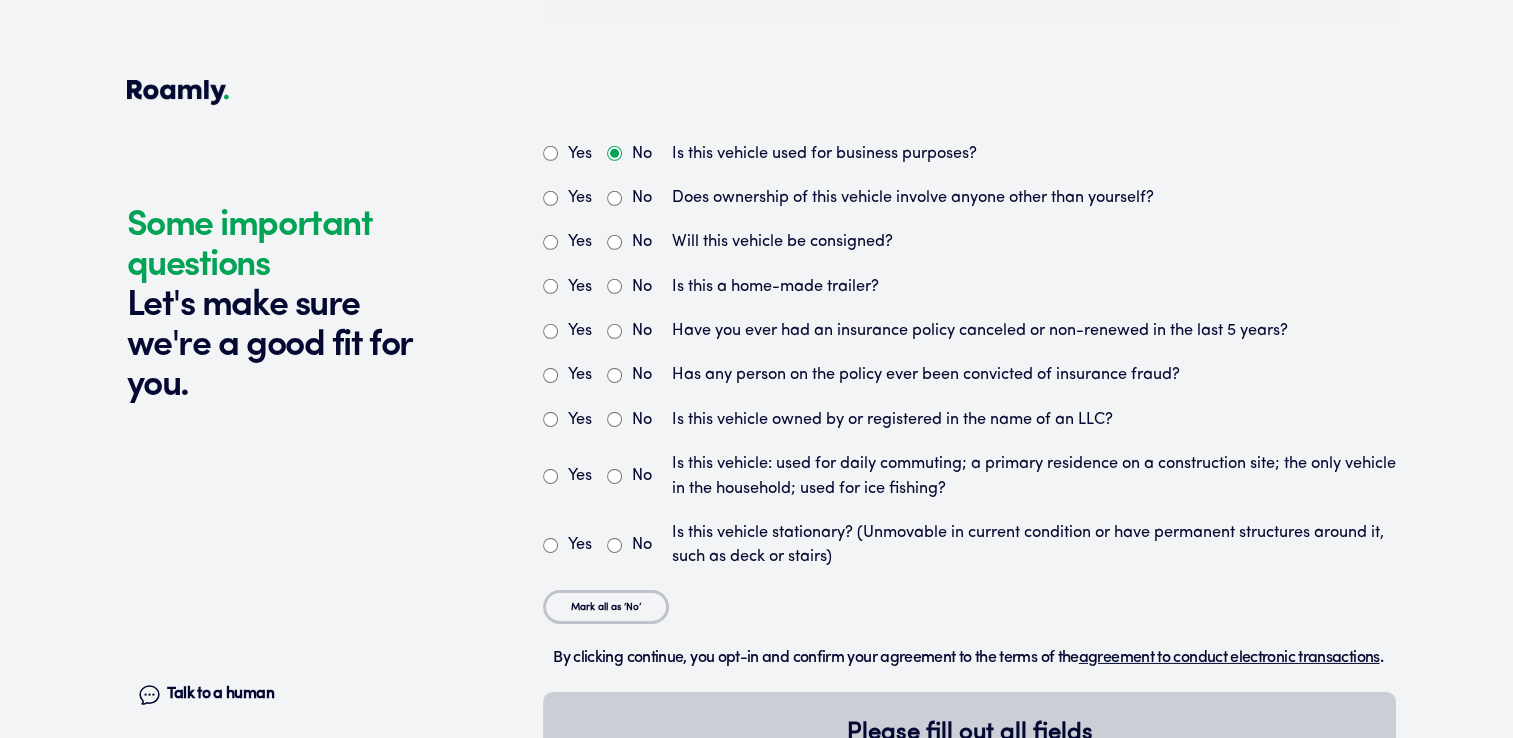 radio on "true" 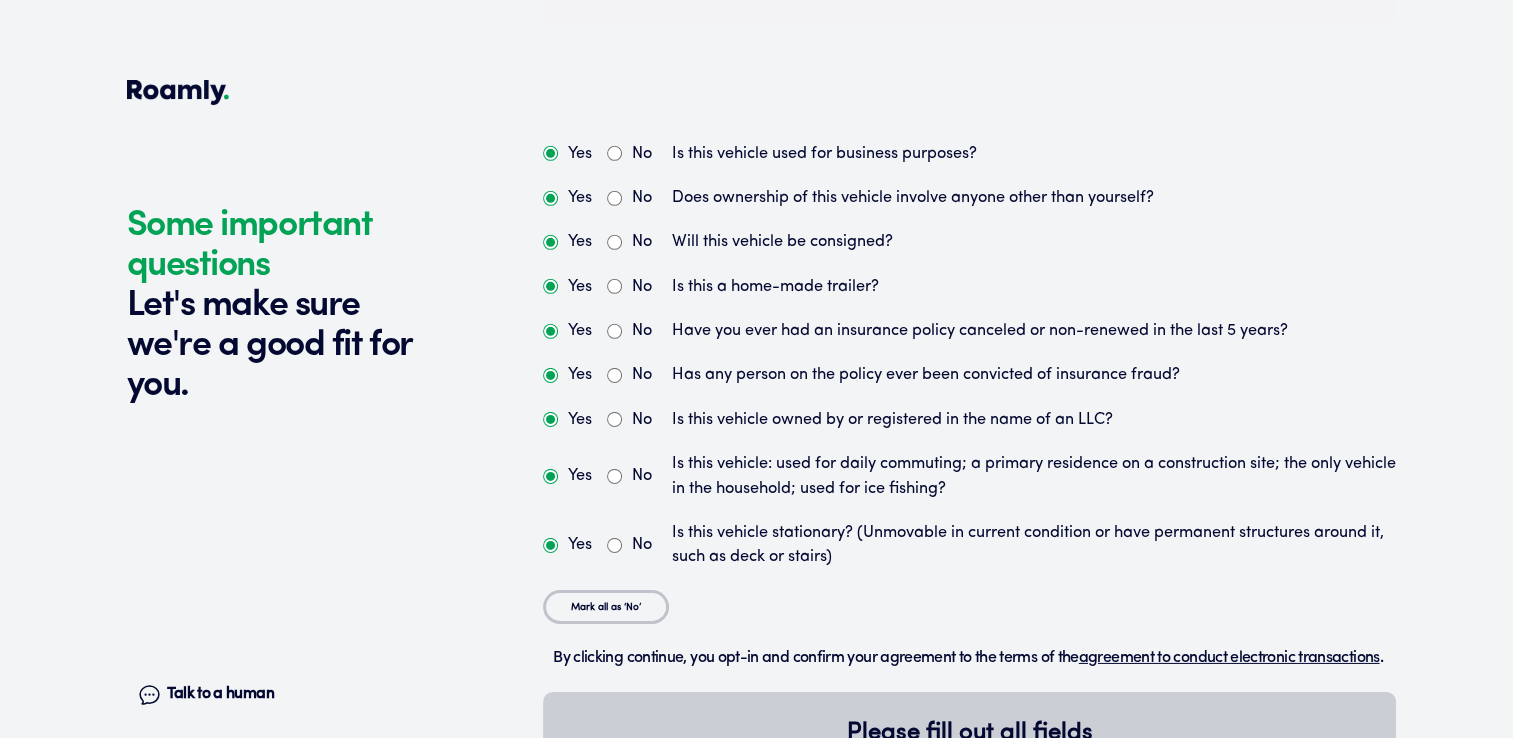 click on "No" at bounding box center (614, 198) 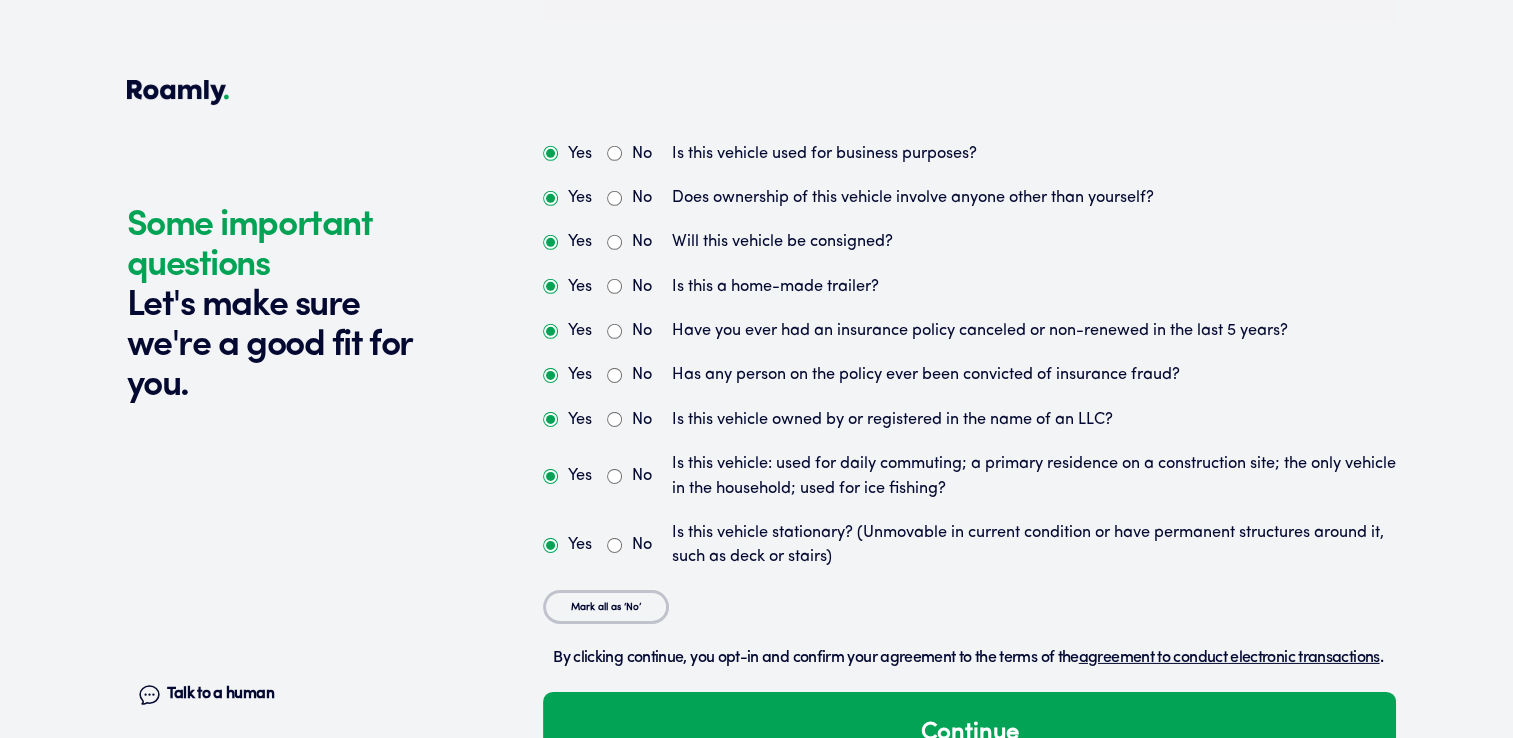 scroll, scrollTop: 6346, scrollLeft: 0, axis: vertical 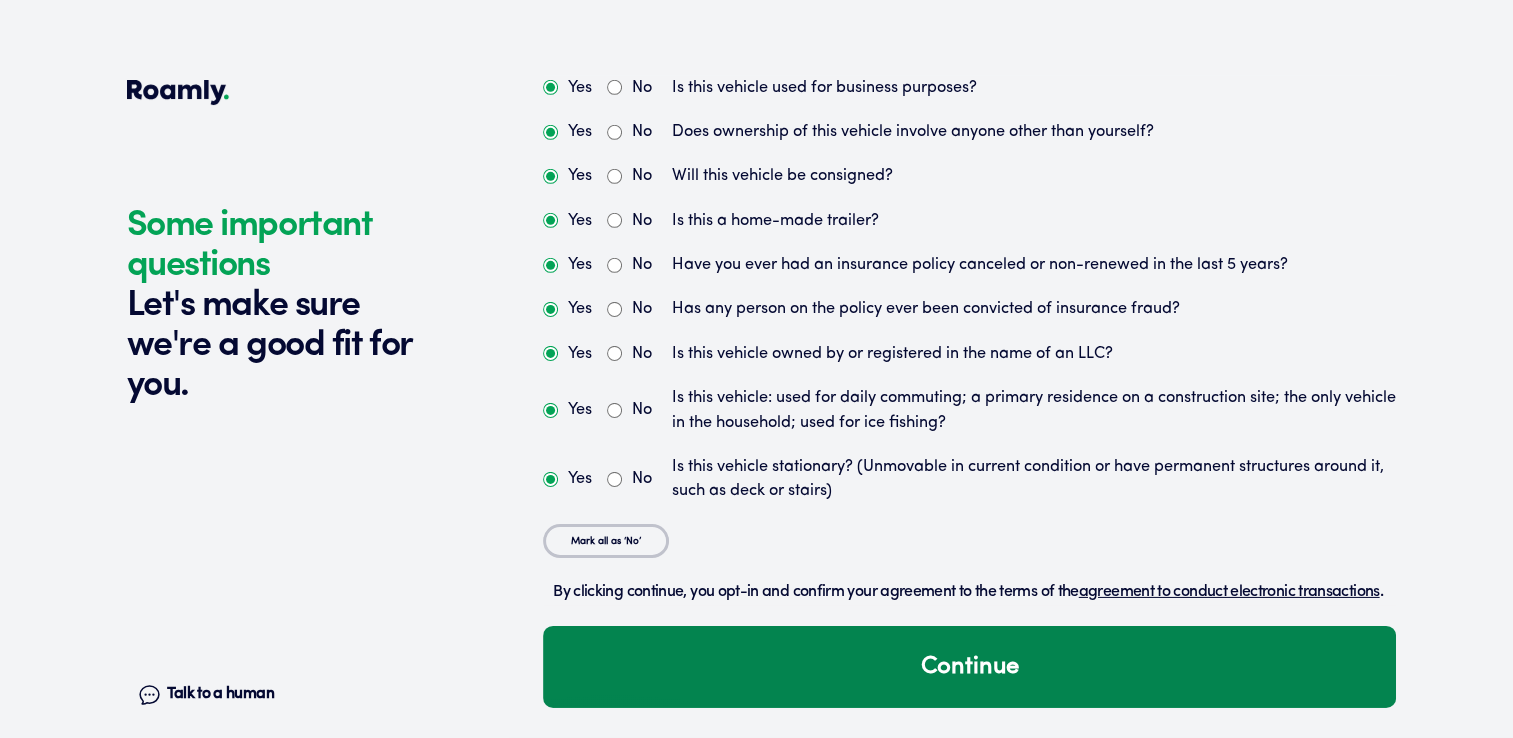 click on "Continue" at bounding box center [969, 667] 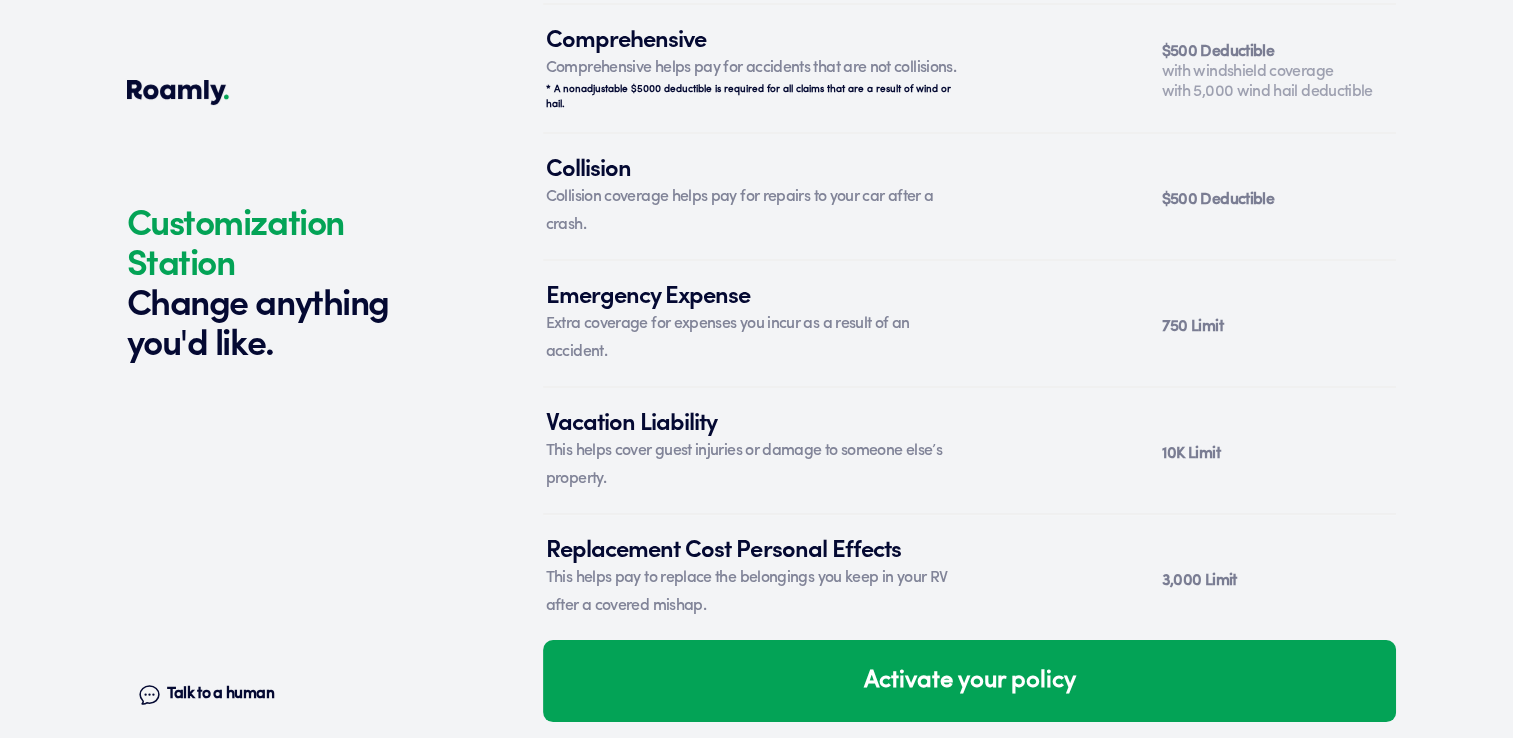 scroll, scrollTop: 7461, scrollLeft: 0, axis: vertical 